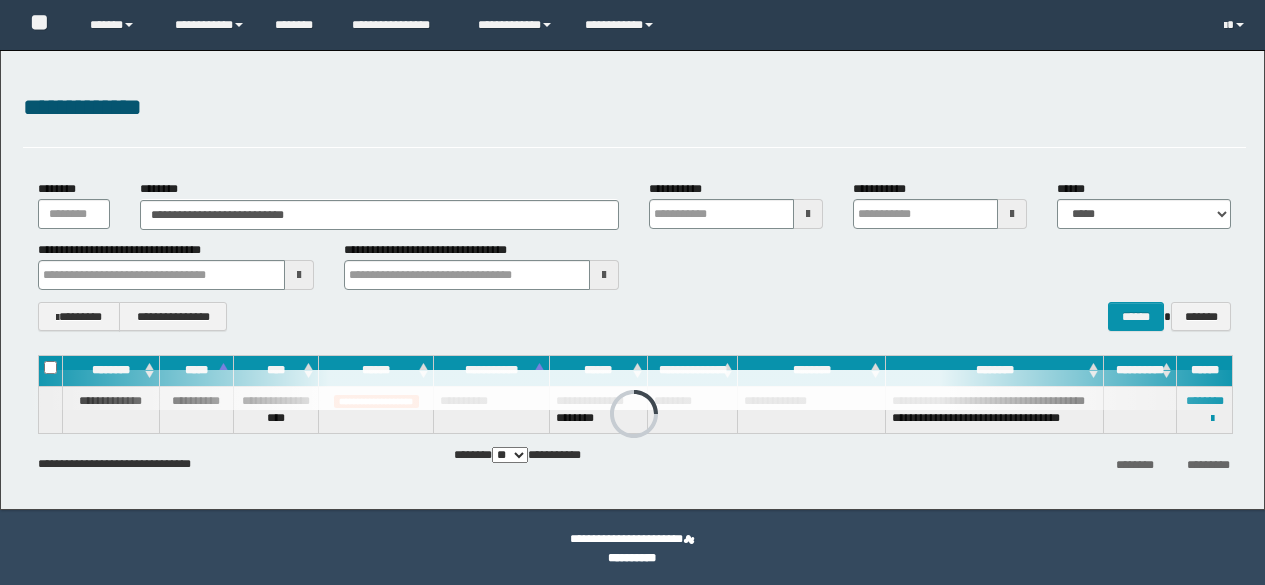 scroll, scrollTop: 0, scrollLeft: 0, axis: both 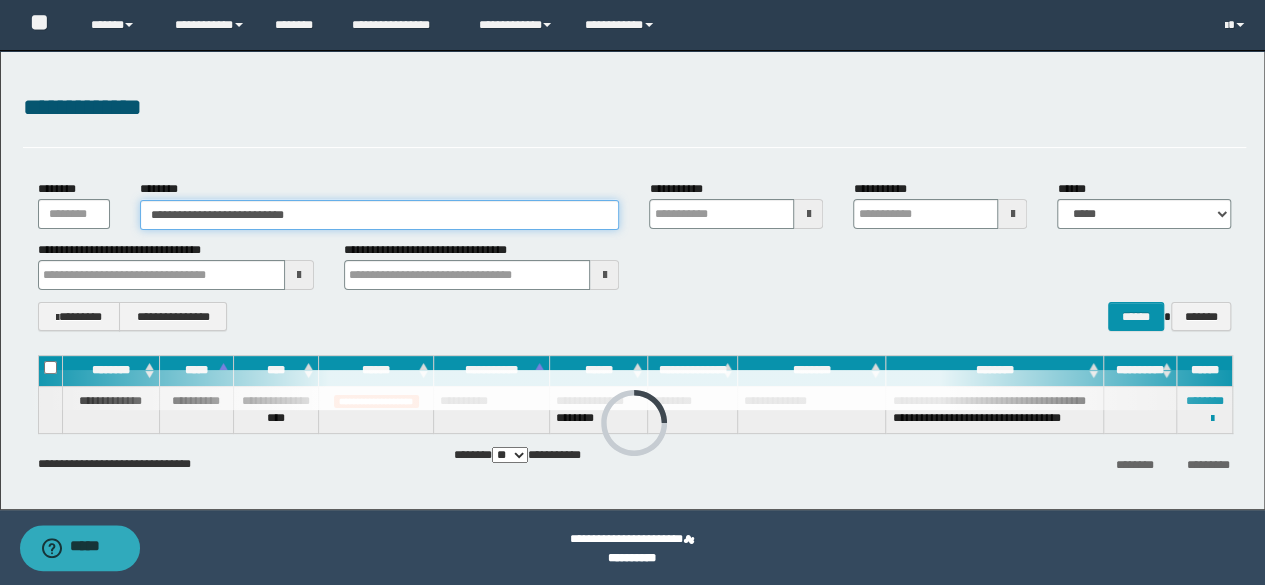 drag, startPoint x: 448, startPoint y: 217, endPoint x: 0, endPoint y: 243, distance: 448.75385 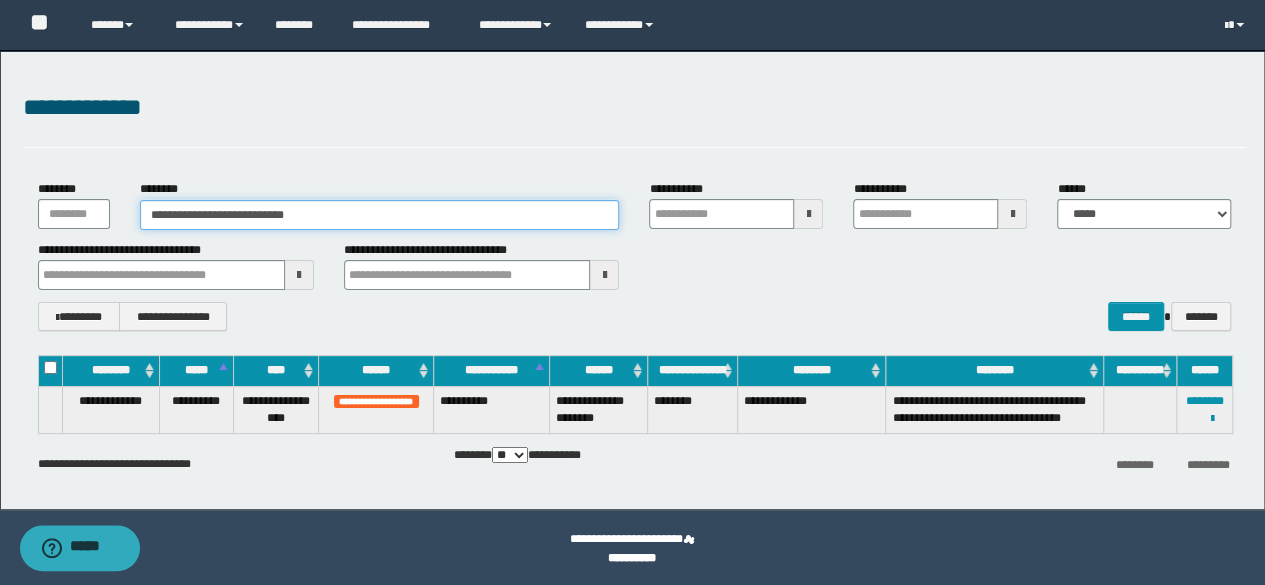 paste 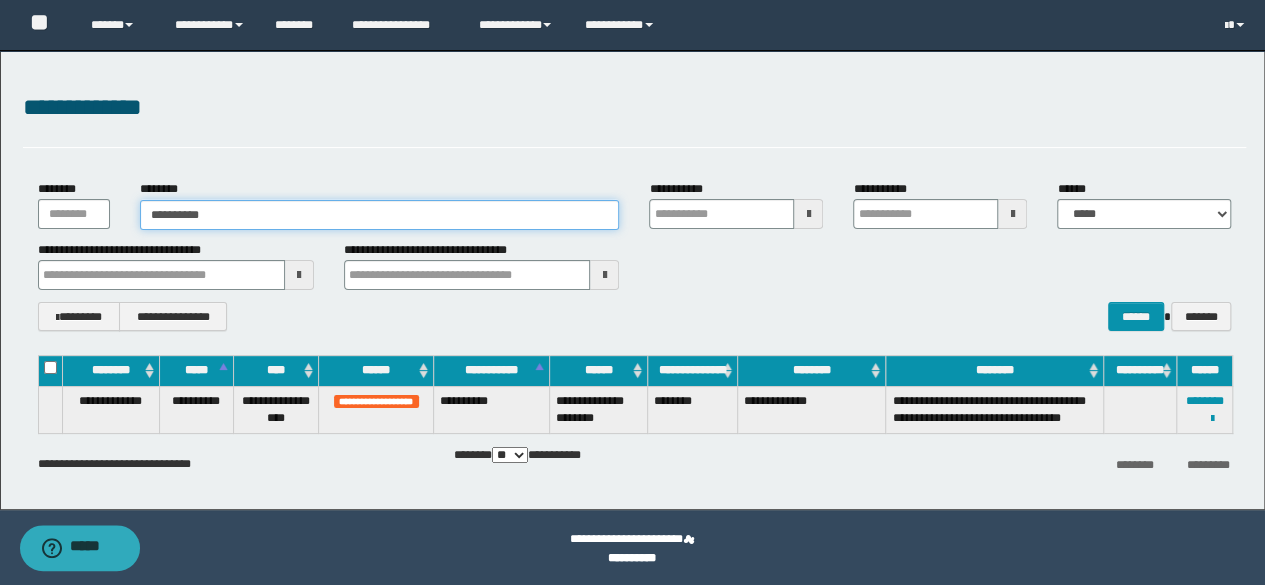 type on "**********" 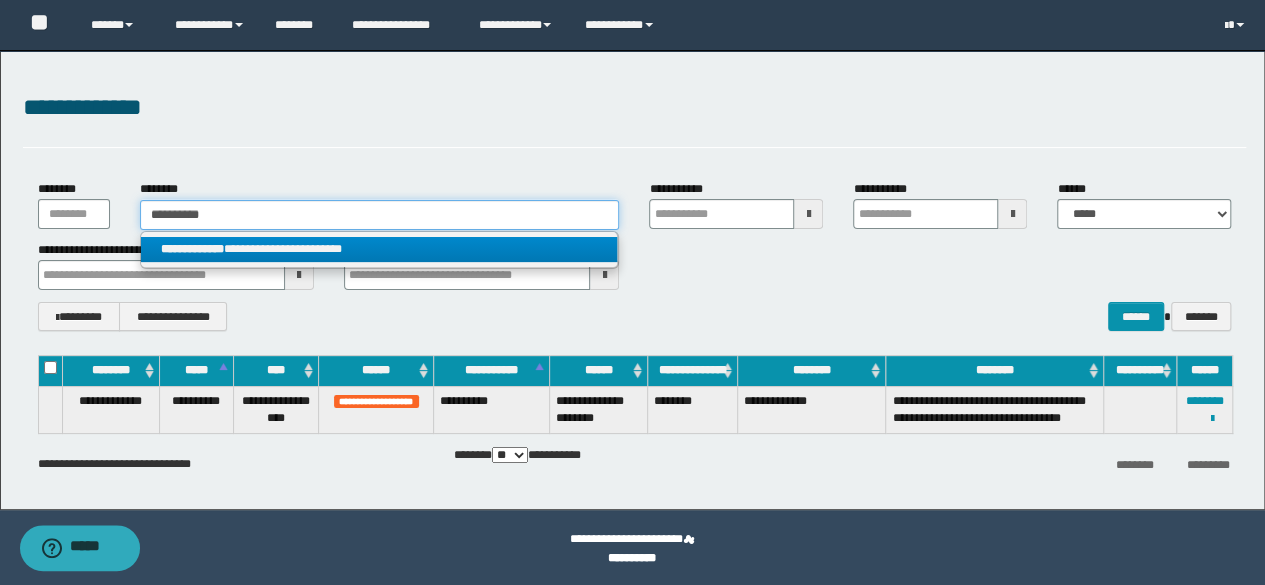 type on "**********" 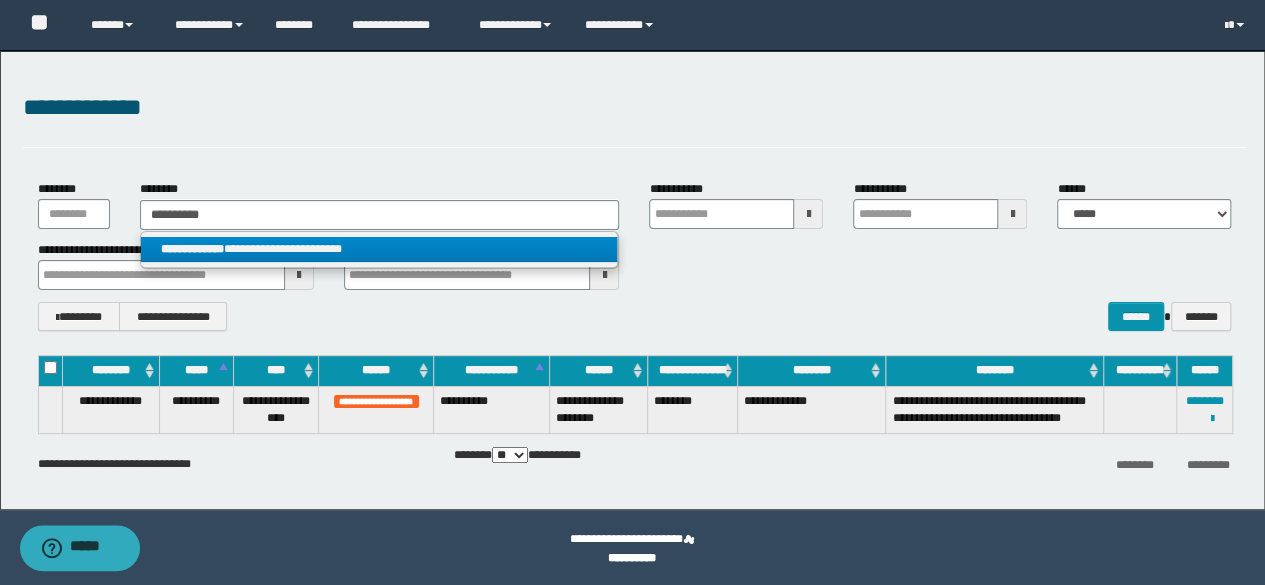 click on "**********" at bounding box center (379, 249) 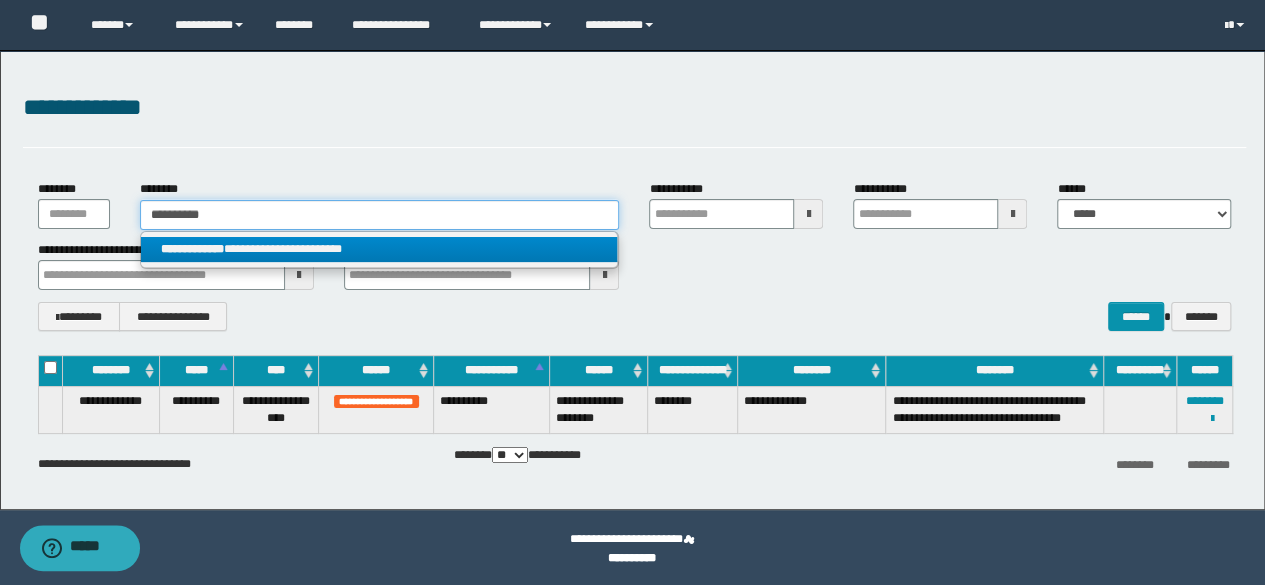 type 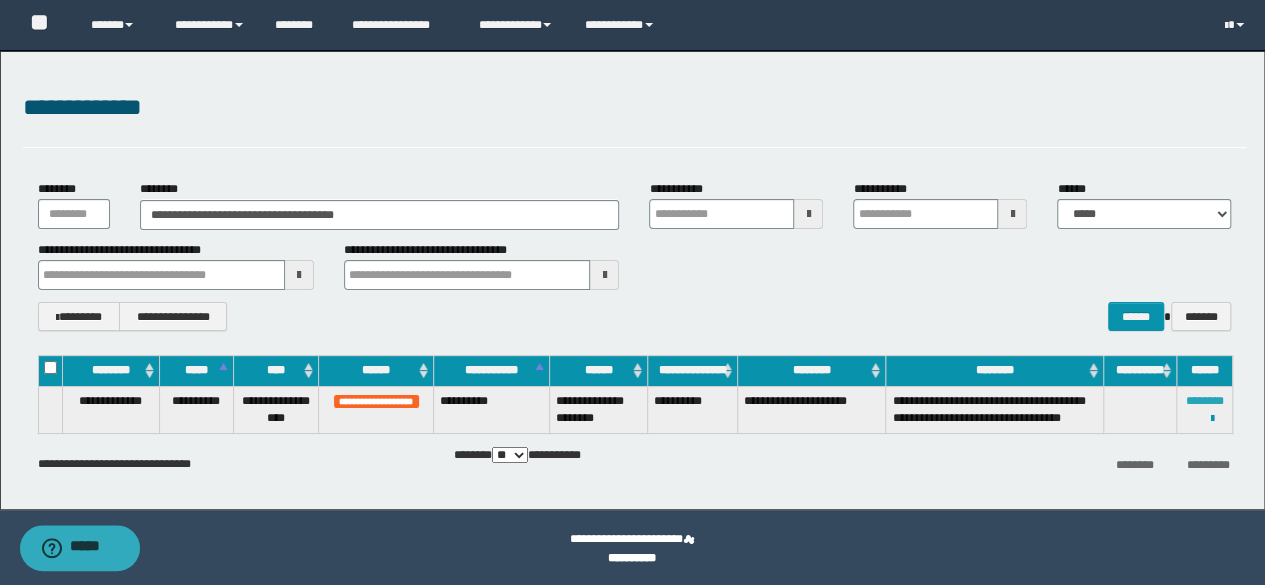 click on "********" at bounding box center (1205, 401) 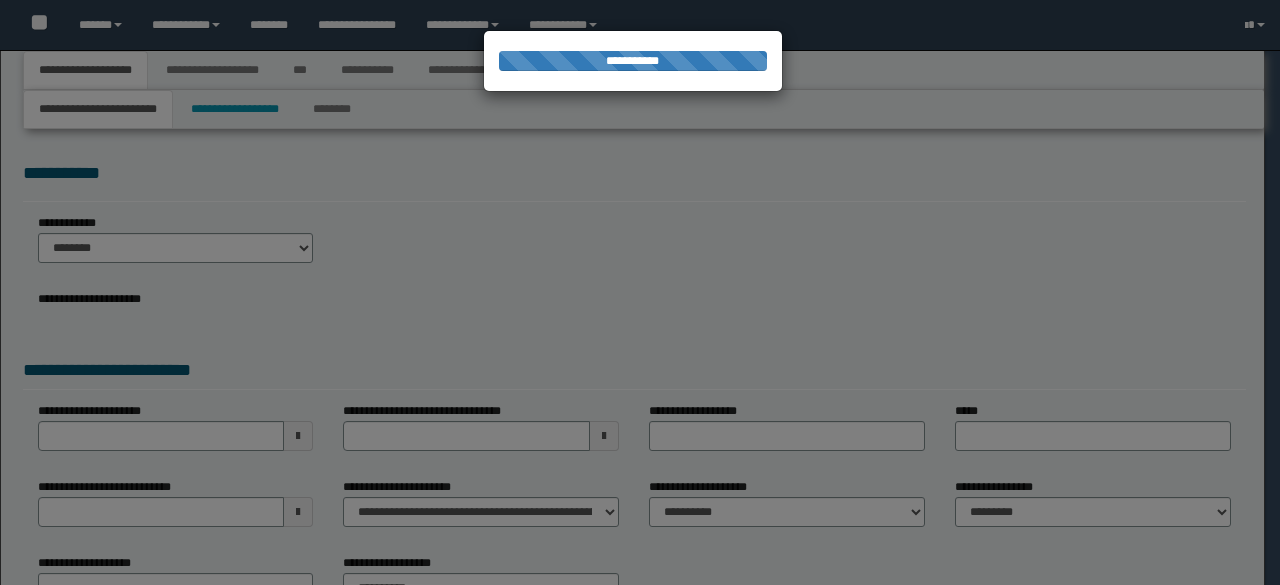 select on "**" 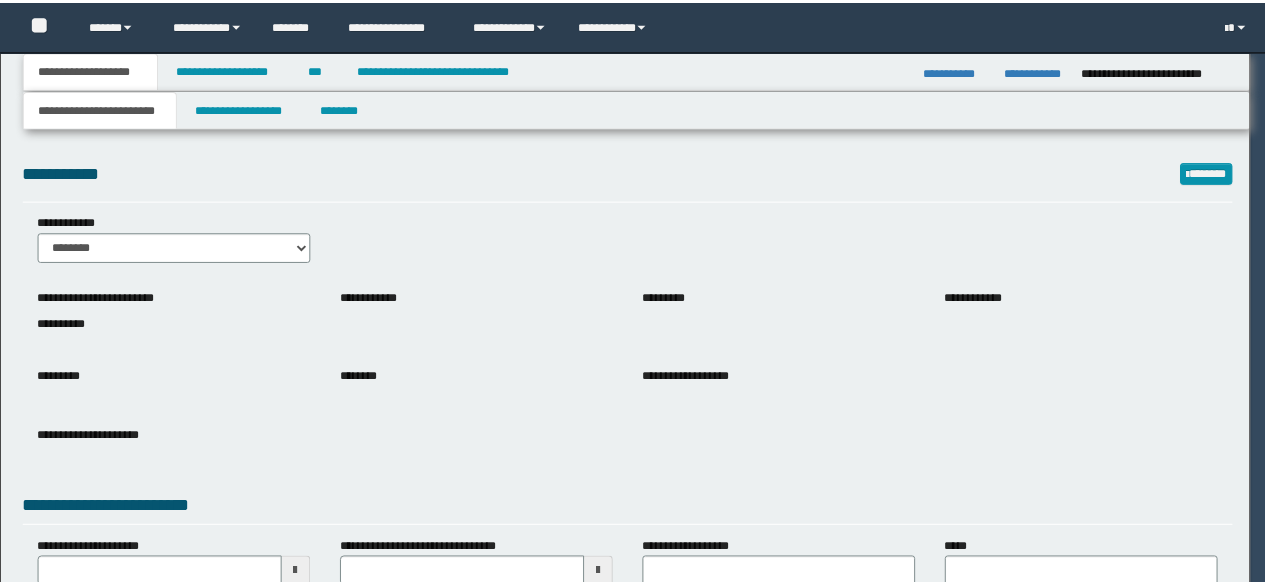 scroll, scrollTop: 0, scrollLeft: 0, axis: both 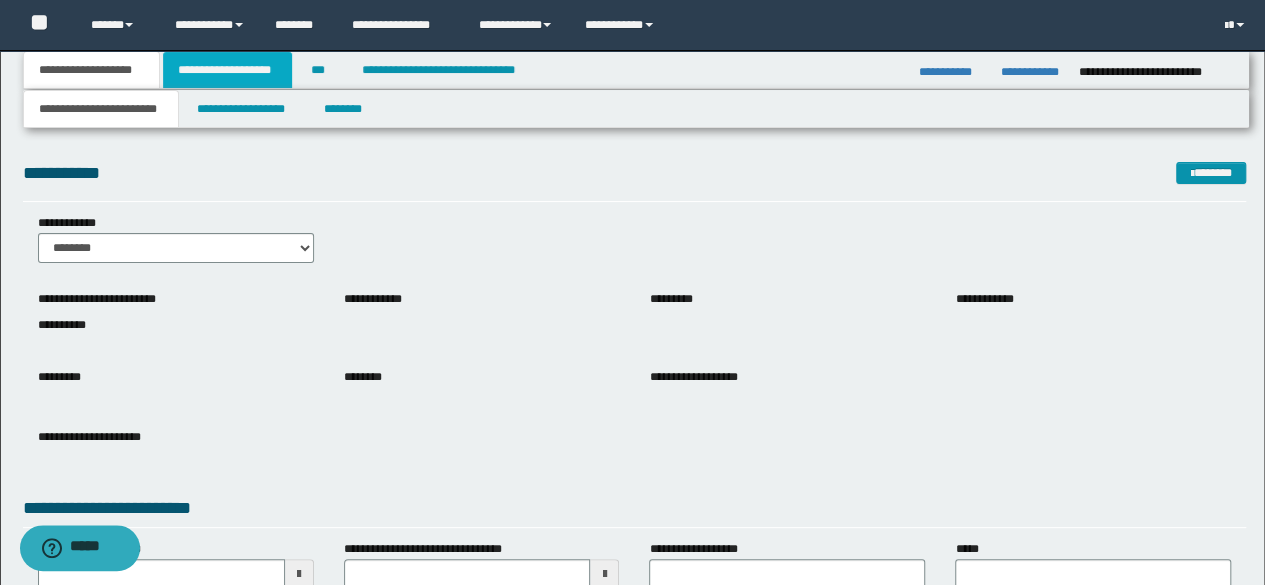 click on "**********" at bounding box center [227, 70] 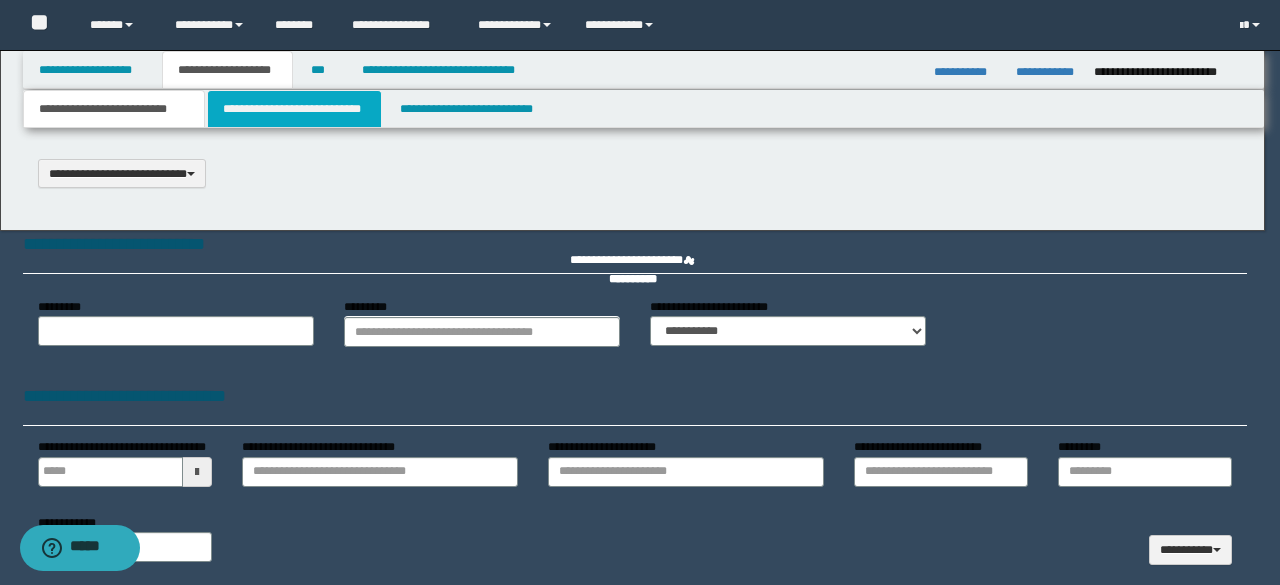 scroll, scrollTop: 0, scrollLeft: 0, axis: both 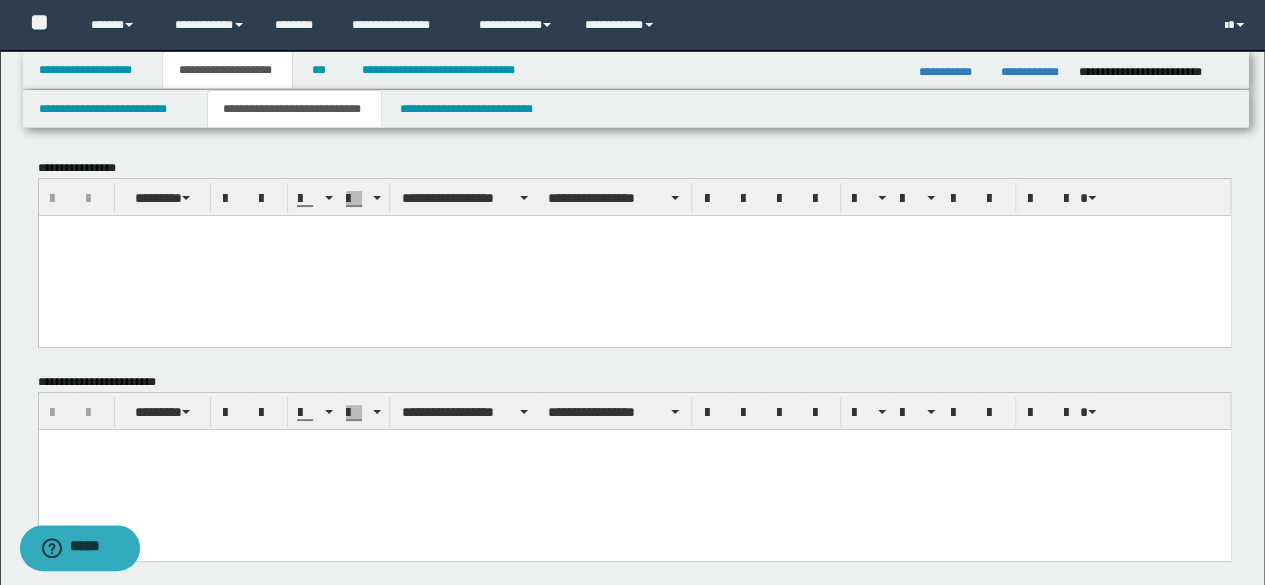 click at bounding box center [634, 470] 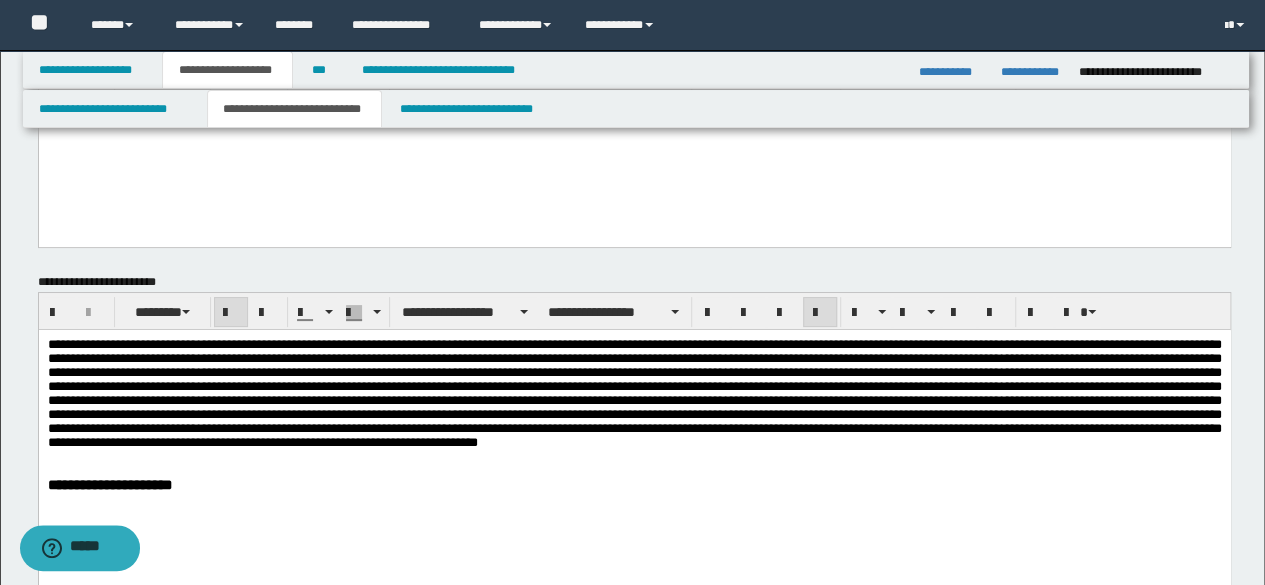 scroll, scrollTop: 300, scrollLeft: 0, axis: vertical 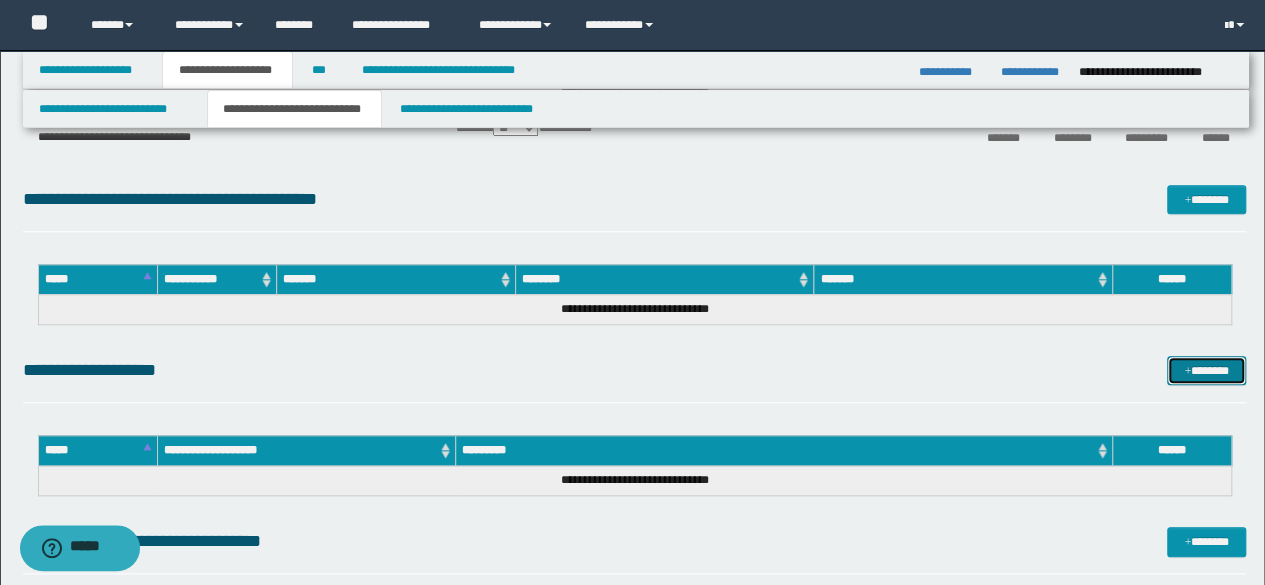 click on "*******" at bounding box center (1206, 370) 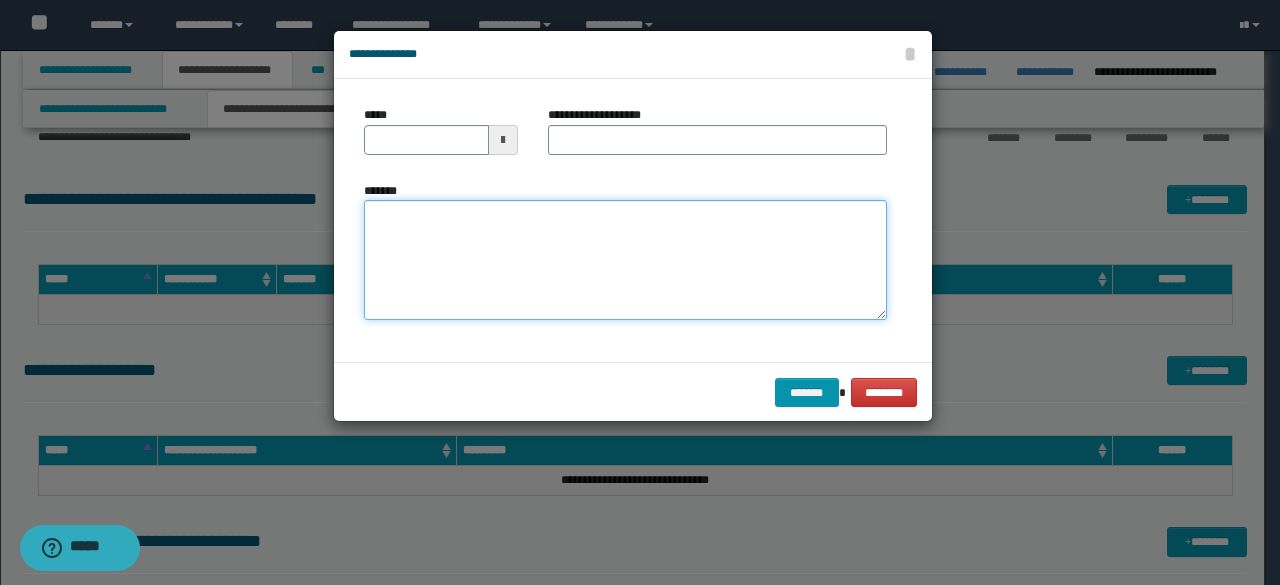 click on "*******" at bounding box center (625, 260) 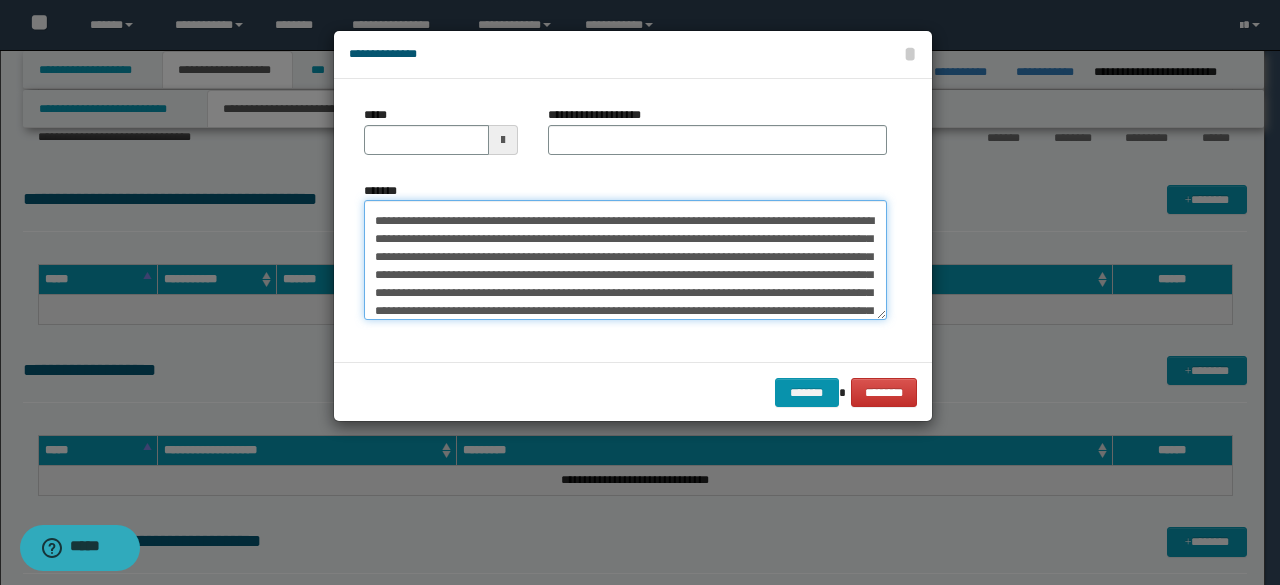 drag, startPoint x: 874, startPoint y: 228, endPoint x: 873, endPoint y: 211, distance: 17.029387 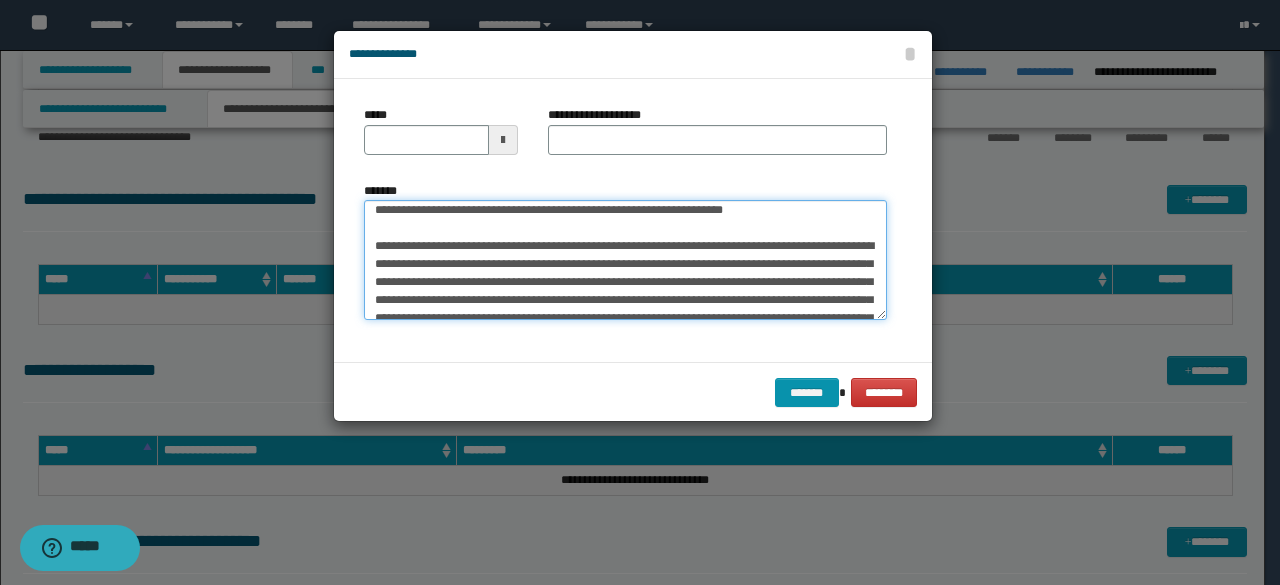 scroll, scrollTop: 0, scrollLeft: 0, axis: both 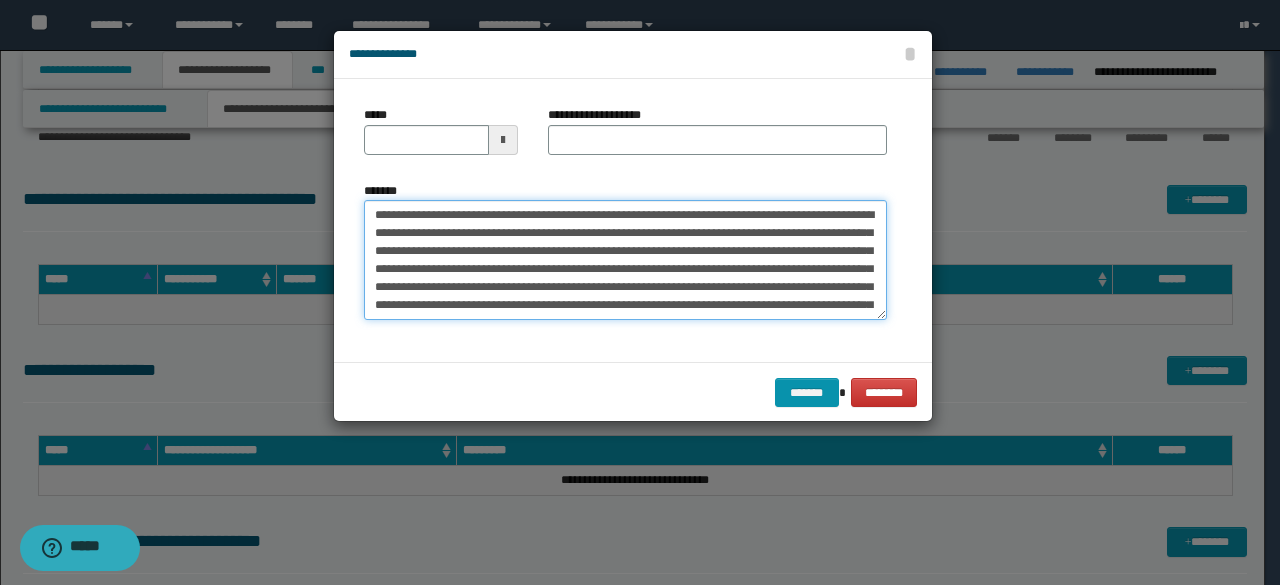 drag, startPoint x: 588, startPoint y: 289, endPoint x: 604, endPoint y: 265, distance: 28.84441 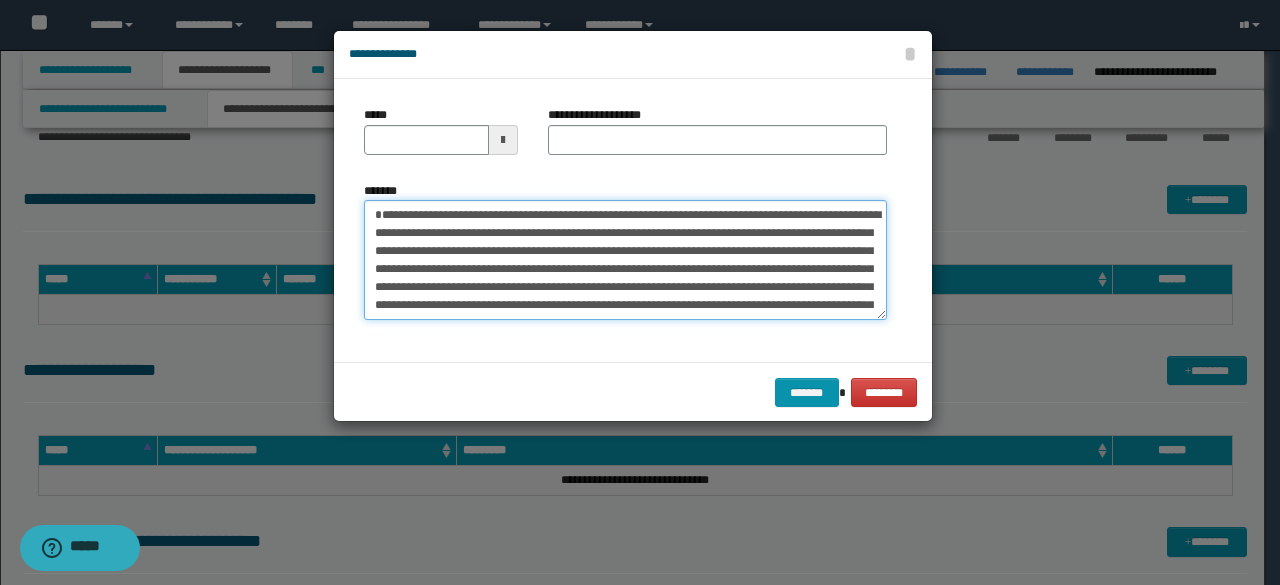 type 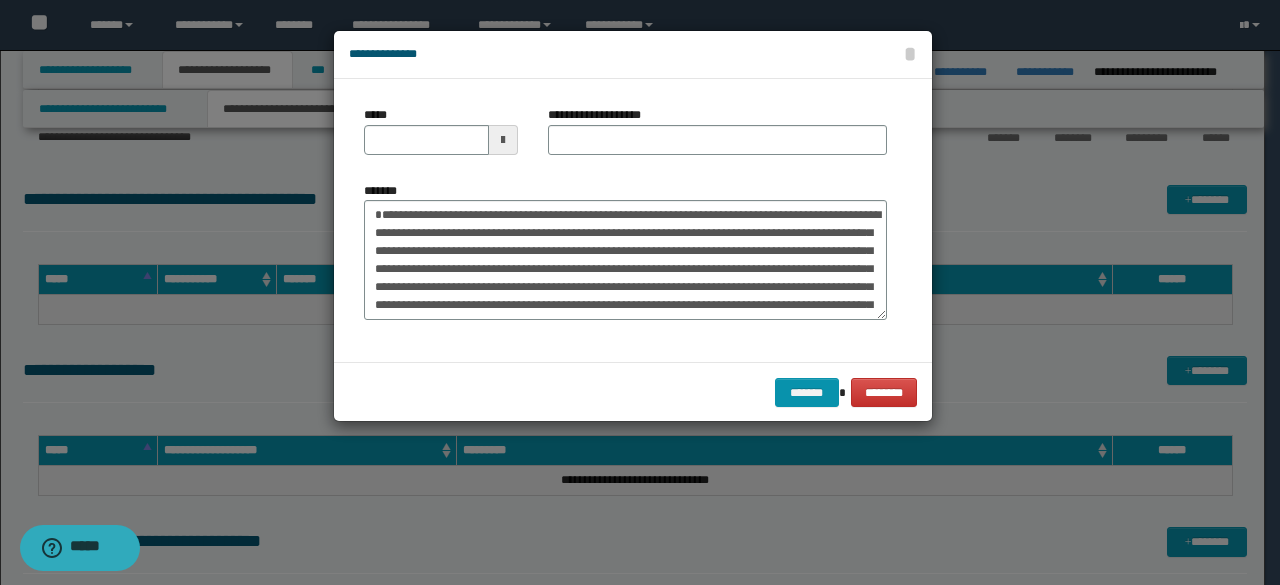 click on "*****" at bounding box center [441, 138] 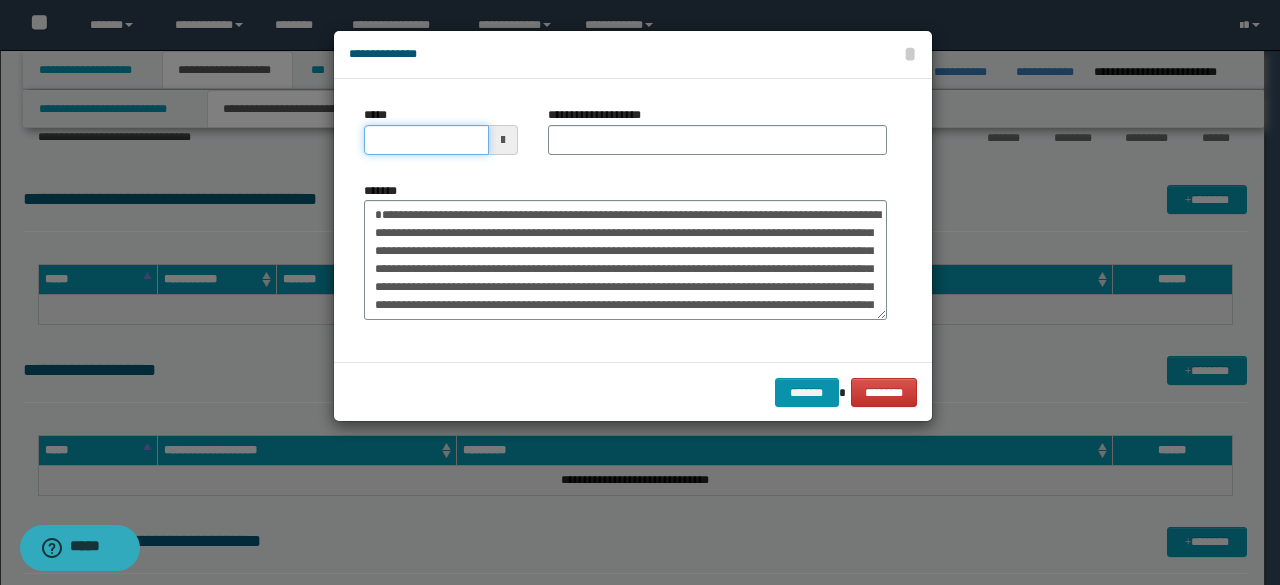 click on "*****" at bounding box center [426, 140] 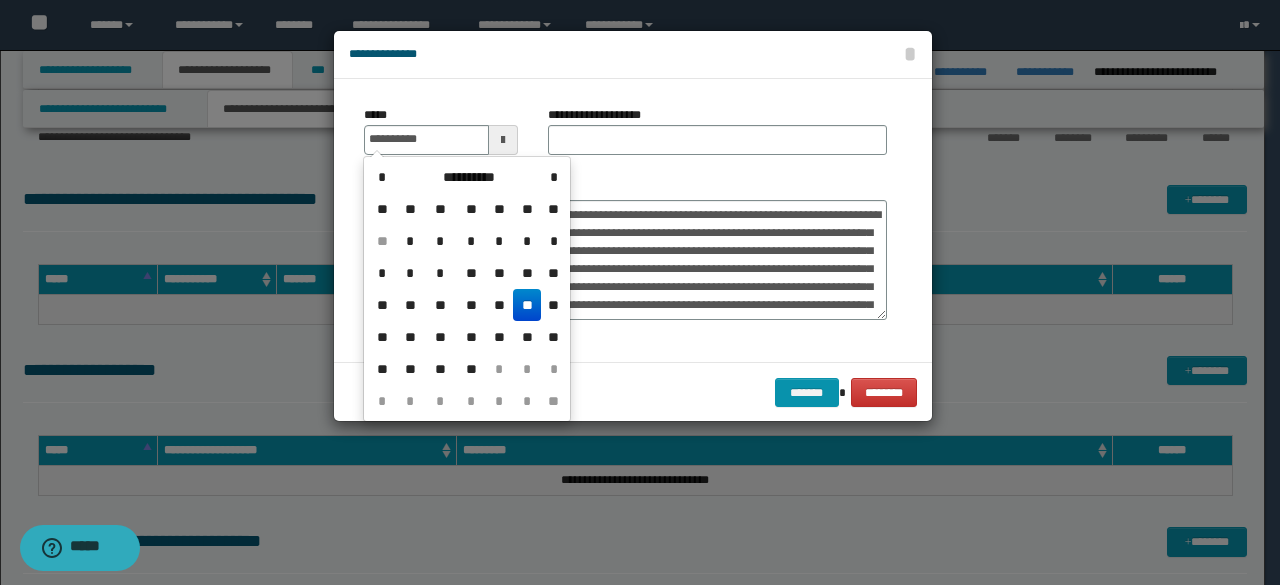 click on "**" at bounding box center (527, 305) 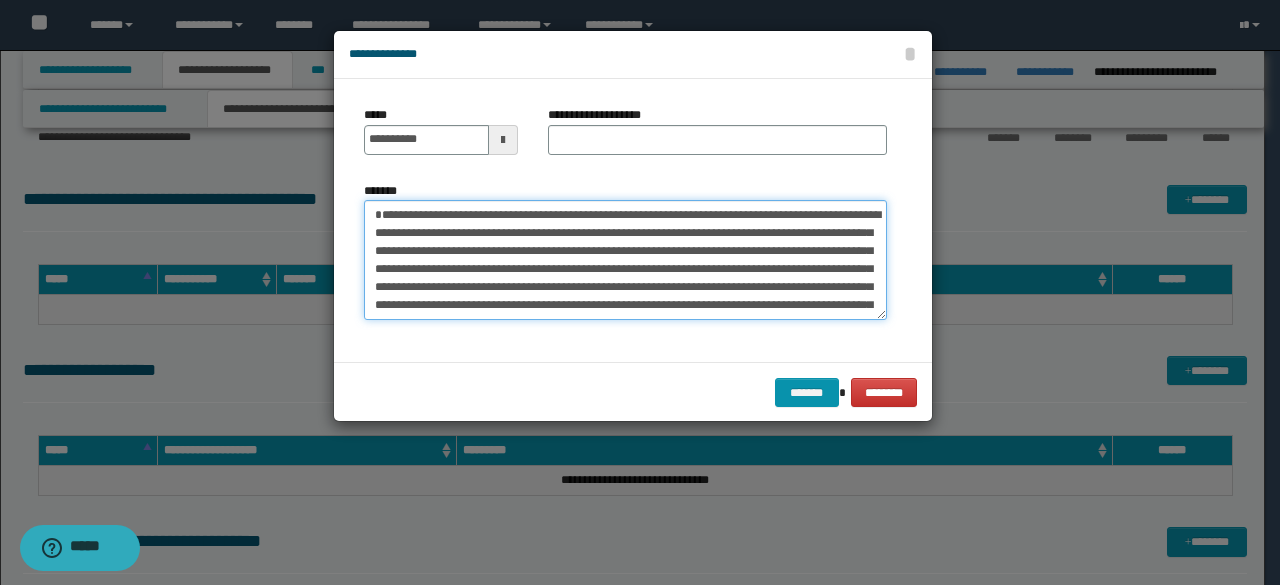 drag, startPoint x: 379, startPoint y: 211, endPoint x: 648, endPoint y: 219, distance: 269.11893 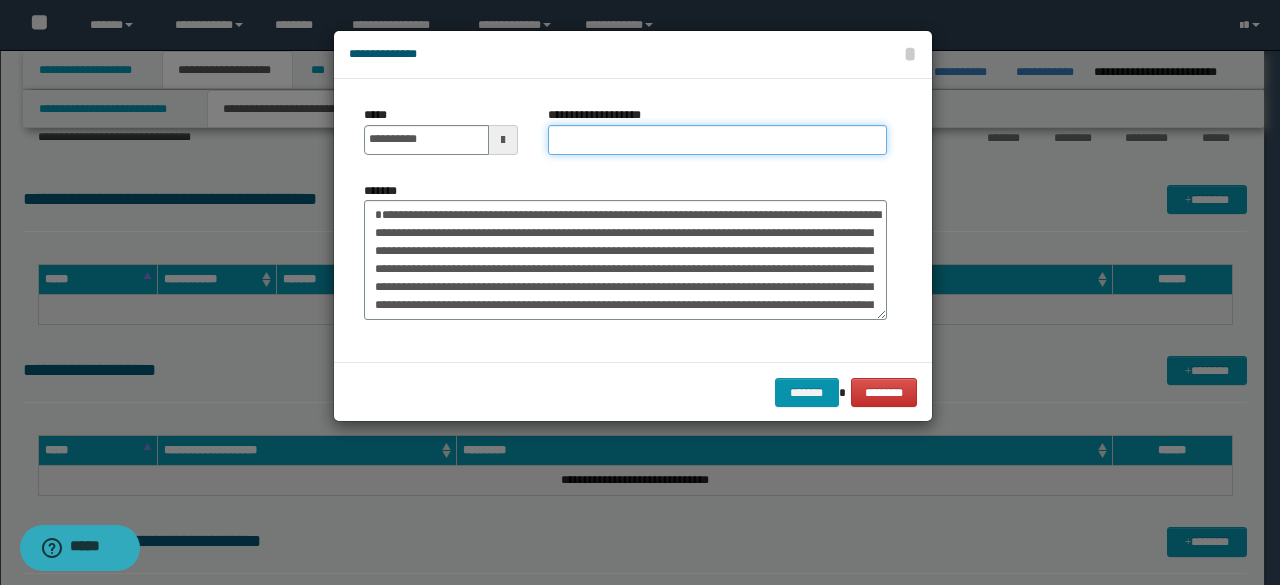 click on "**********" at bounding box center (717, 140) 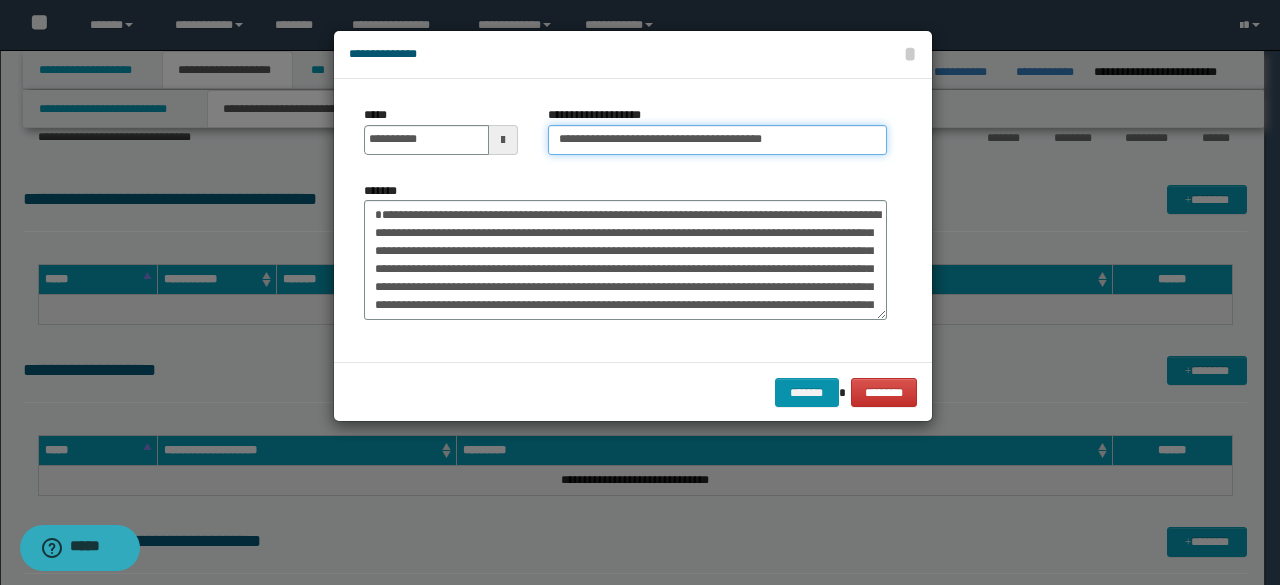click on "**********" at bounding box center [717, 140] 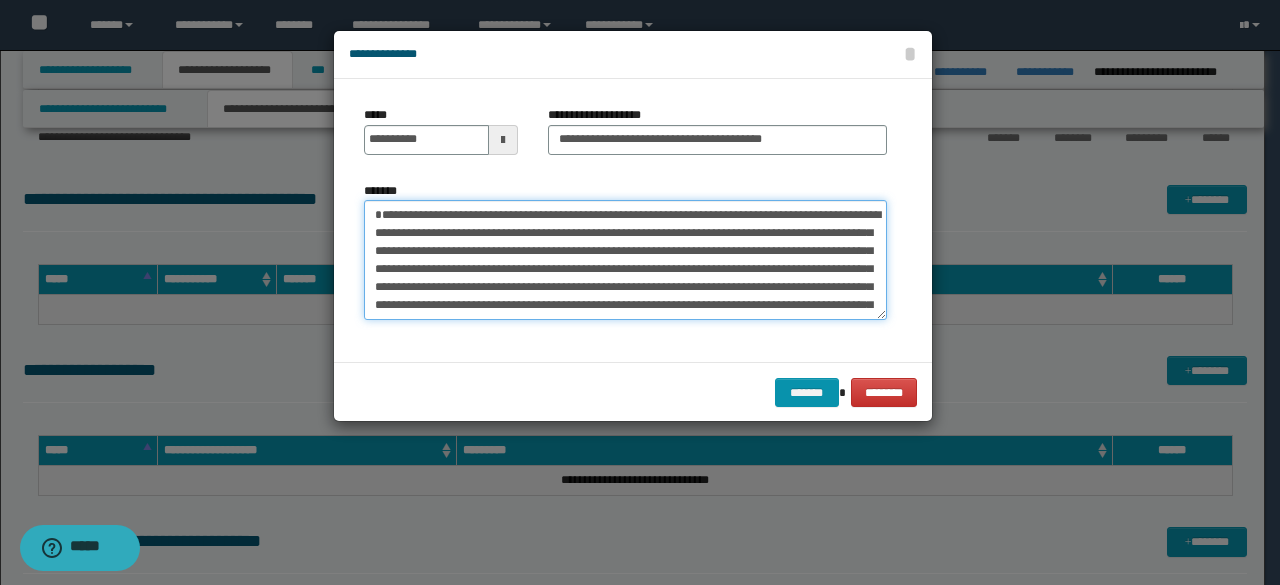 click on "*******" at bounding box center [625, 259] 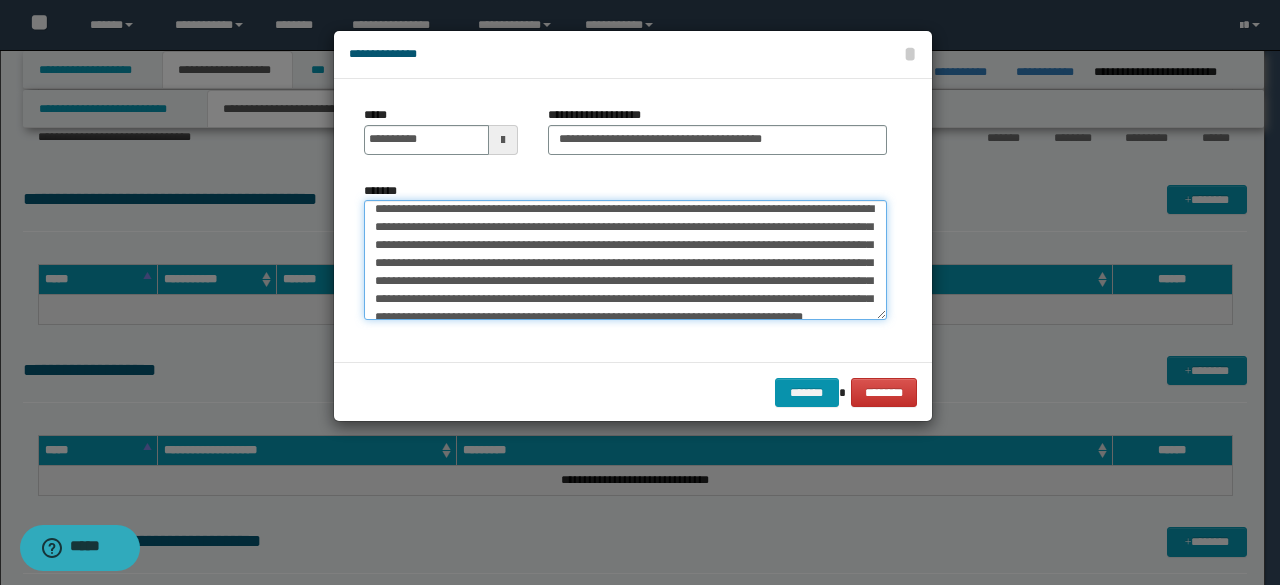 scroll, scrollTop: 1134, scrollLeft: 0, axis: vertical 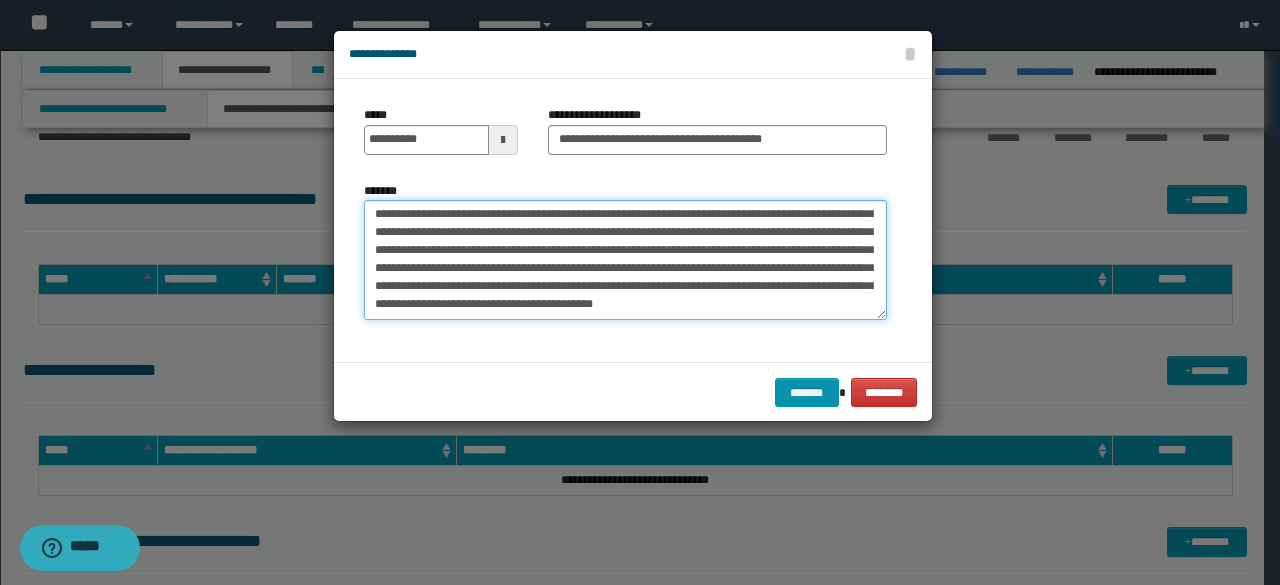 drag, startPoint x: 370, startPoint y: 237, endPoint x: 442, endPoint y: 281, distance: 84.38009 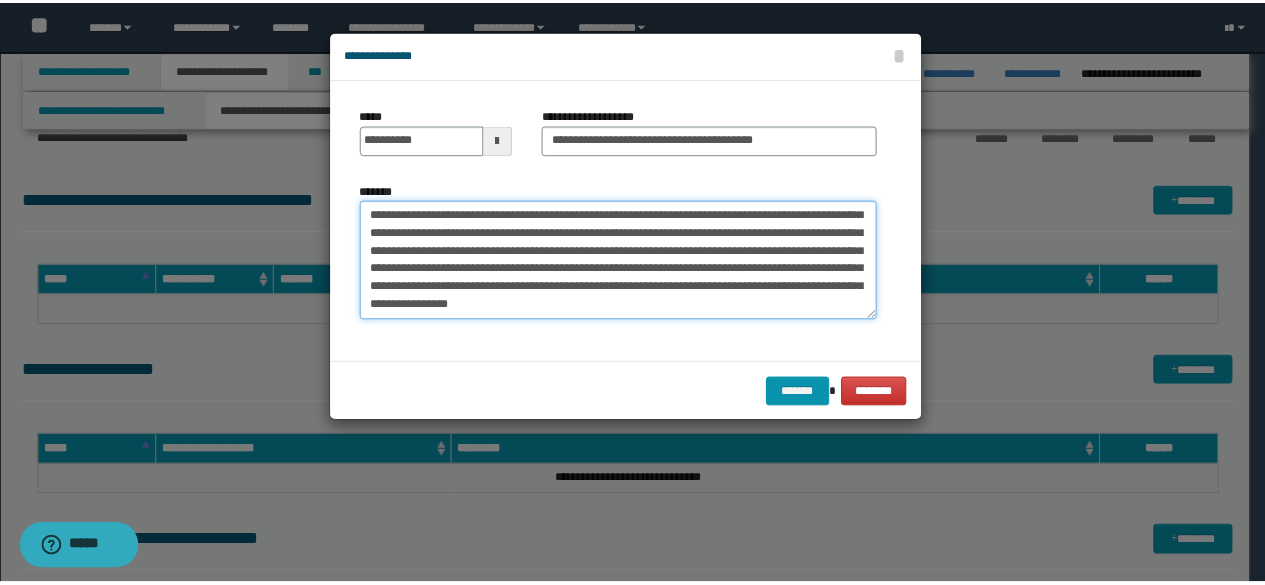 scroll, scrollTop: 0, scrollLeft: 0, axis: both 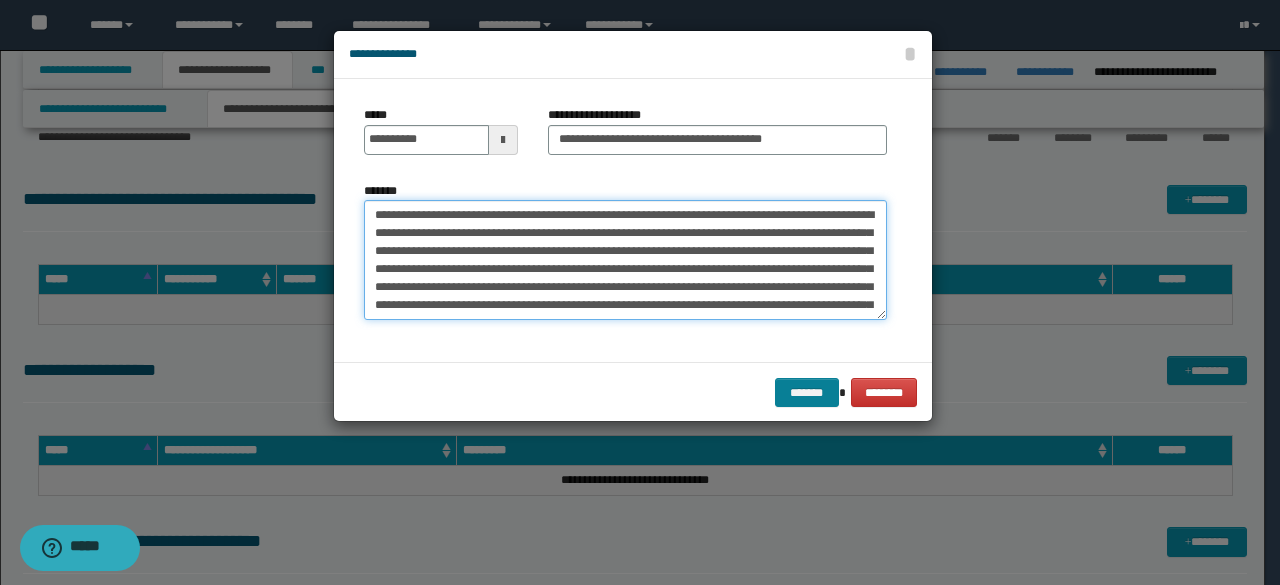 type on "**********" 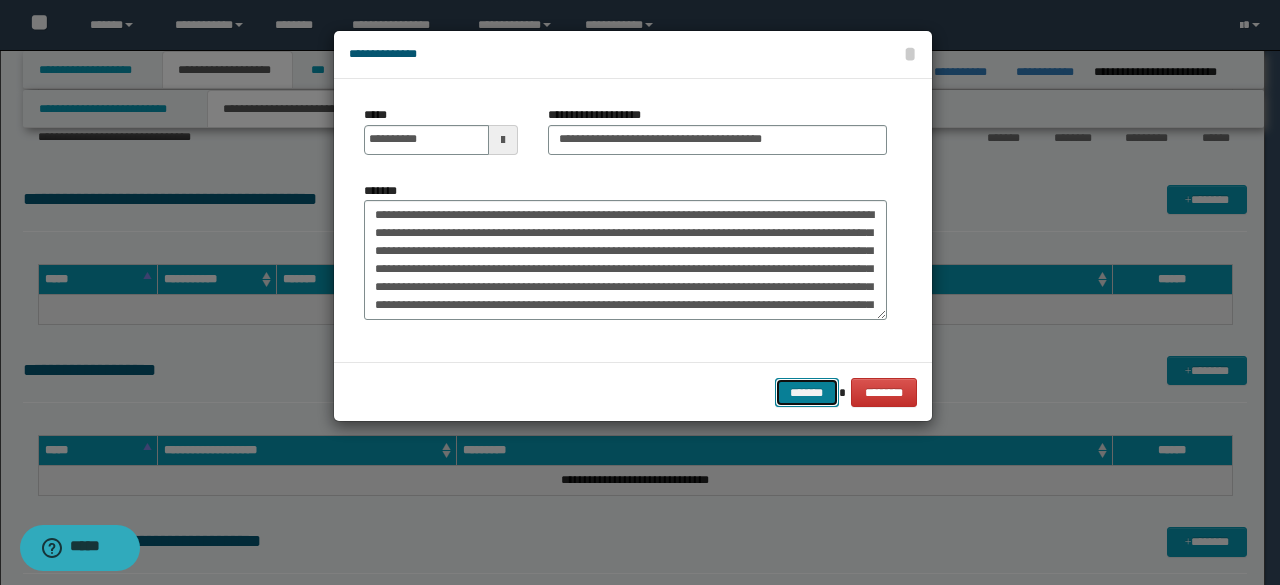 click on "*******" at bounding box center [807, 392] 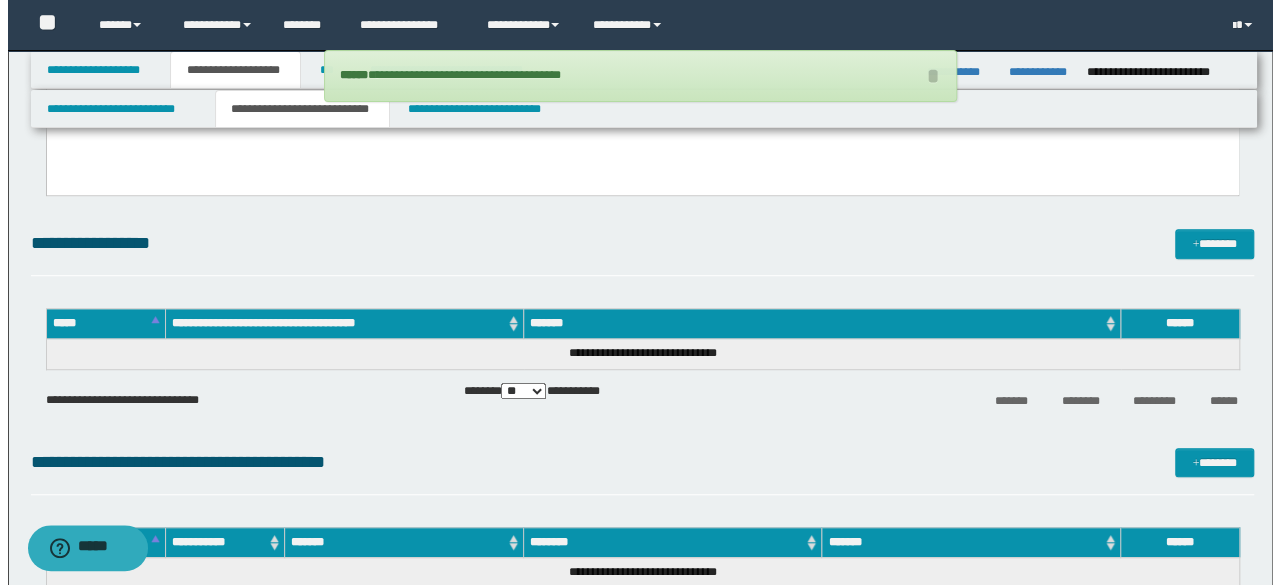 scroll, scrollTop: 500, scrollLeft: 0, axis: vertical 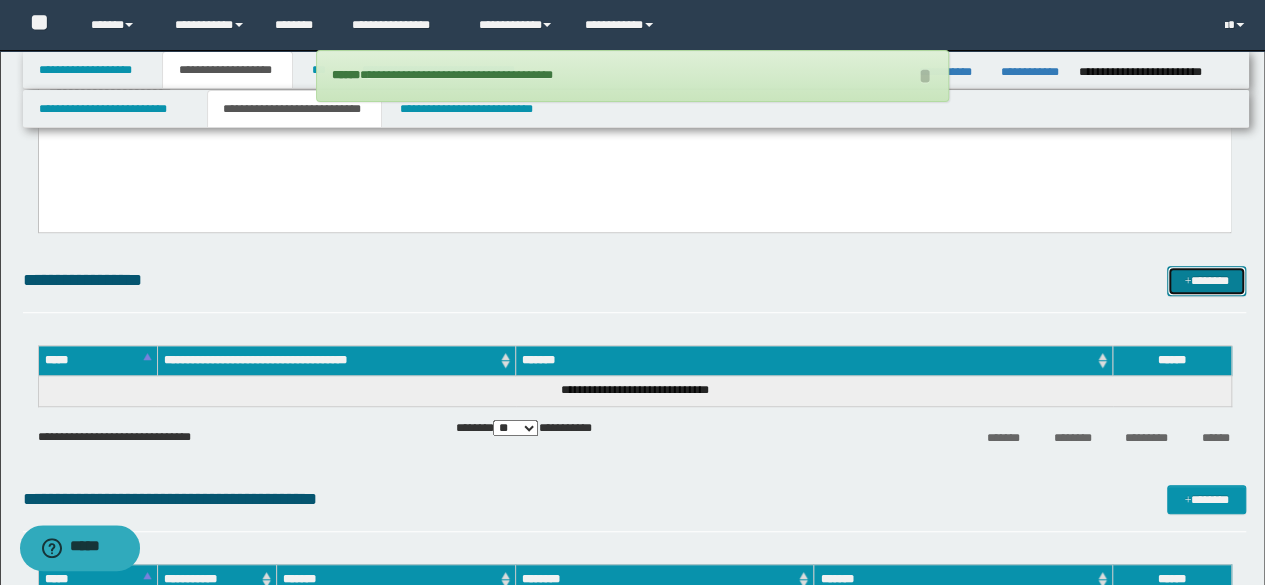 click on "*******" at bounding box center (1206, 280) 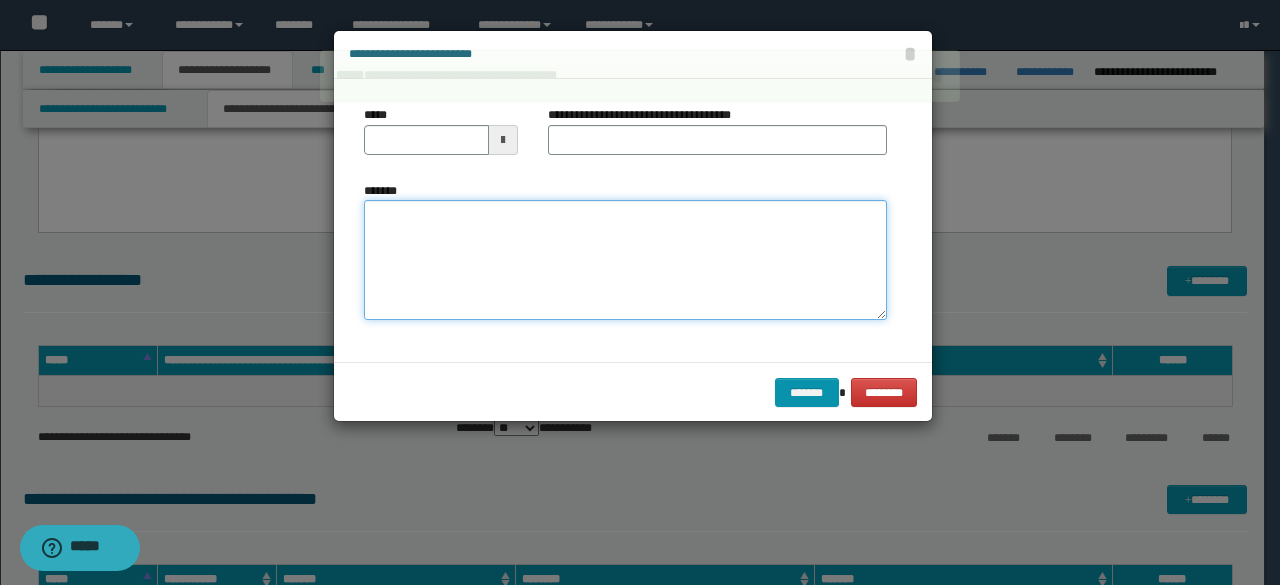 click on "*******" at bounding box center [625, 260] 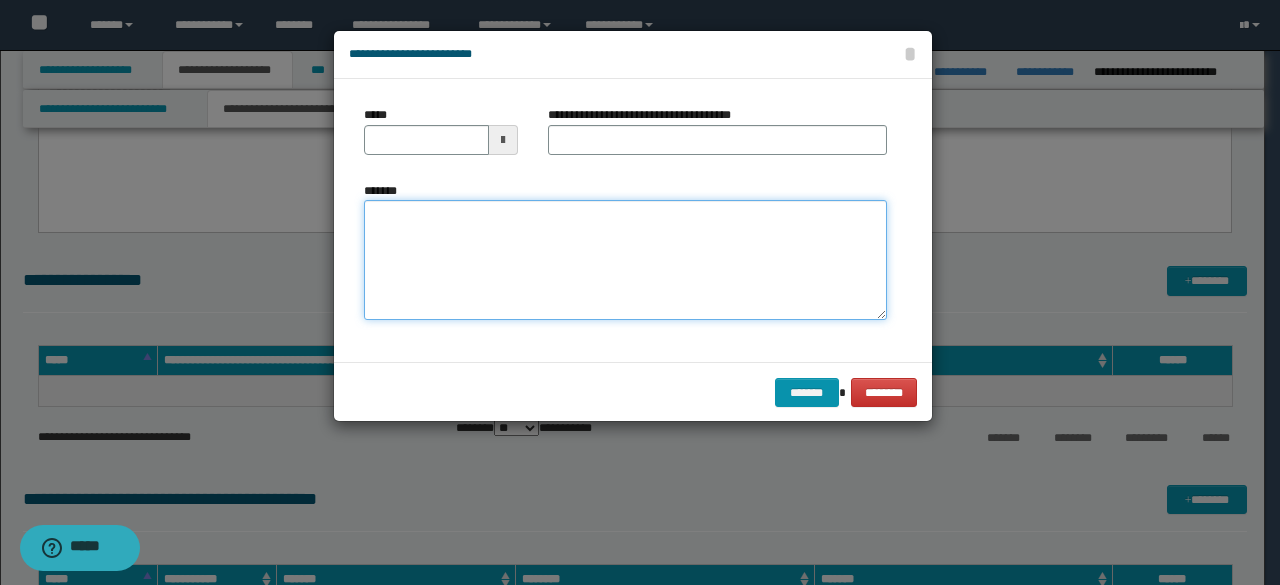 paste on "**********" 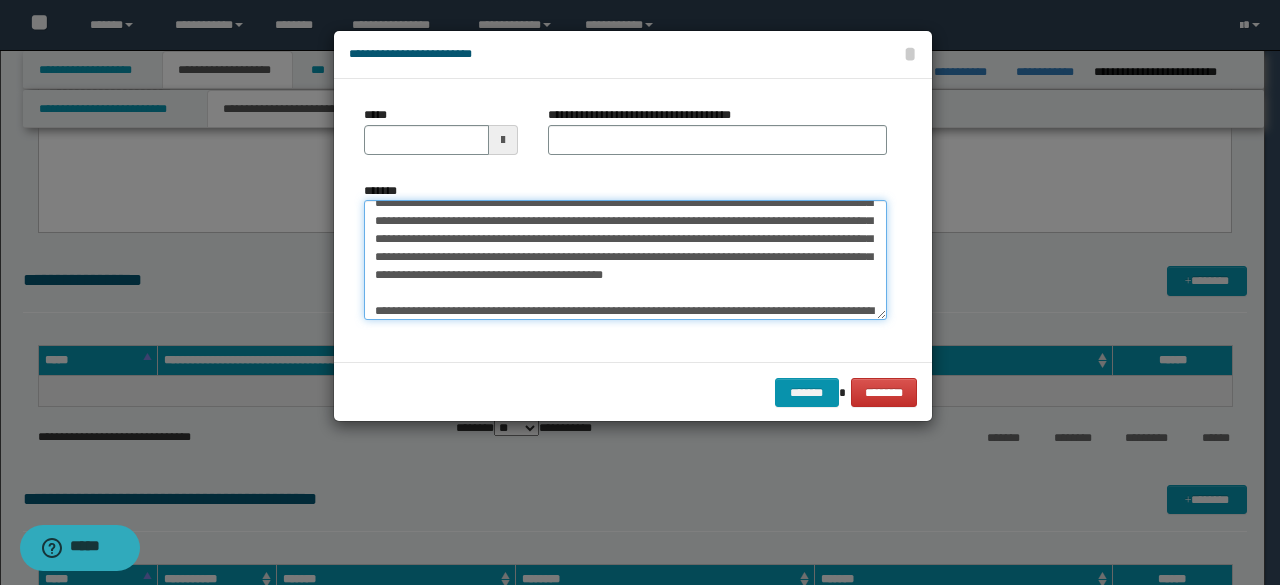 scroll, scrollTop: 0, scrollLeft: 0, axis: both 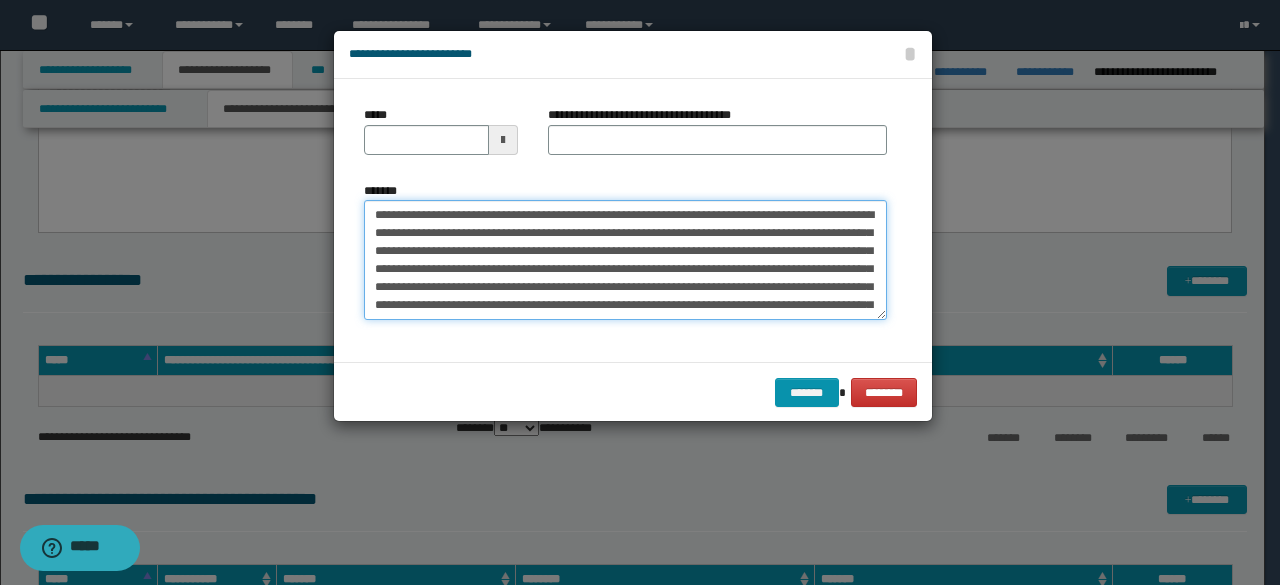 click on "*******" at bounding box center [625, 259] 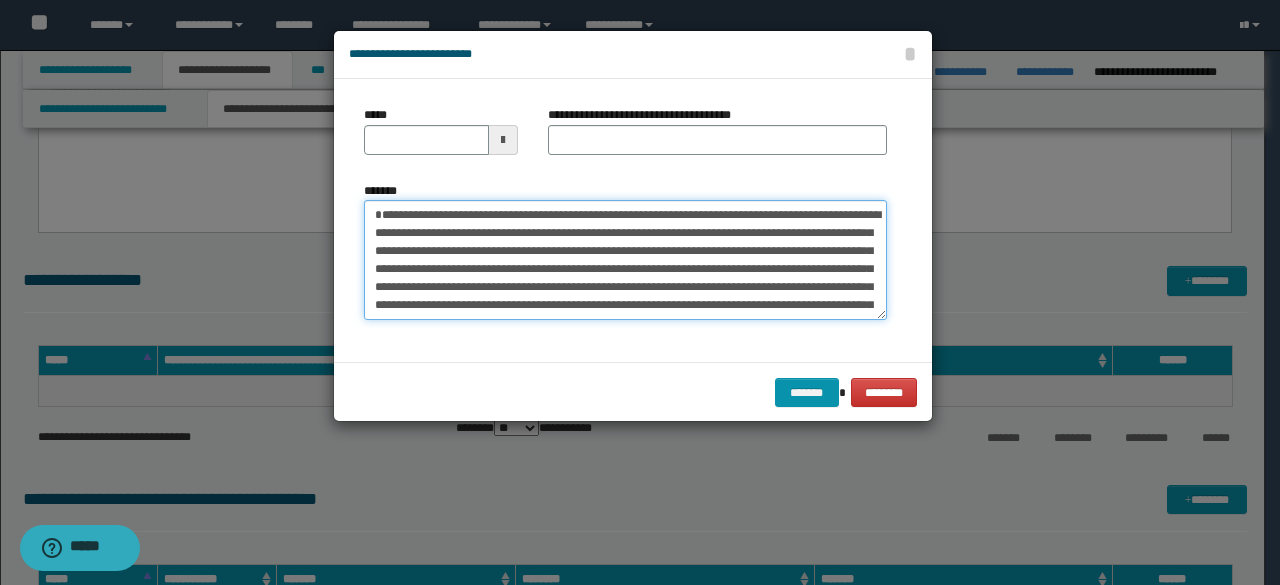 type 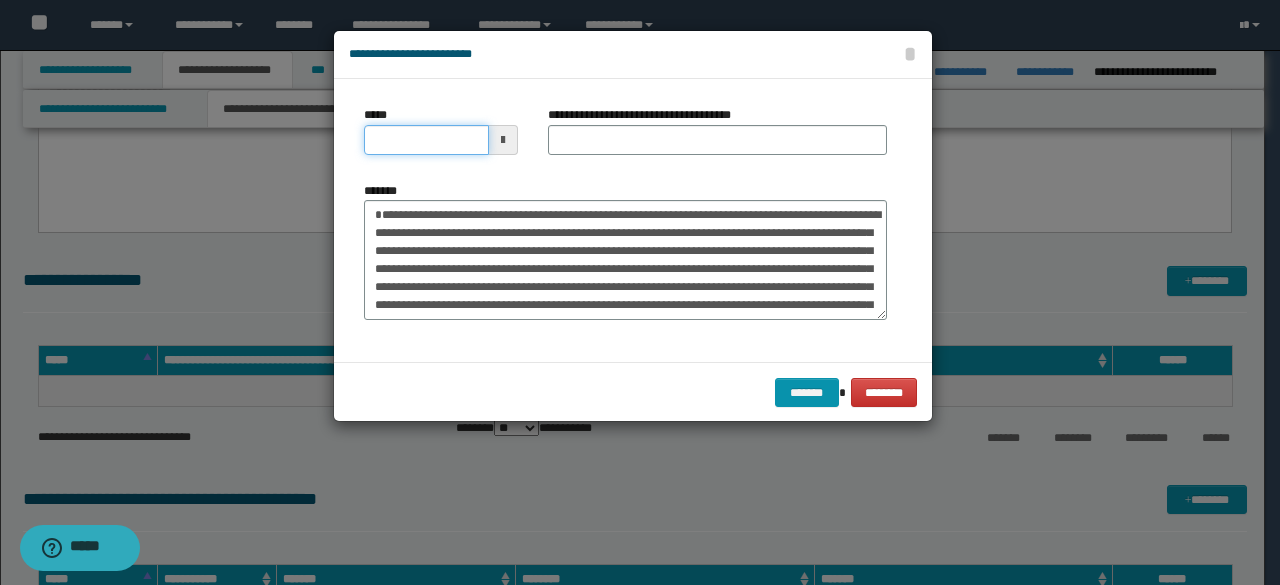click on "*****" at bounding box center [426, 140] 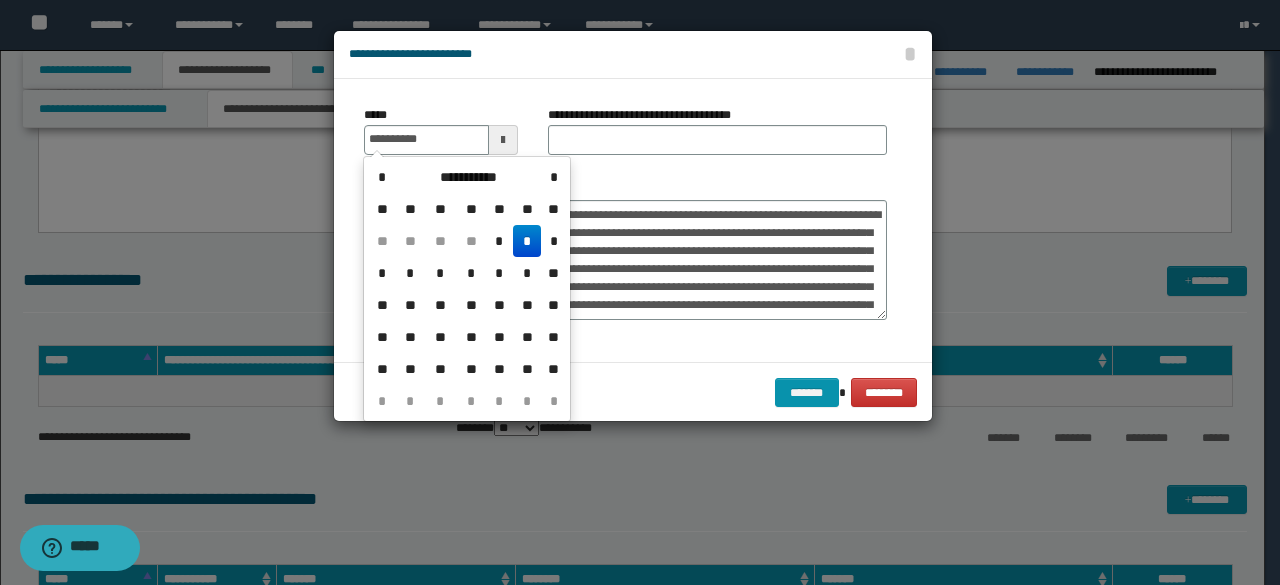 click on "*" at bounding box center [527, 241] 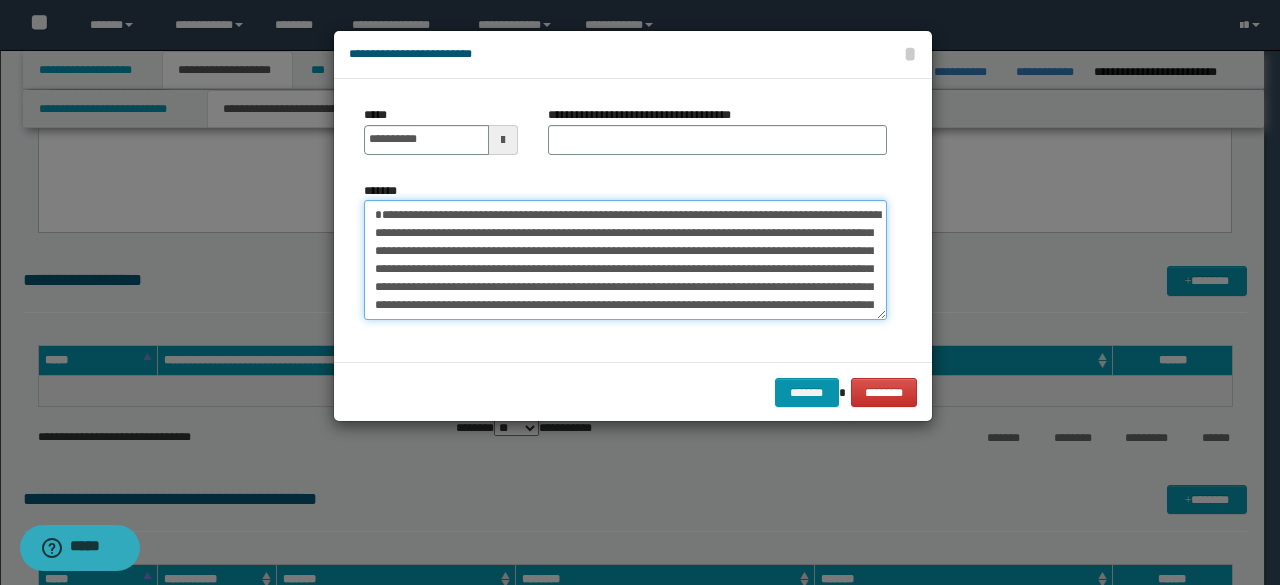 drag, startPoint x: 376, startPoint y: 215, endPoint x: 521, endPoint y: 210, distance: 145.08618 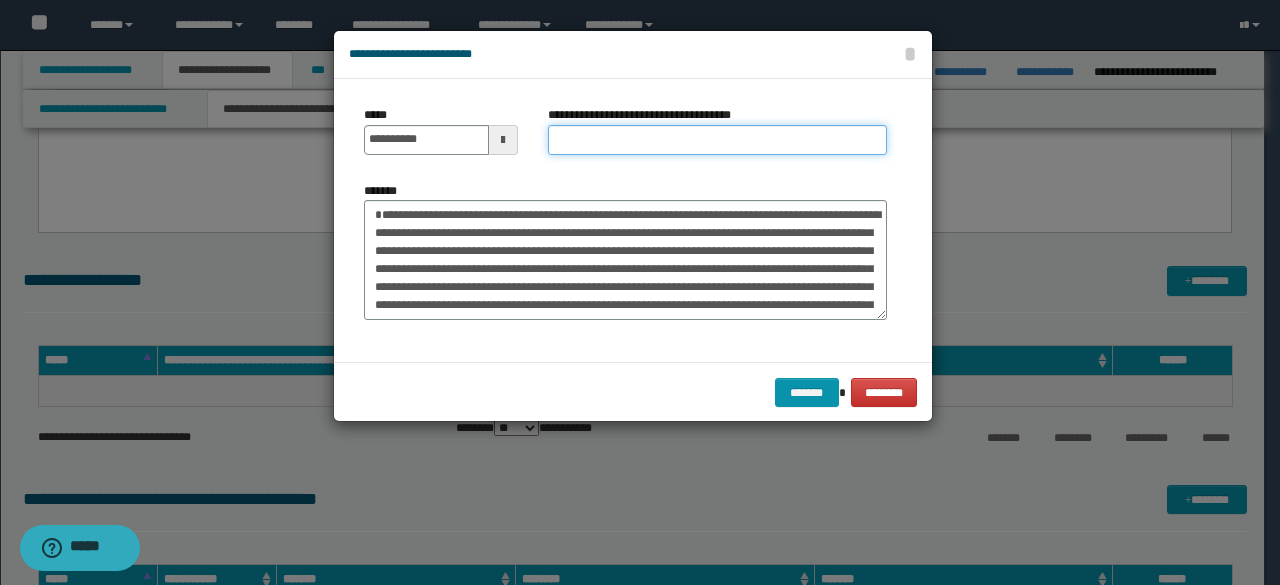 click on "**********" at bounding box center (717, 140) 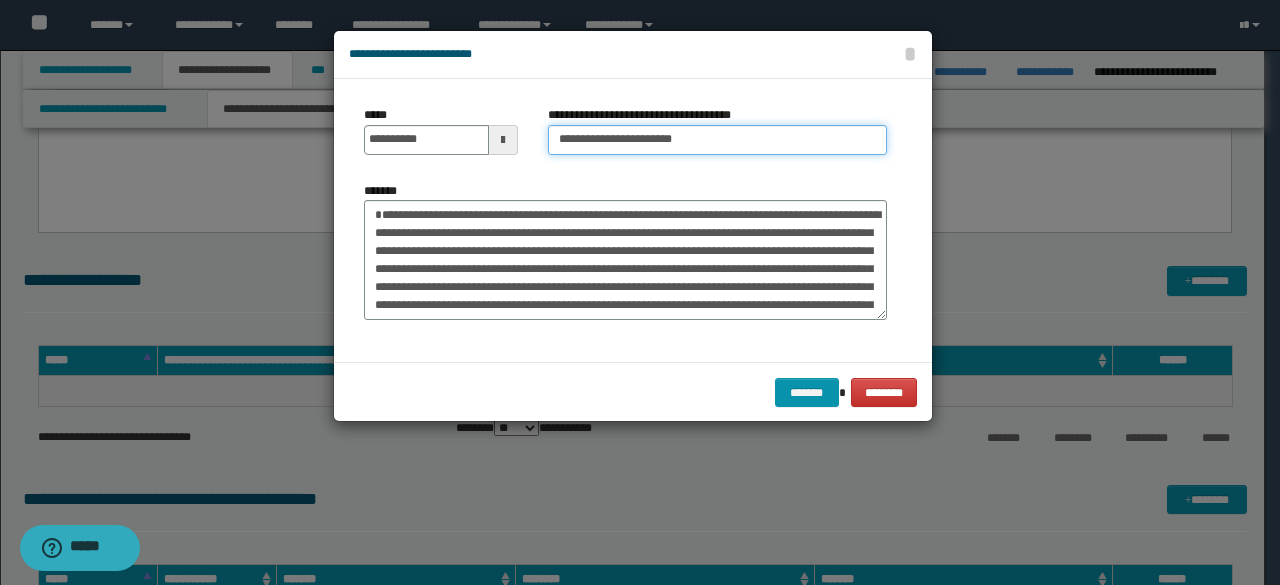 type on "**********" 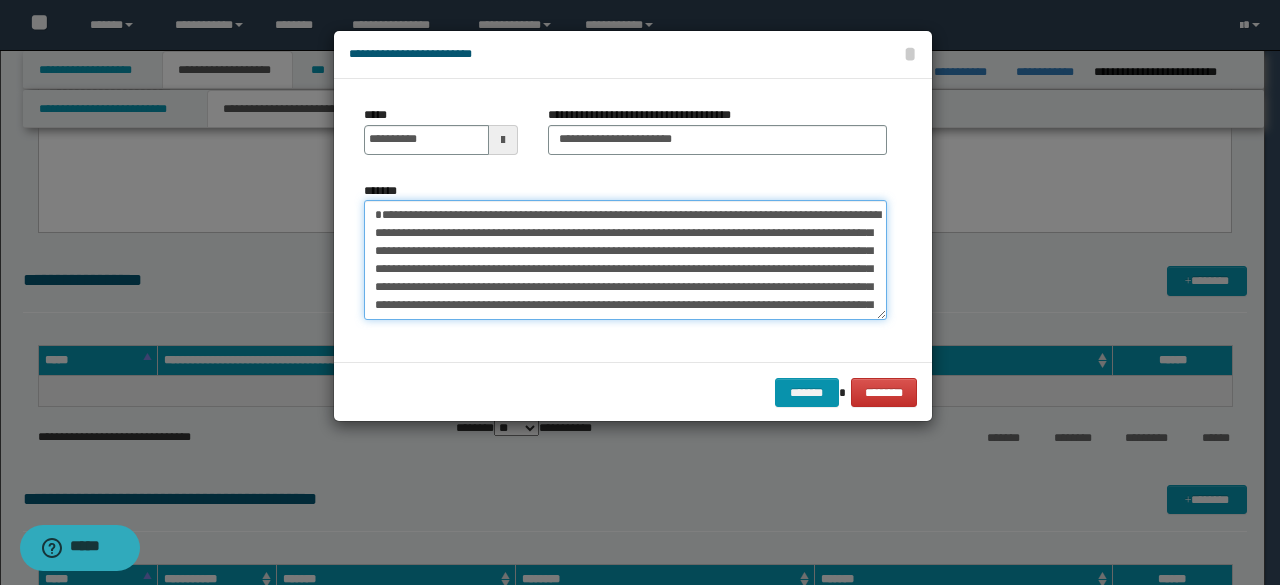 click on "*******" at bounding box center (625, 259) 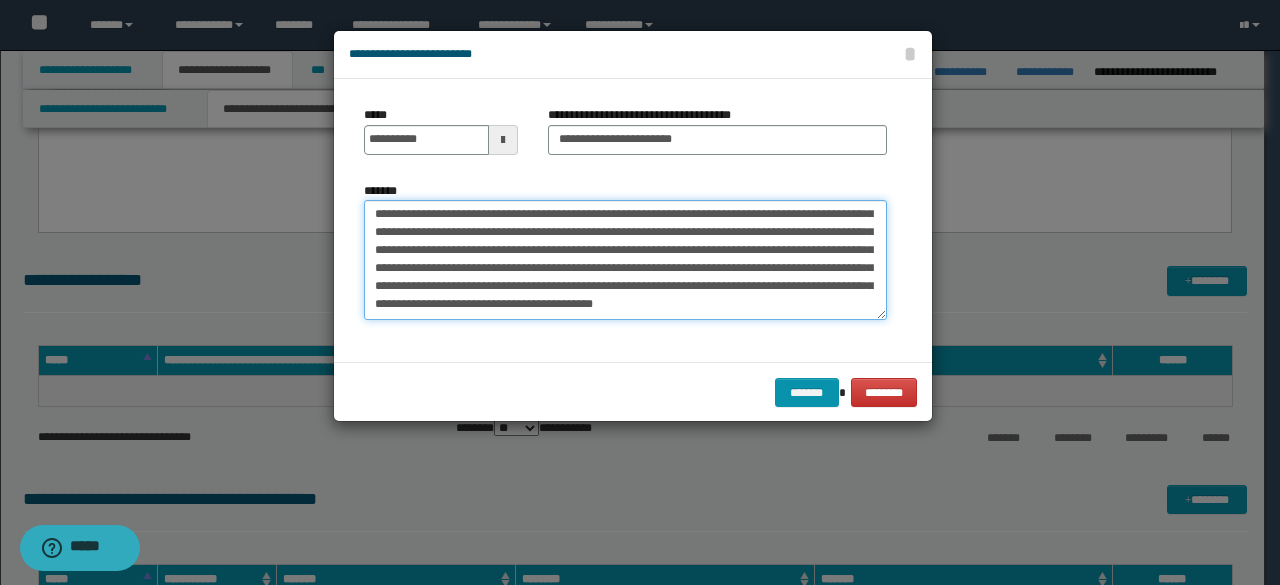 scroll, scrollTop: 900, scrollLeft: 0, axis: vertical 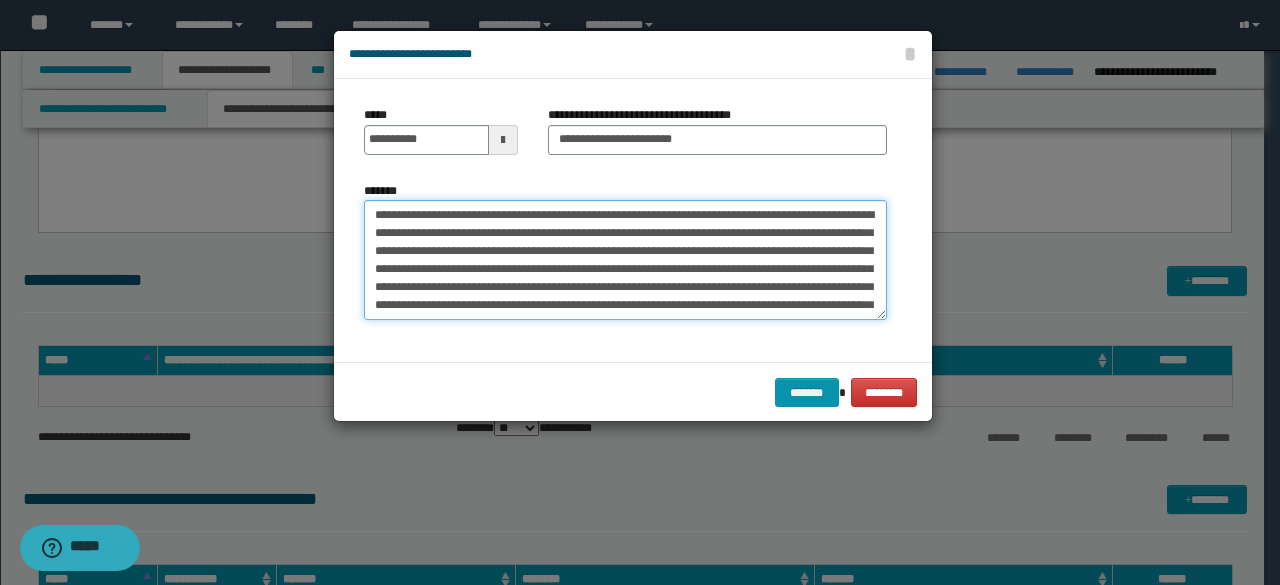type on "**********" 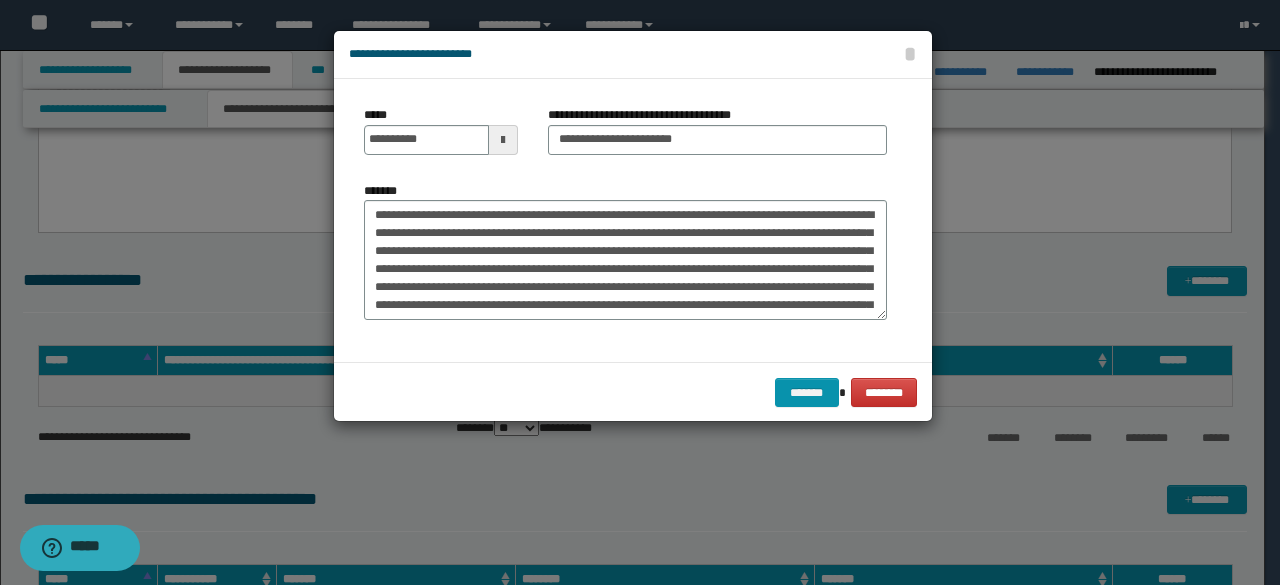 click on "*******
********" at bounding box center (633, 392) 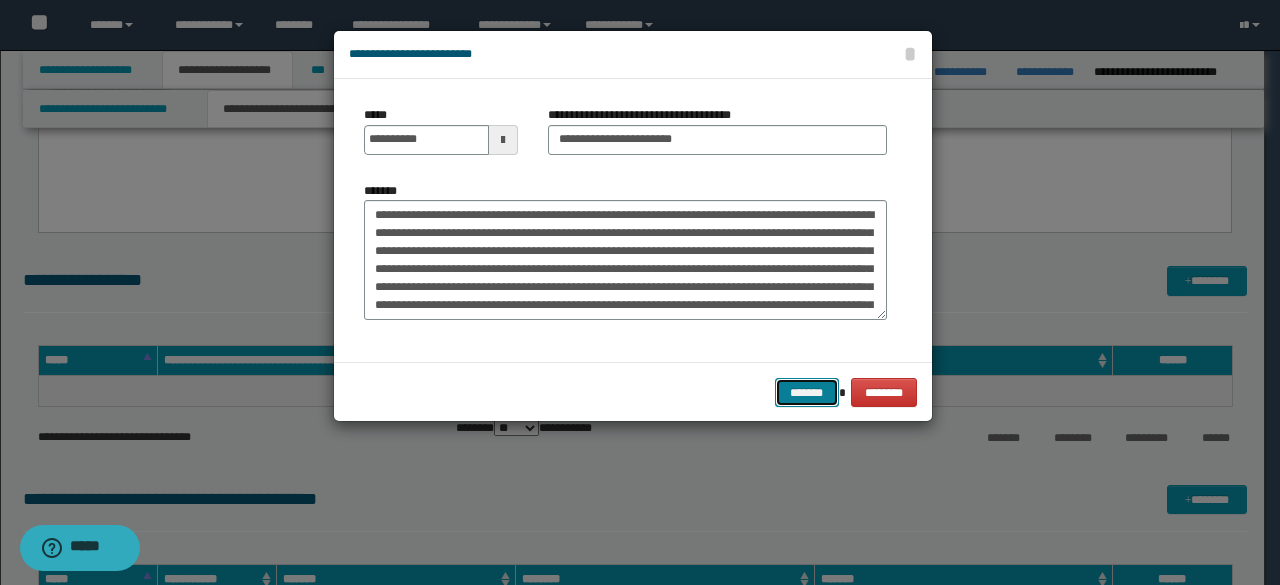 click on "*******" at bounding box center [807, 392] 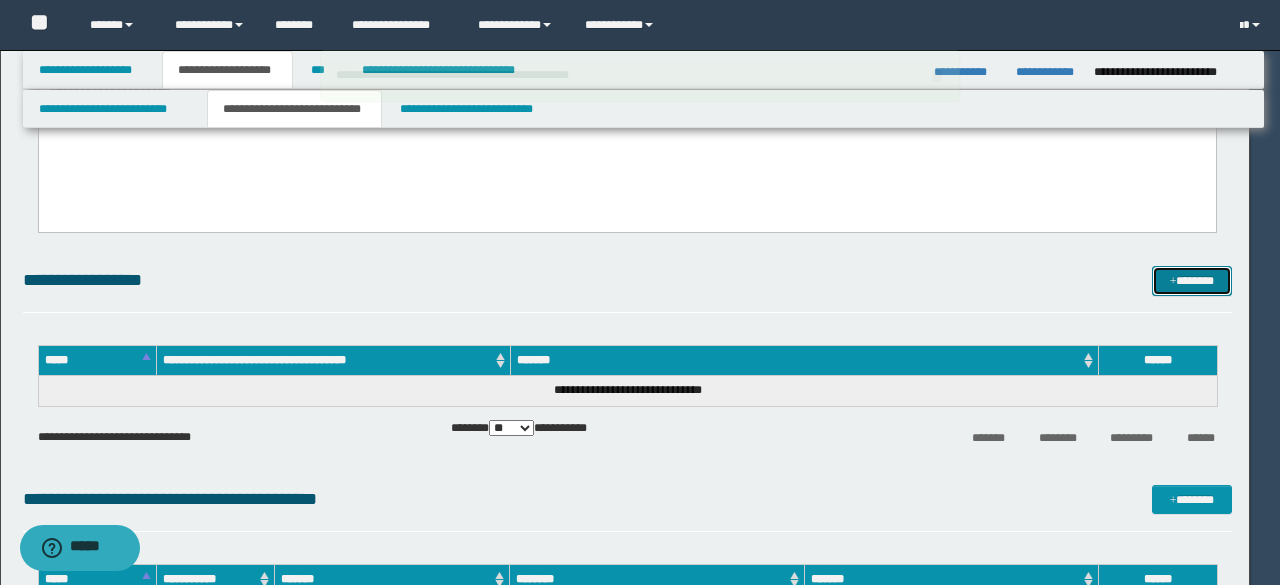 type 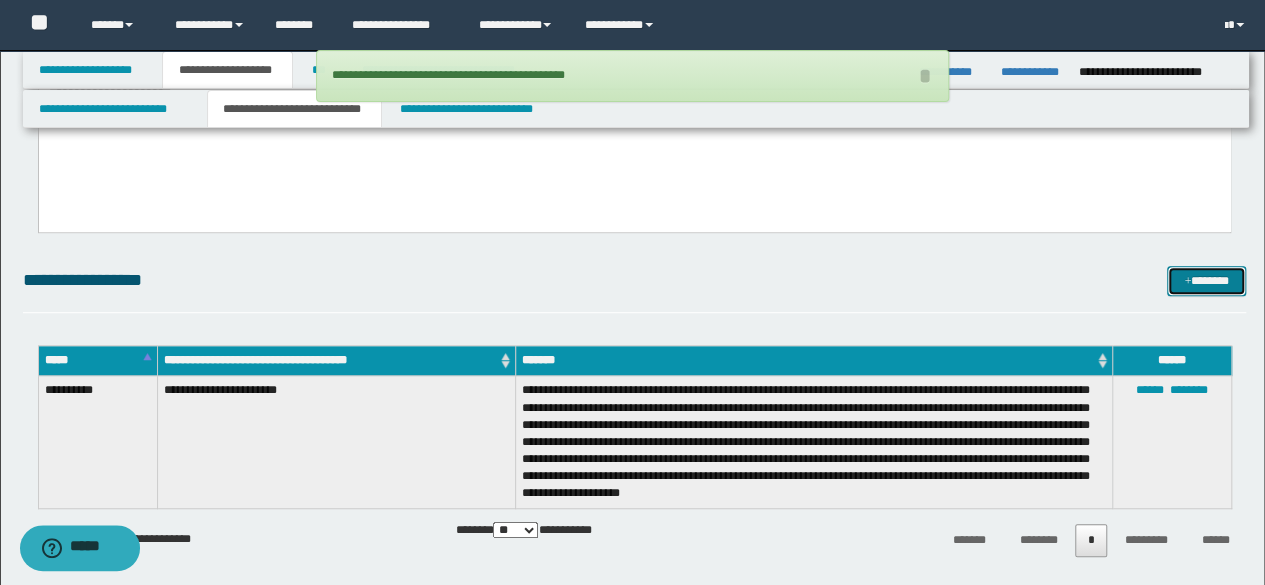 click on "*******" at bounding box center (1206, 280) 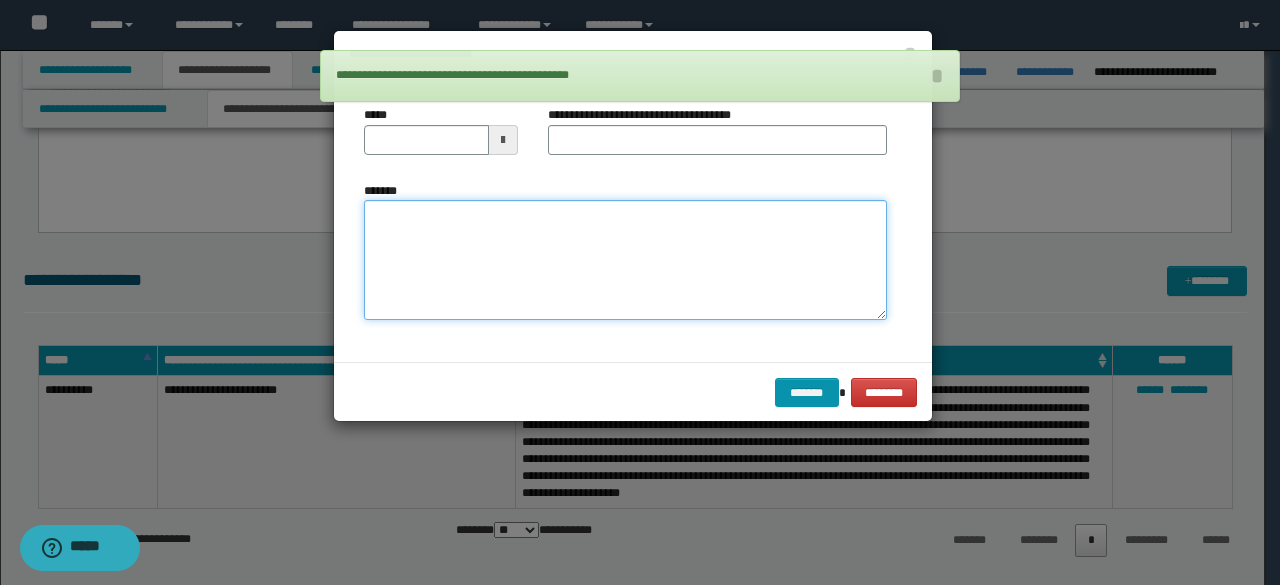 click on "*******" at bounding box center (625, 259) 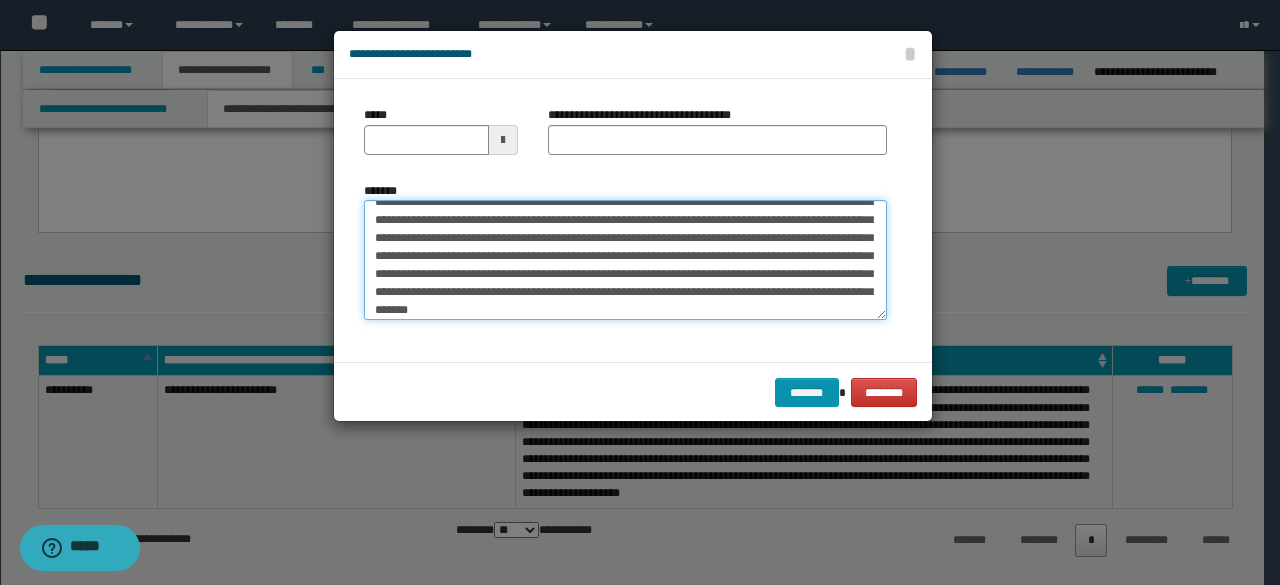 scroll, scrollTop: 0, scrollLeft: 0, axis: both 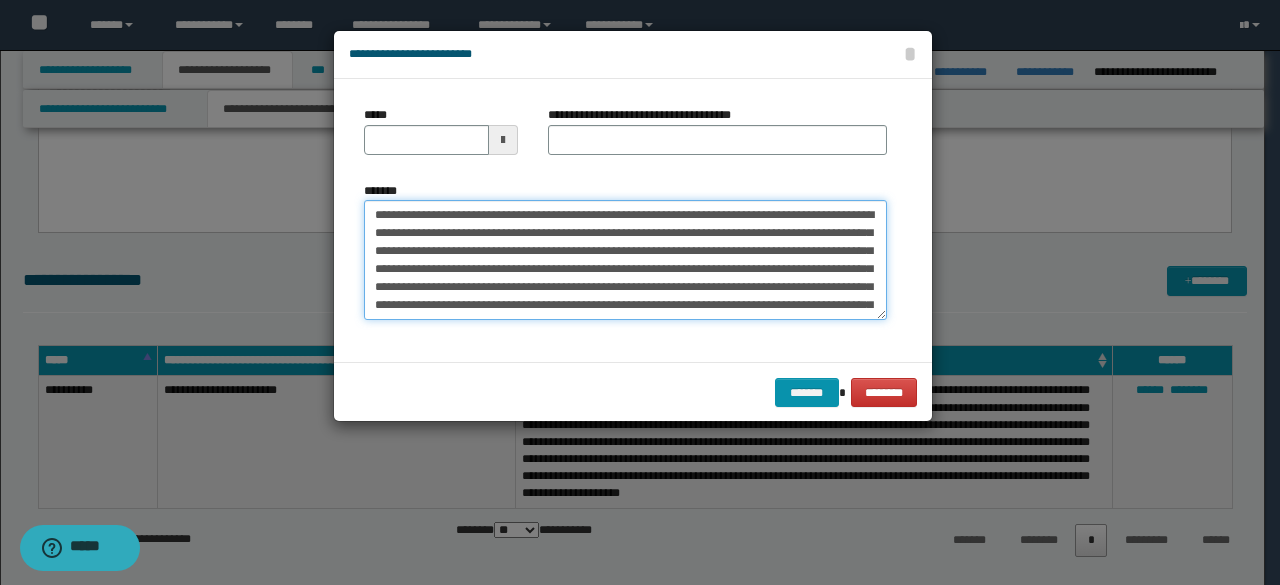 drag, startPoint x: 368, startPoint y: 213, endPoint x: 432, endPoint y: 215, distance: 64.03124 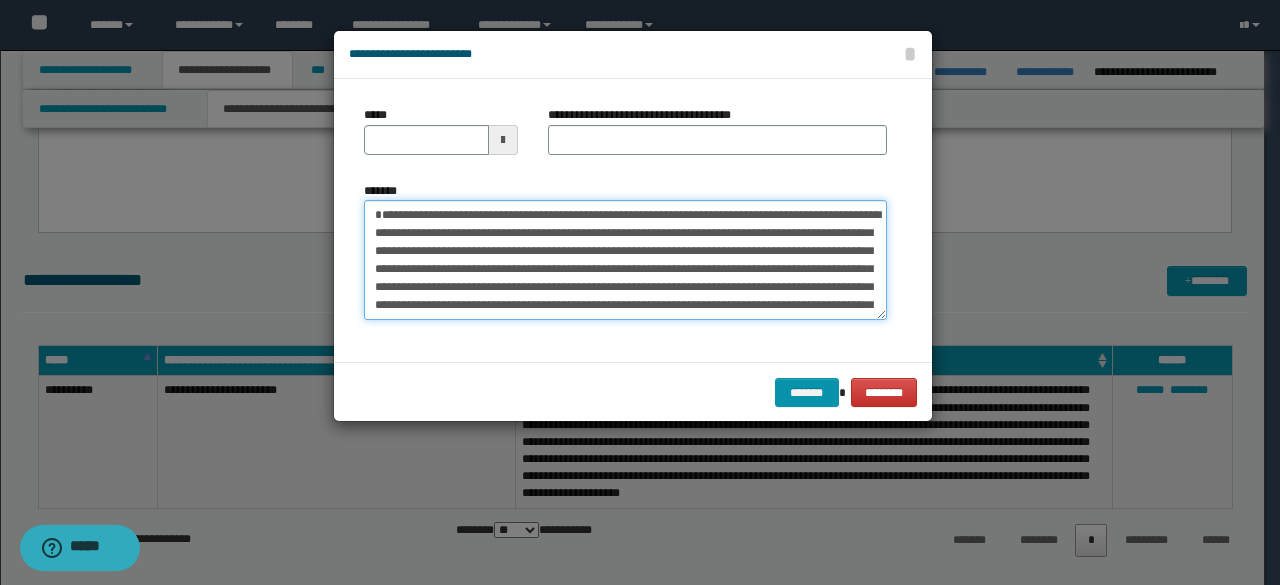 type 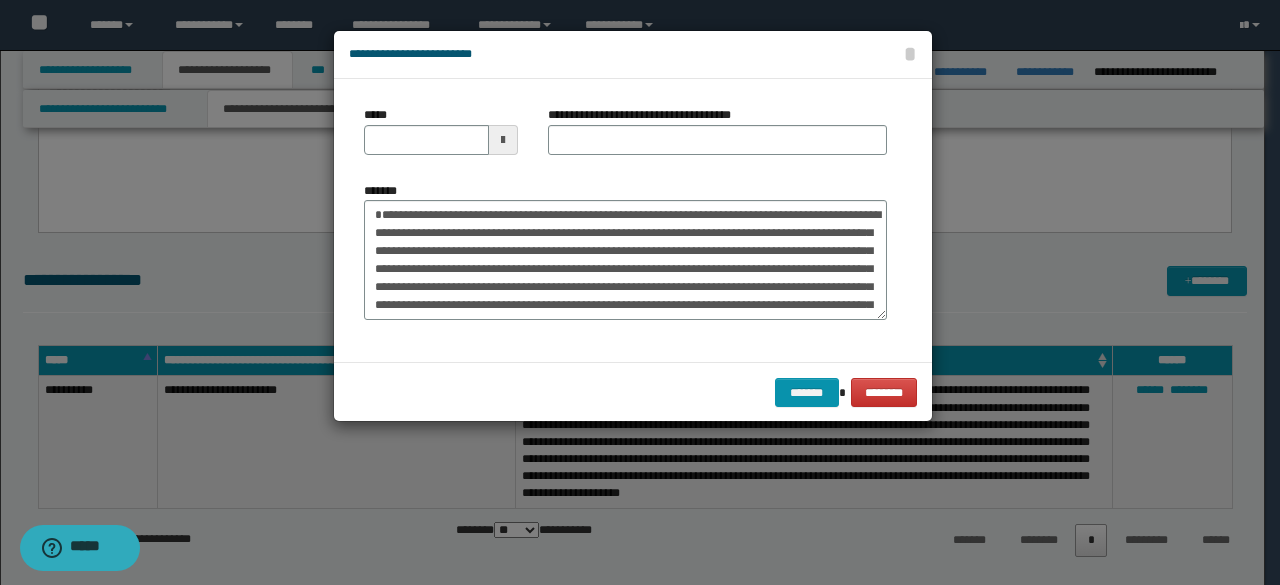 click on "*****" at bounding box center (379, 115) 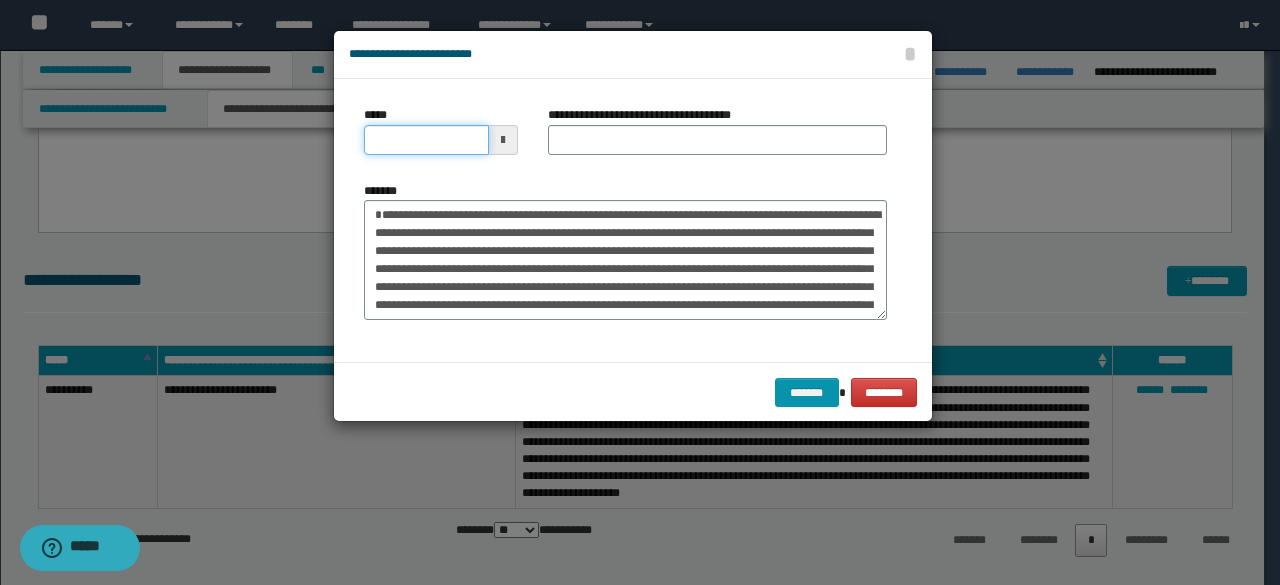 click on "*****" at bounding box center [426, 140] 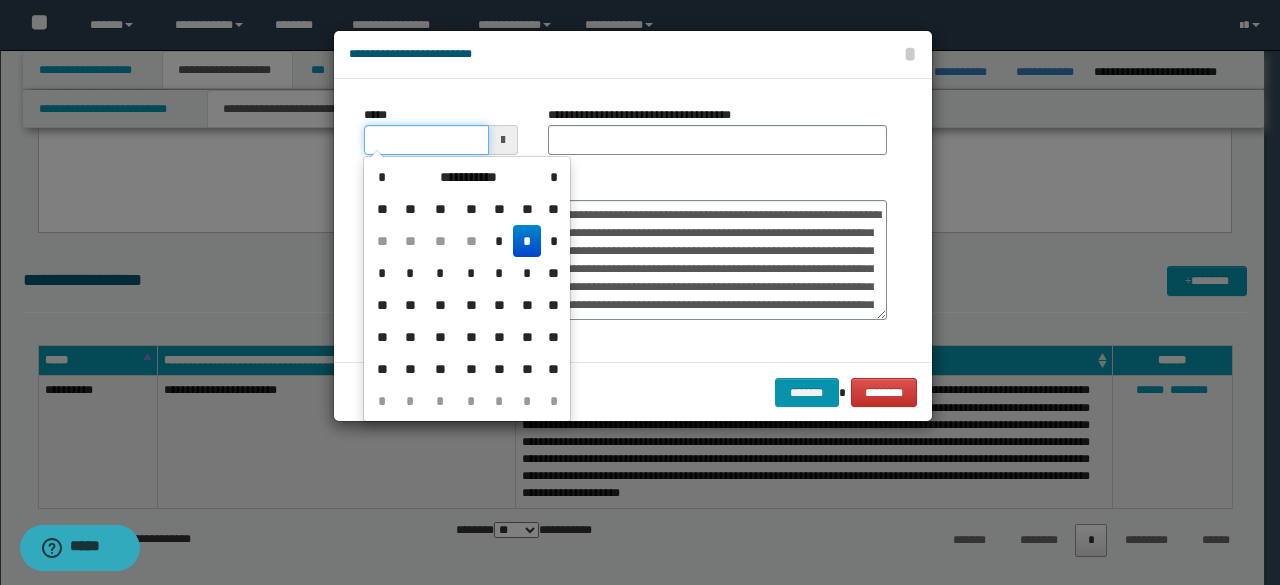 click on "*****" at bounding box center (426, 140) 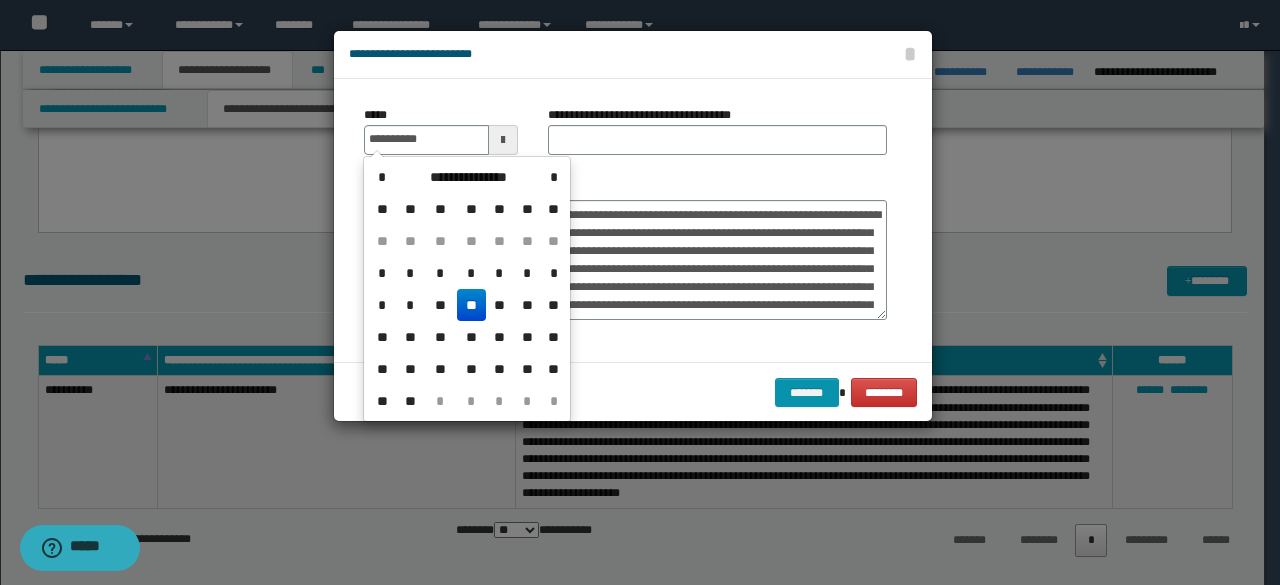 click on "**" at bounding box center [471, 305] 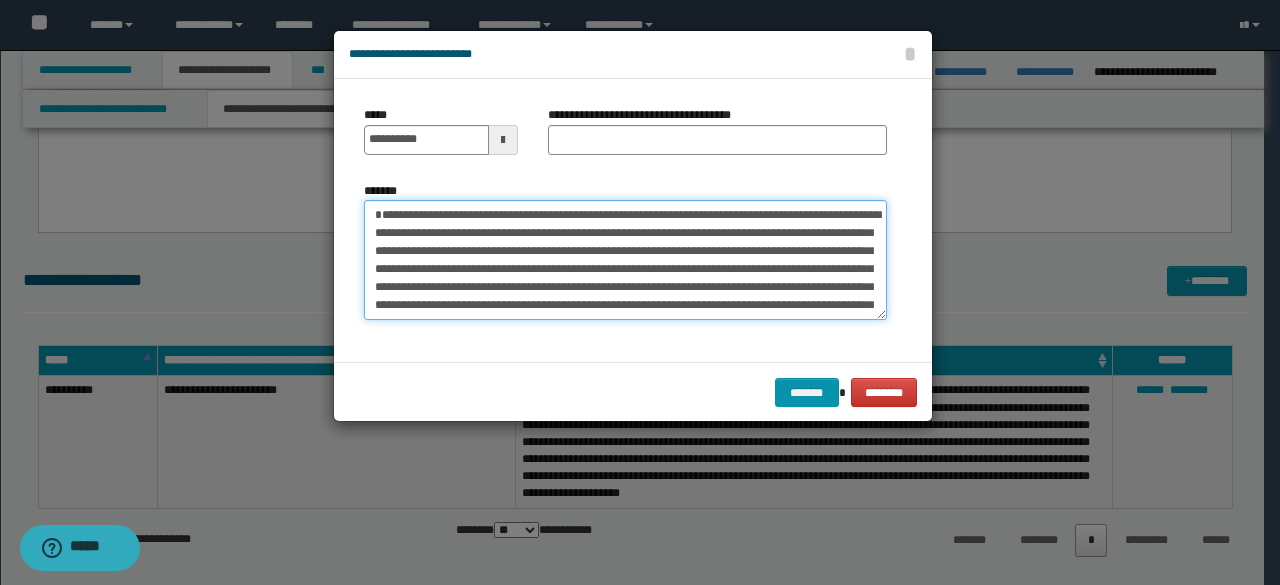 drag, startPoint x: 377, startPoint y: 217, endPoint x: 440, endPoint y: 209, distance: 63.505905 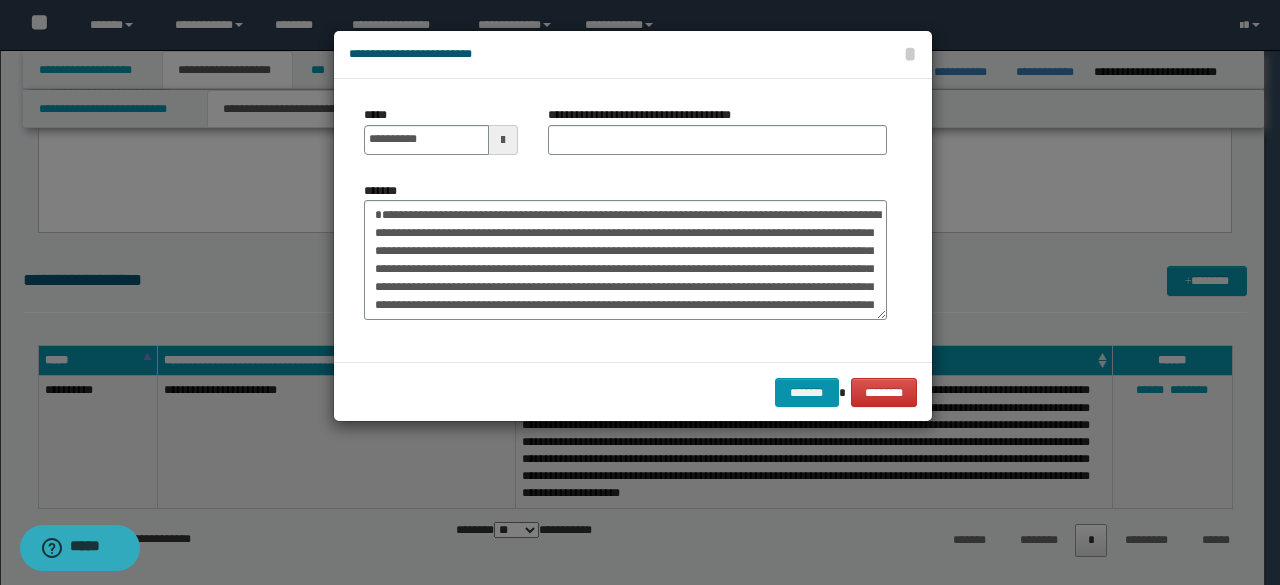 click on "**********" at bounding box center [647, 115] 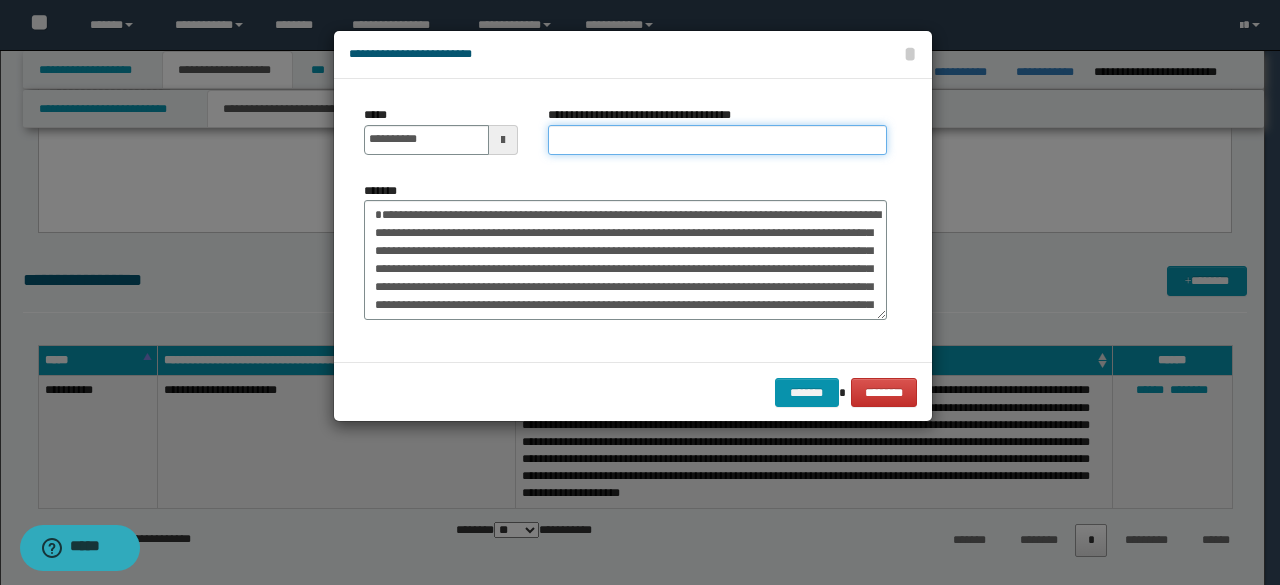 click on "**********" at bounding box center [717, 140] 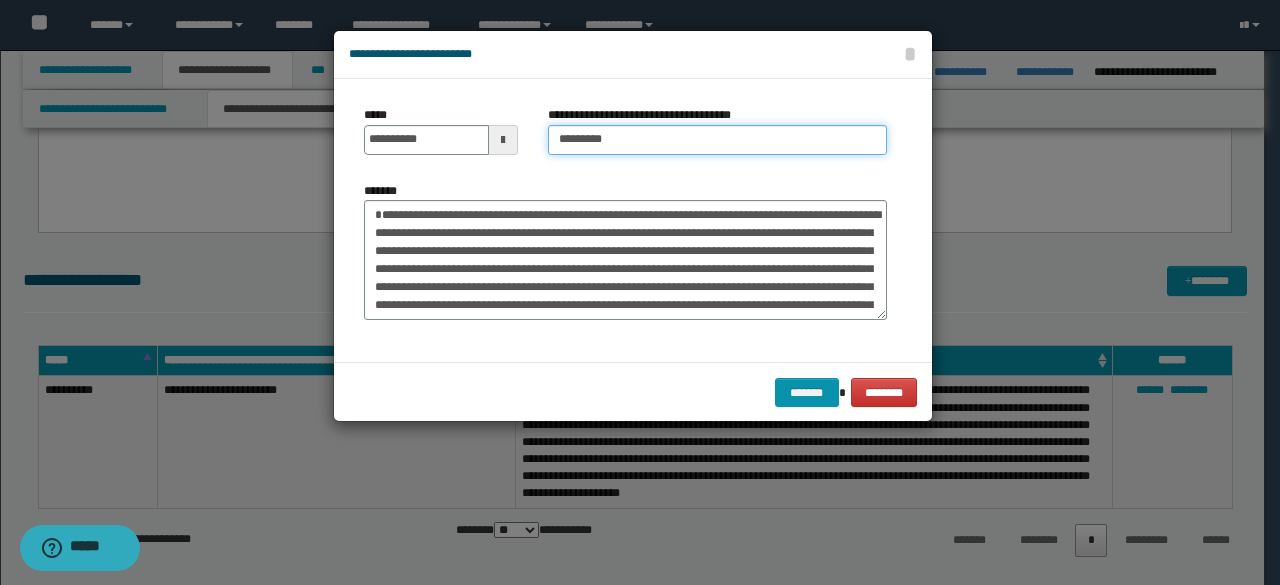 click on "*********" at bounding box center [717, 140] 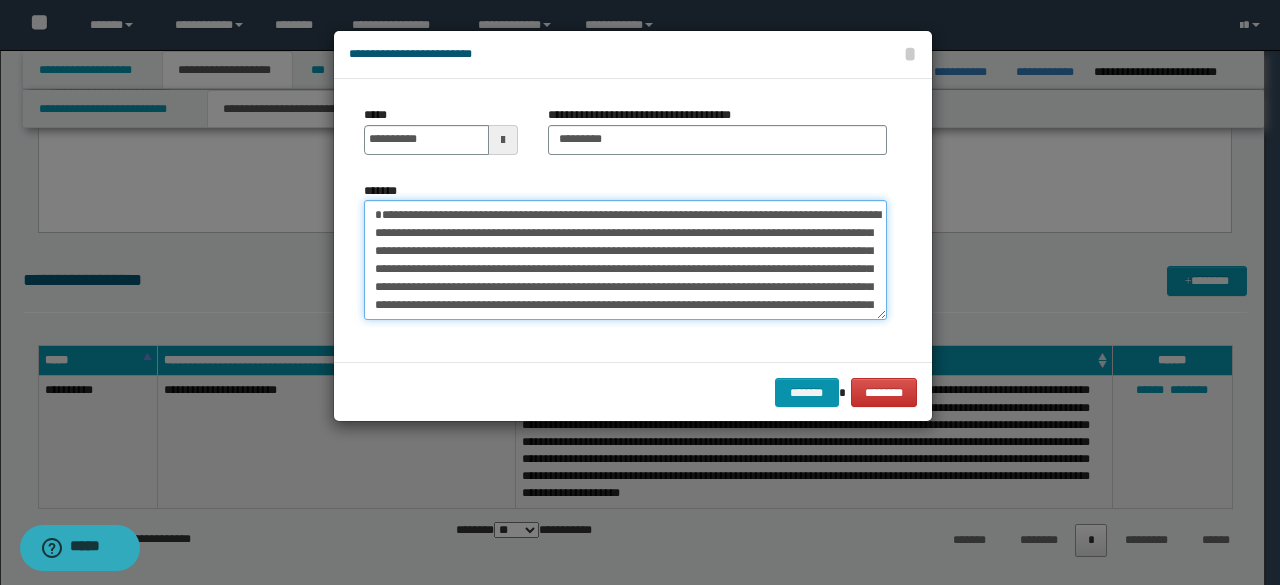 click on "*******" at bounding box center [625, 259] 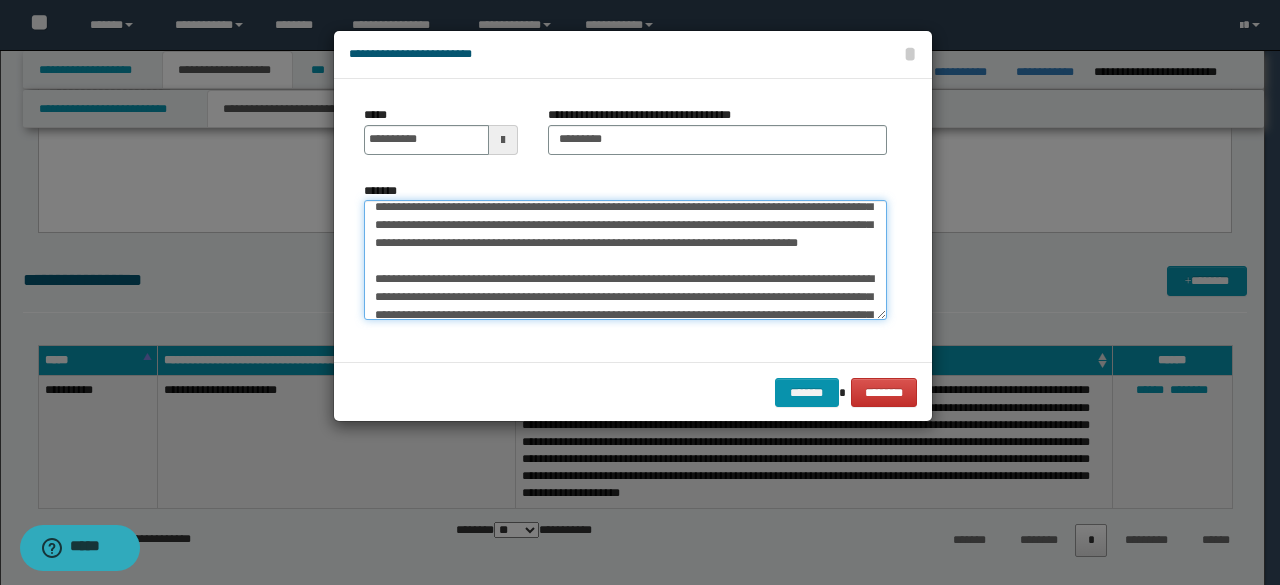 scroll, scrollTop: 120, scrollLeft: 0, axis: vertical 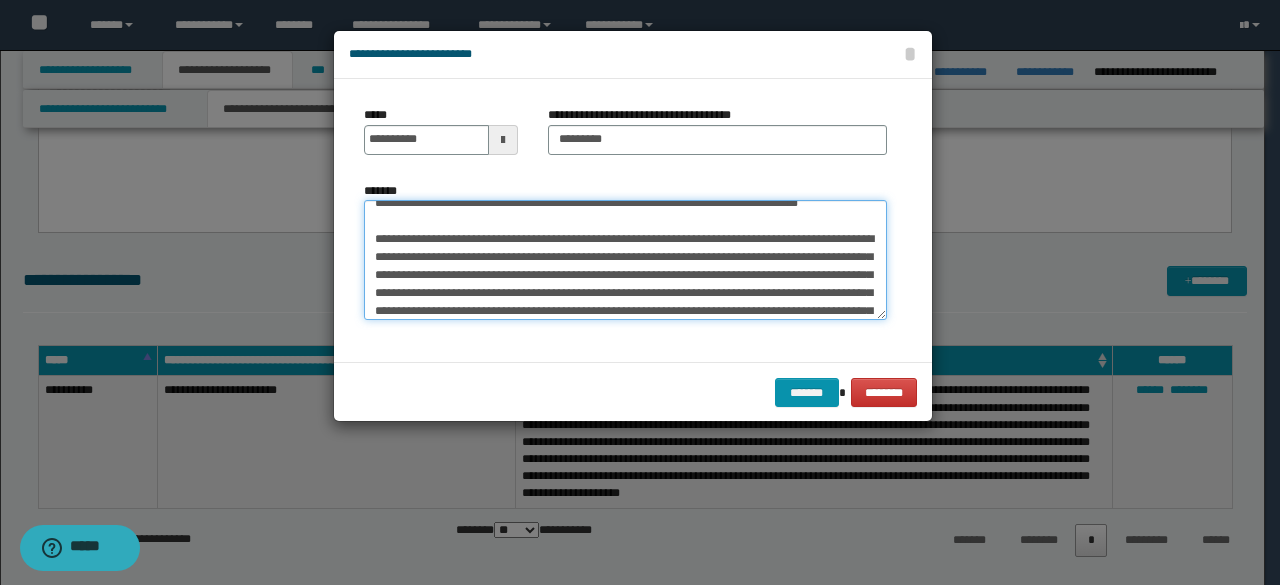 click on "*******" at bounding box center (625, 259) 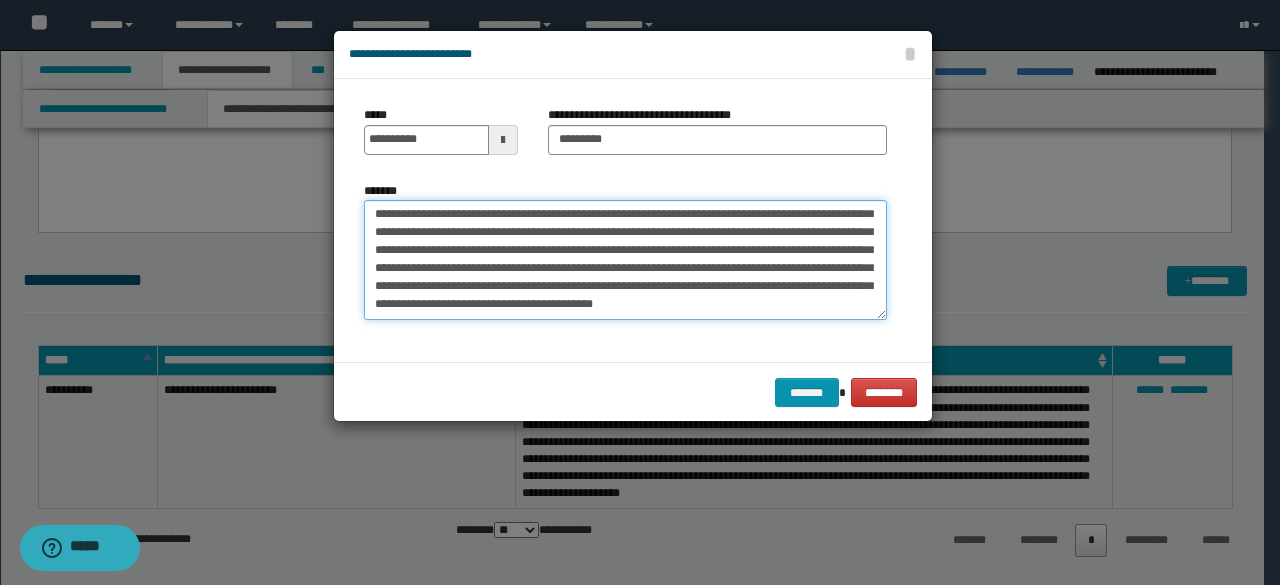 scroll, scrollTop: 738, scrollLeft: 0, axis: vertical 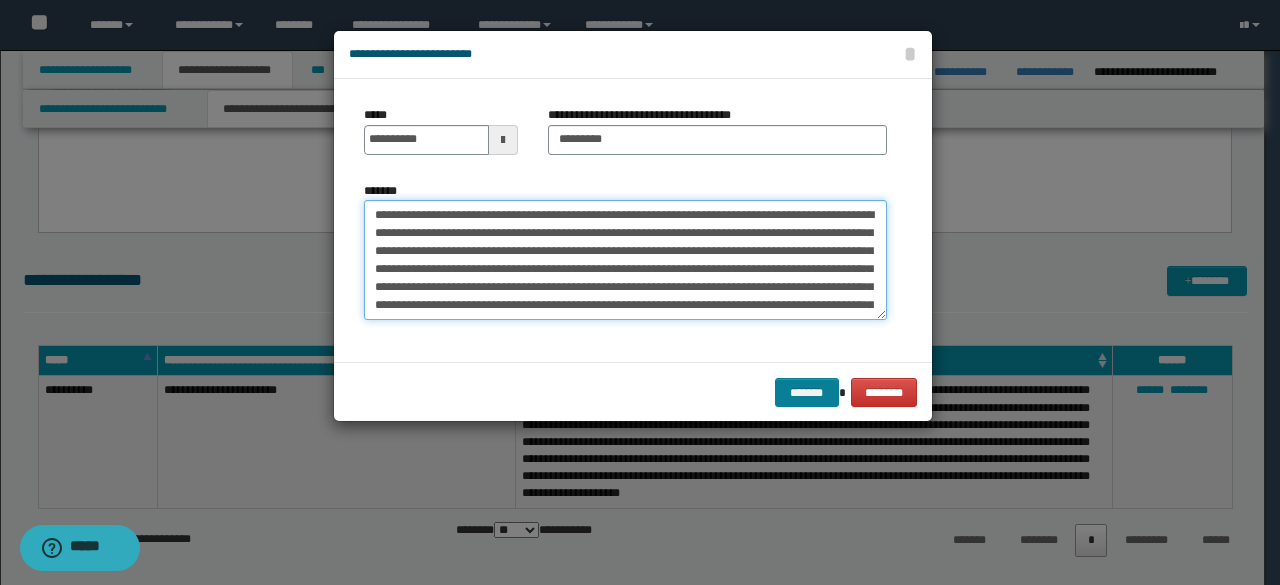 type on "**********" 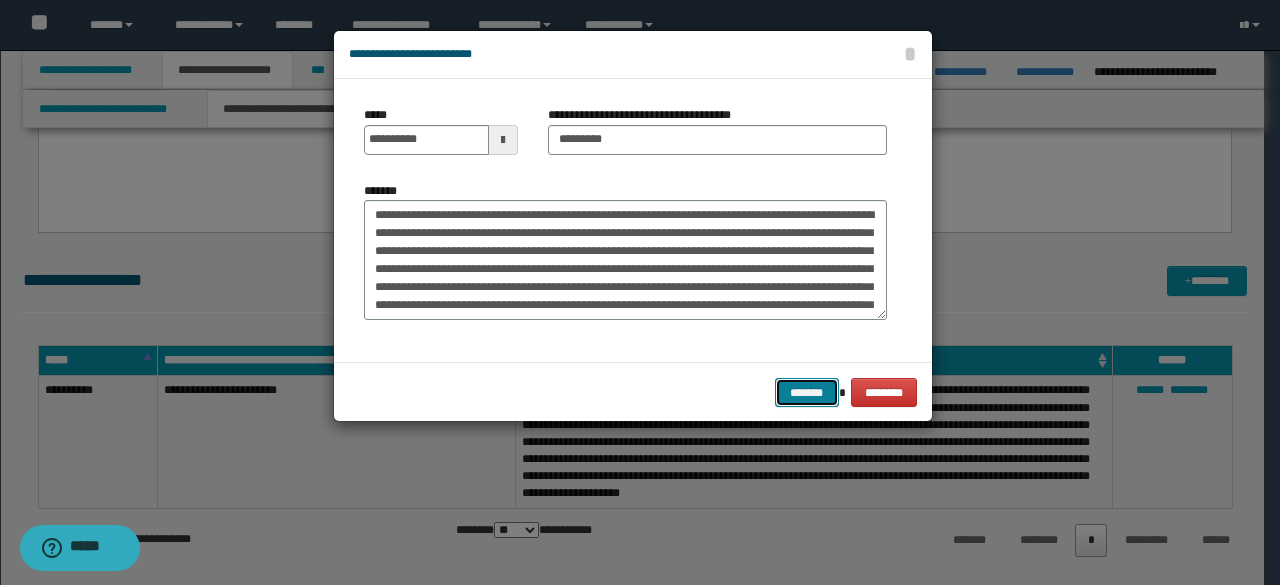 click on "*******" at bounding box center [807, 392] 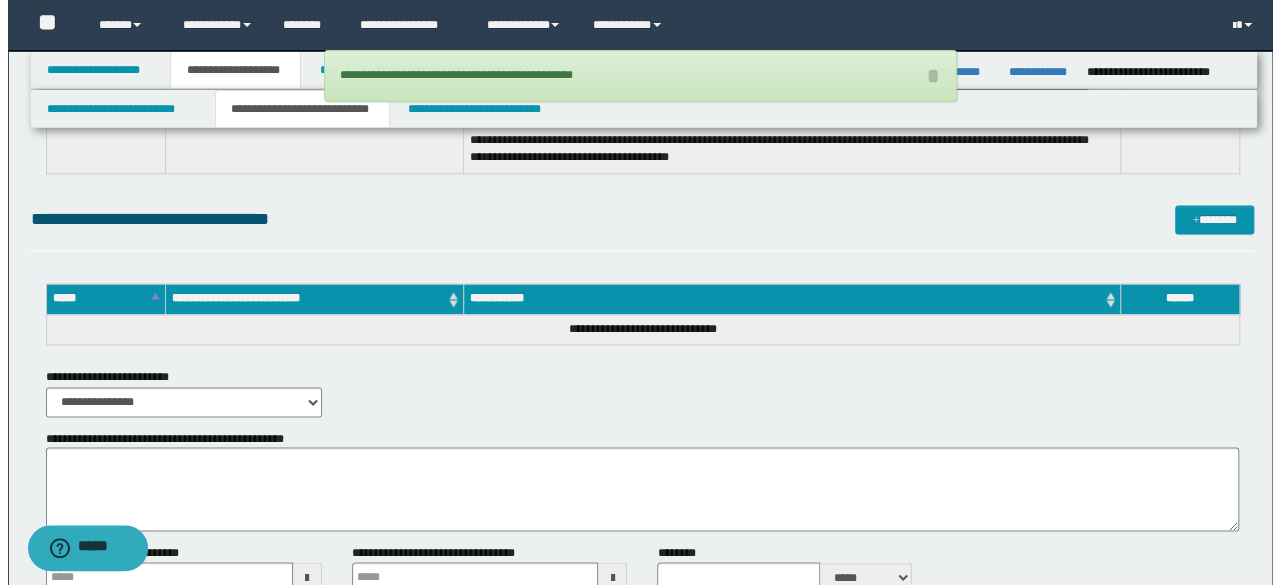 scroll, scrollTop: 1407, scrollLeft: 0, axis: vertical 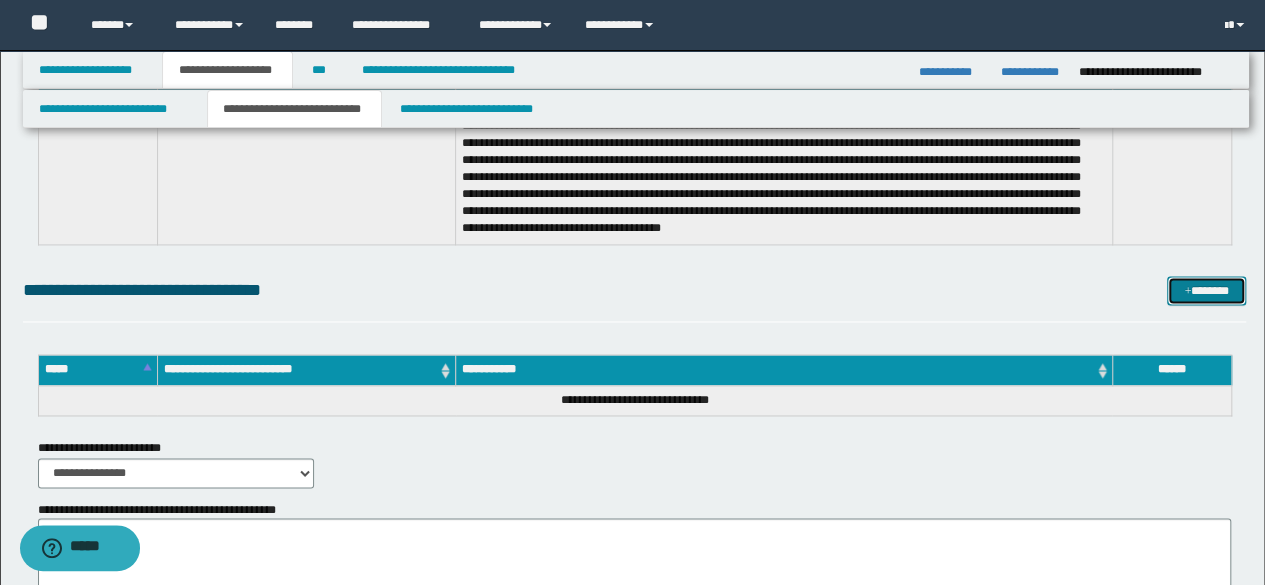 click on "*******" at bounding box center [1206, 290] 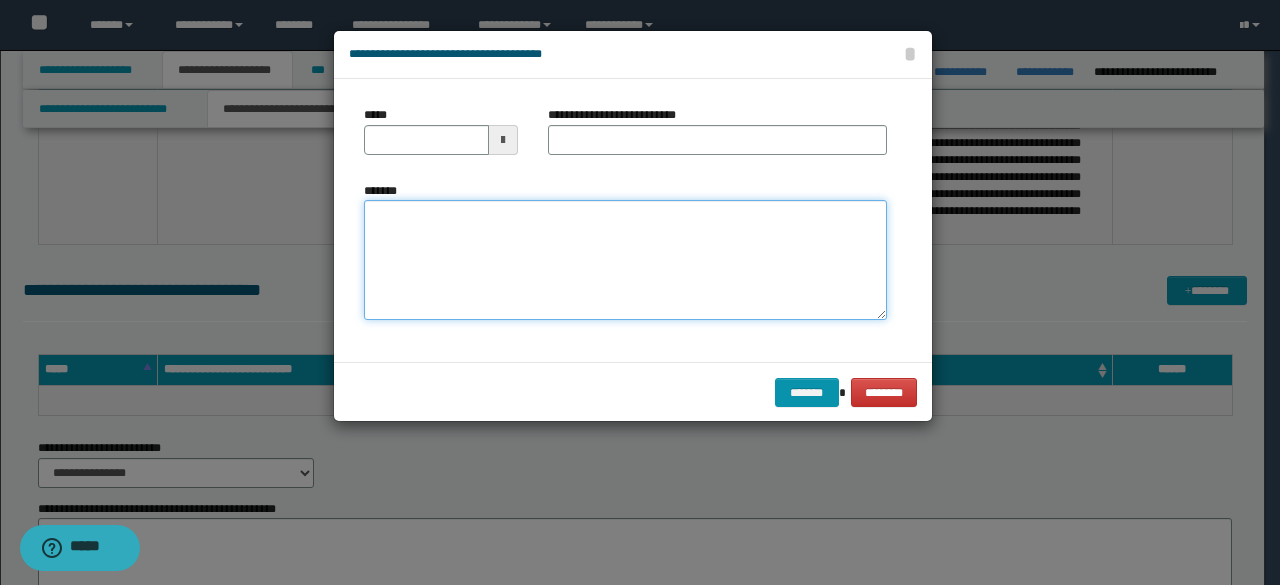 click on "*******" at bounding box center (625, 260) 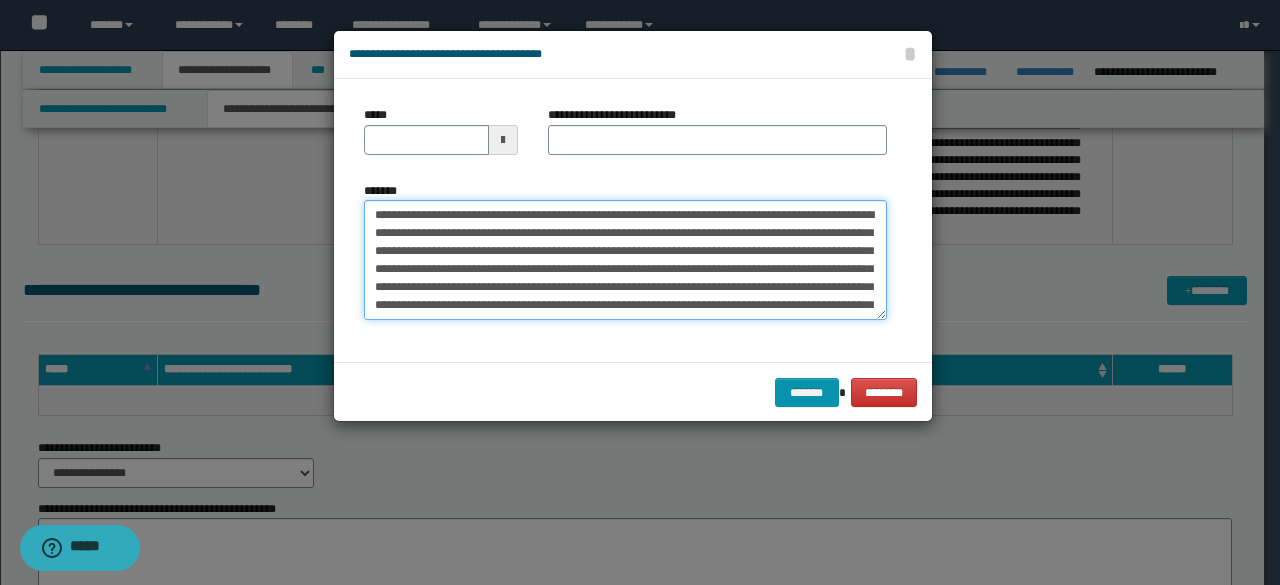 scroll, scrollTop: 0, scrollLeft: 0, axis: both 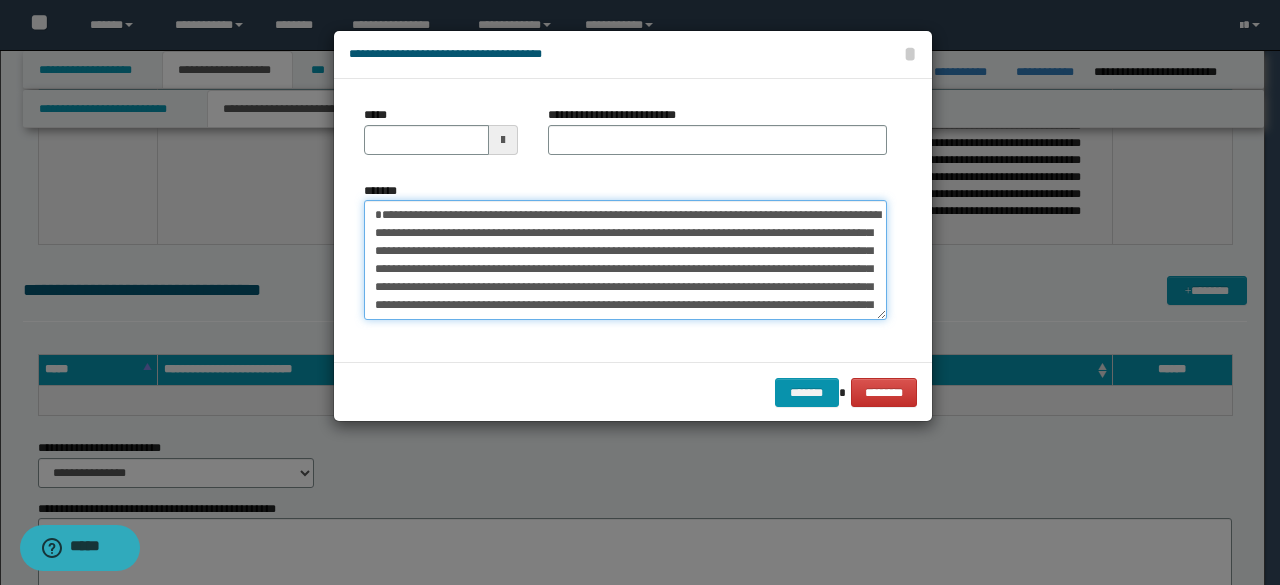 type 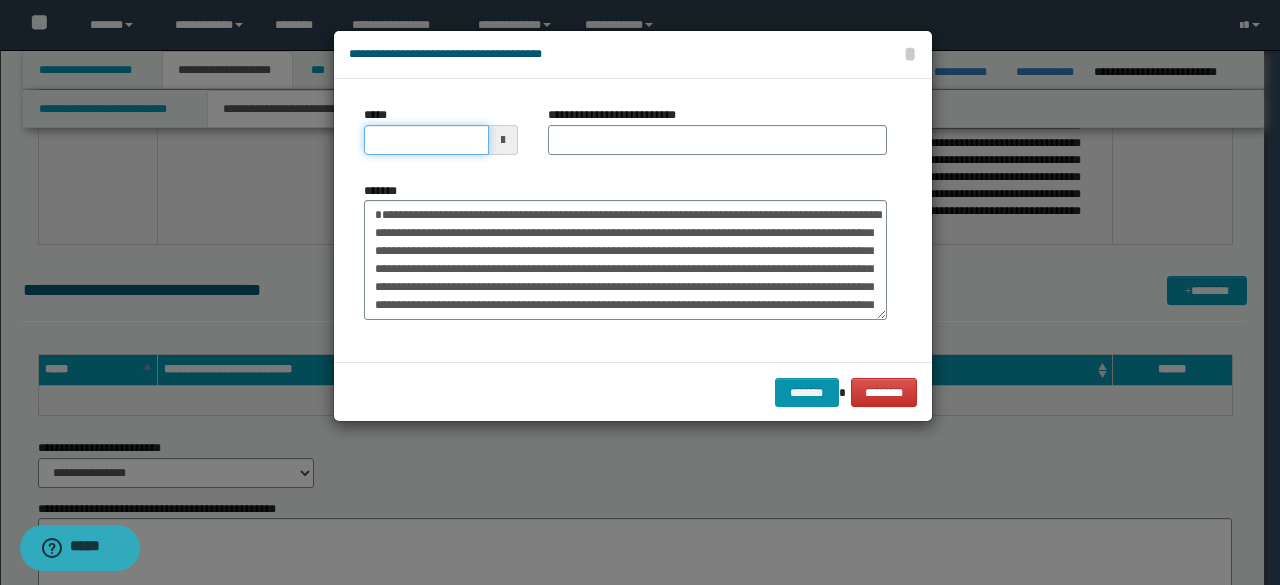 click on "*****" at bounding box center (426, 140) 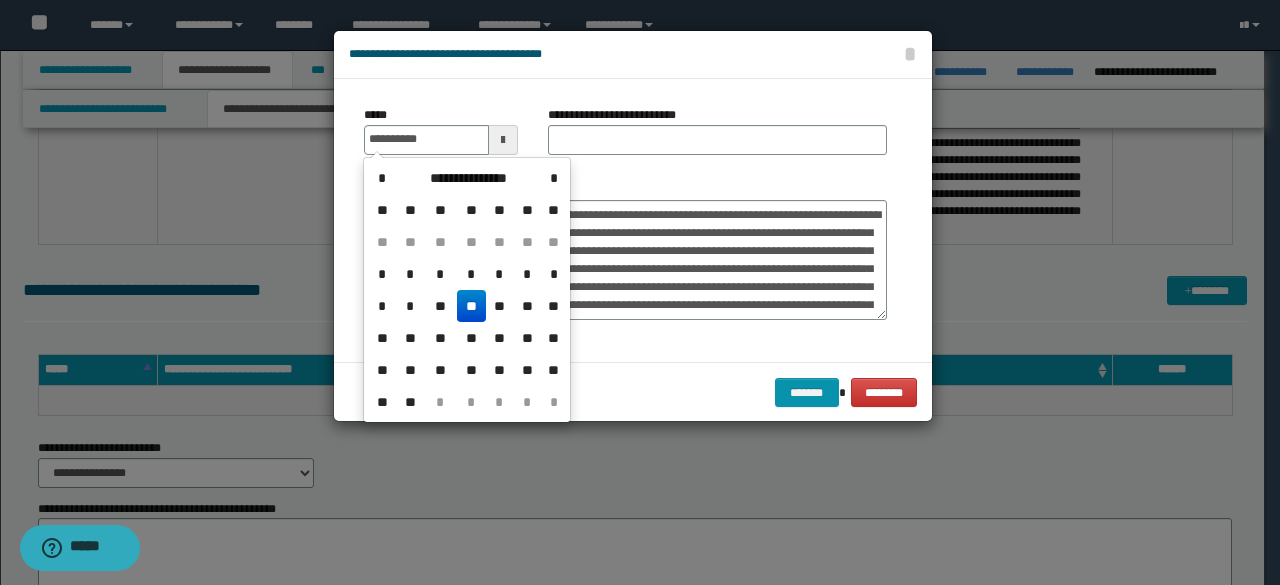 click on "**" at bounding box center [471, 306] 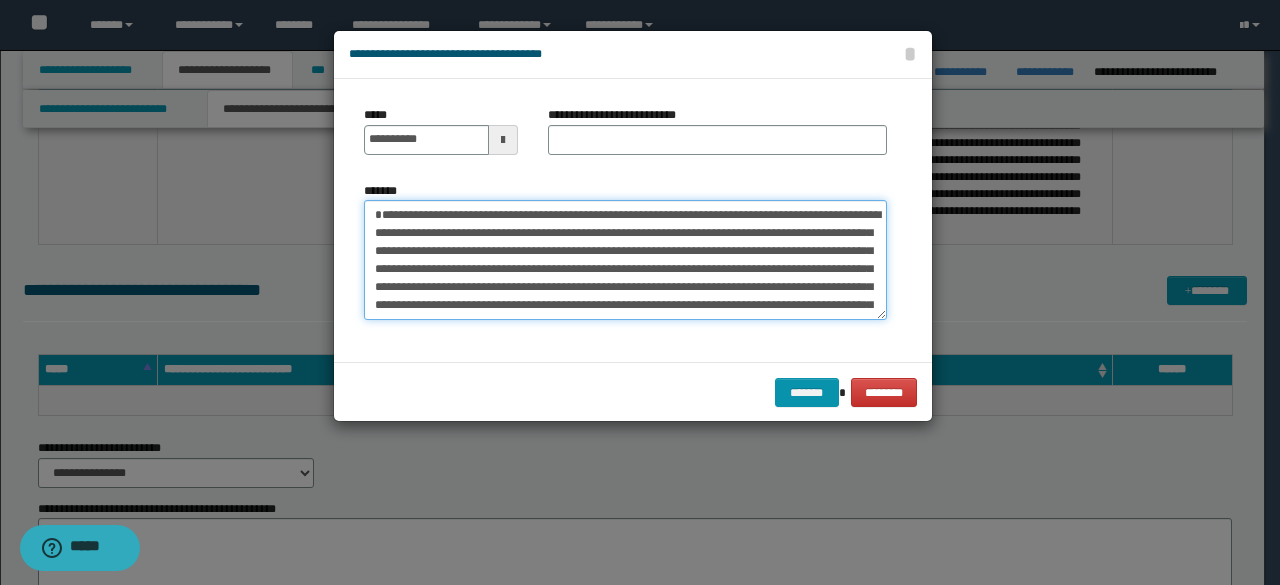 drag, startPoint x: 380, startPoint y: 217, endPoint x: 478, endPoint y: 217, distance: 98 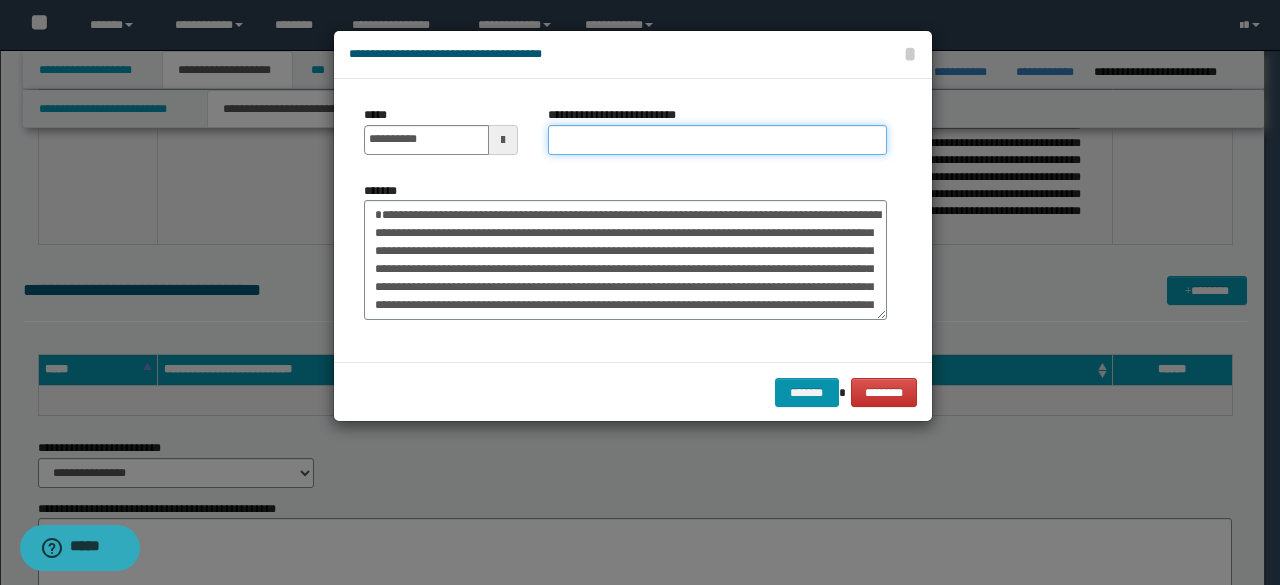 click on "**********" at bounding box center (717, 140) 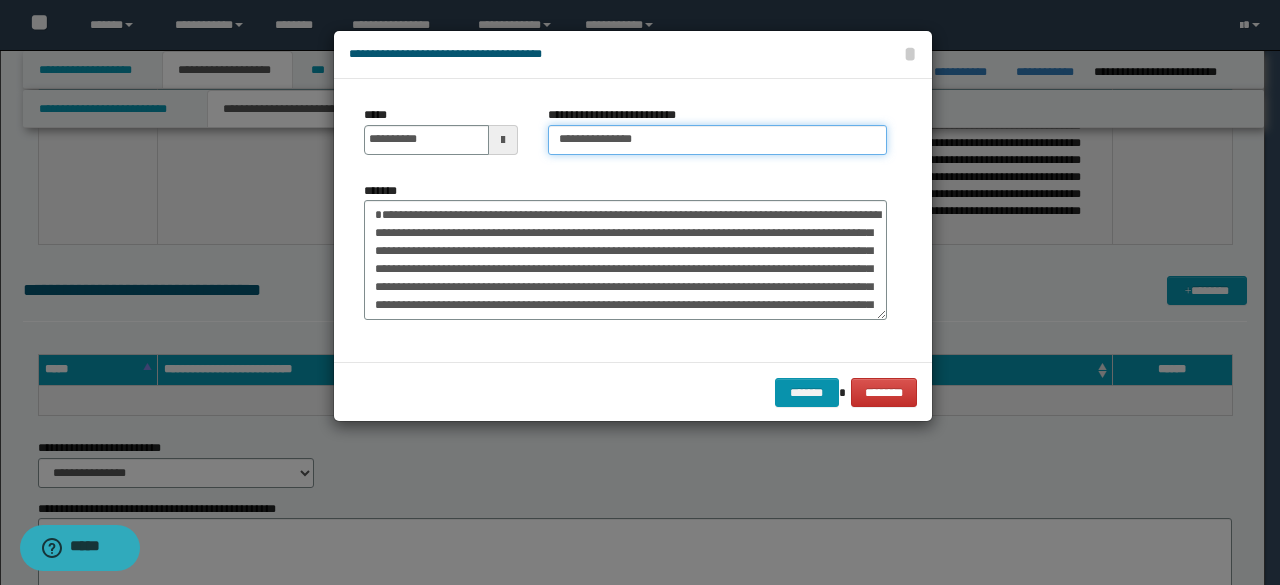 click on "**********" at bounding box center [717, 140] 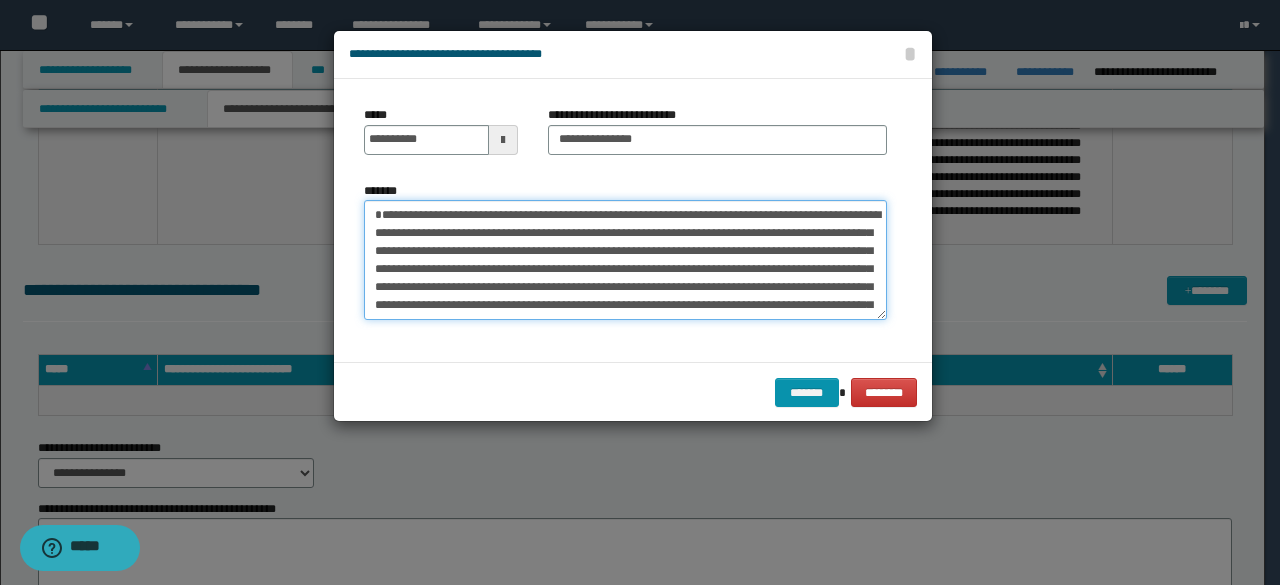 click on "*******" at bounding box center (625, 259) 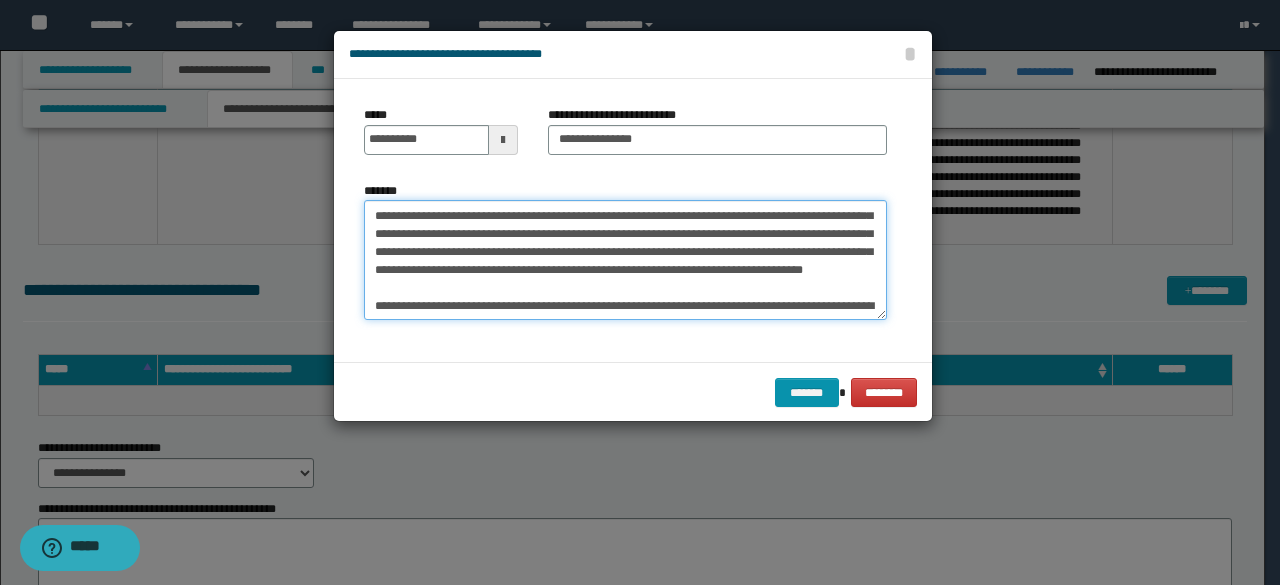 scroll, scrollTop: 576, scrollLeft: 0, axis: vertical 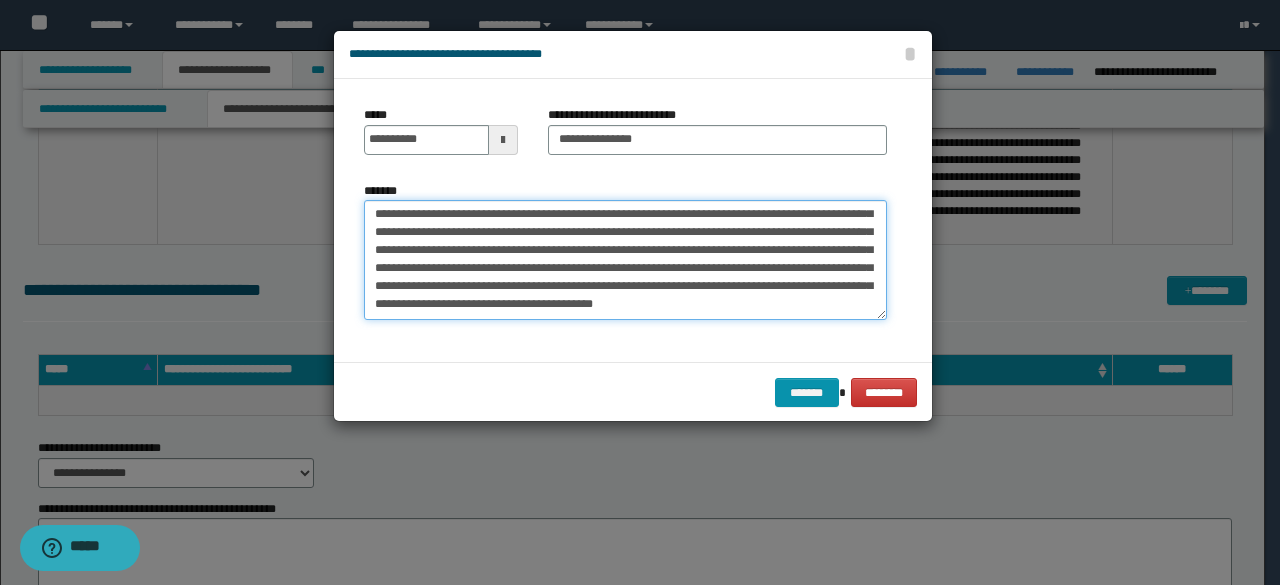 drag, startPoint x: 368, startPoint y: 252, endPoint x: 429, endPoint y: 244, distance: 61.522354 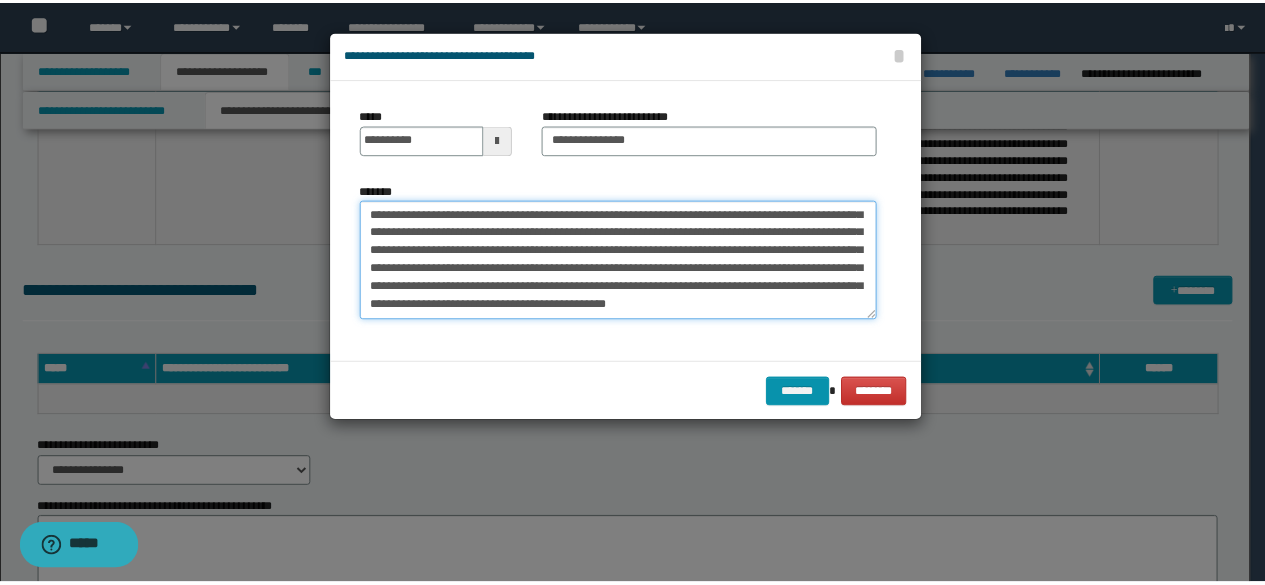 scroll, scrollTop: 0, scrollLeft: 0, axis: both 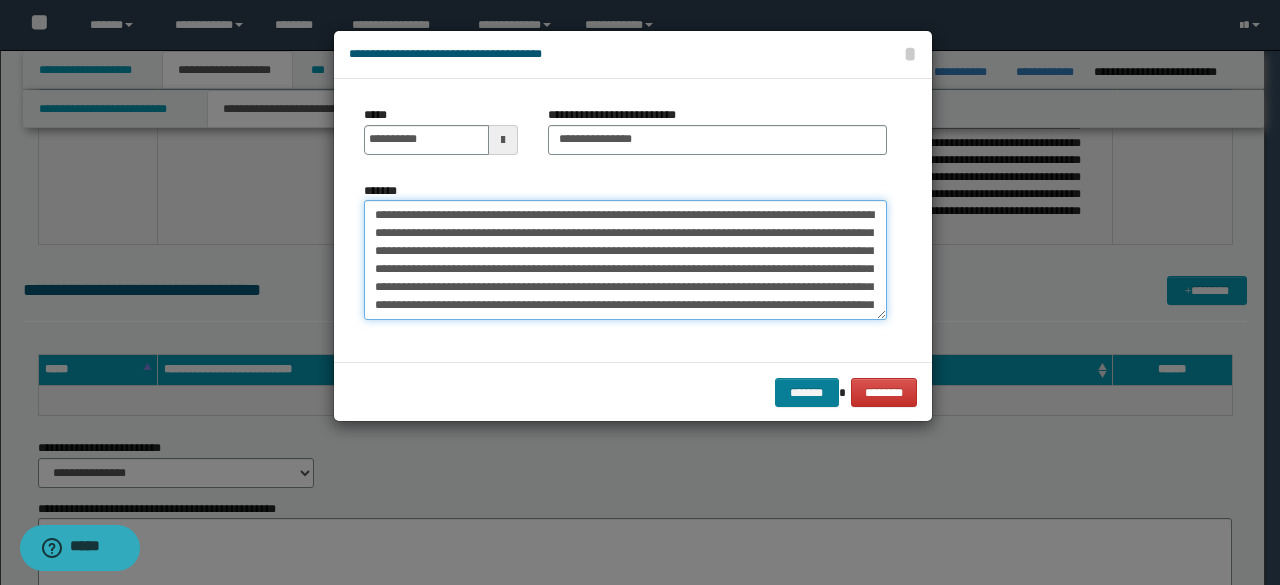 type on "**********" 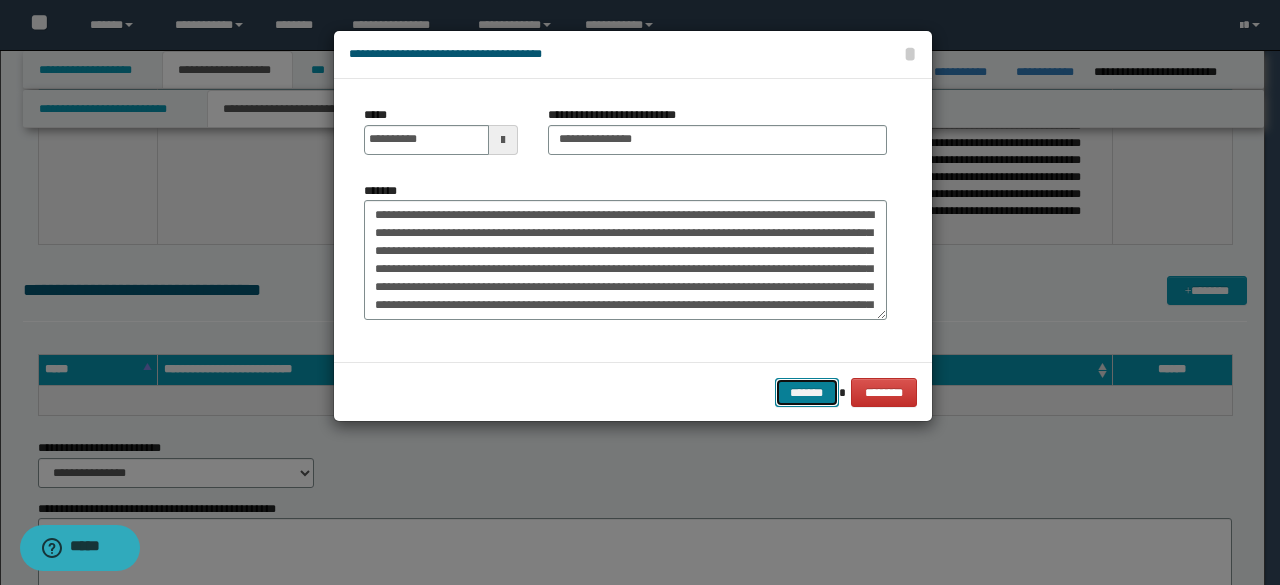 click on "*******" at bounding box center [807, 392] 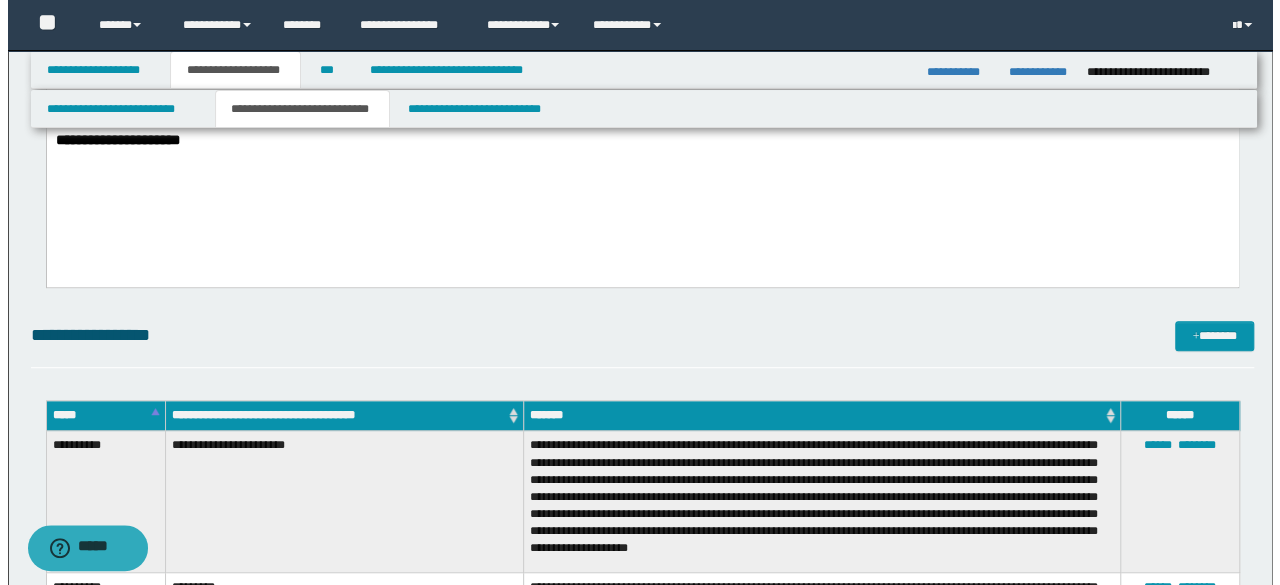 scroll, scrollTop: 607, scrollLeft: 0, axis: vertical 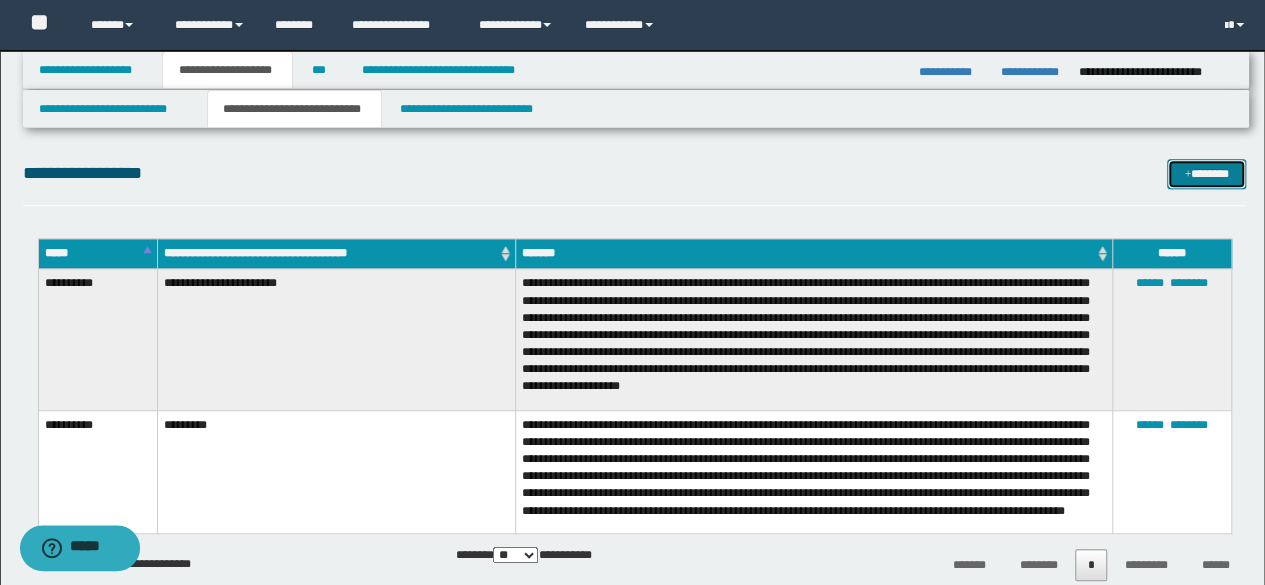 click on "*******" at bounding box center (1206, 173) 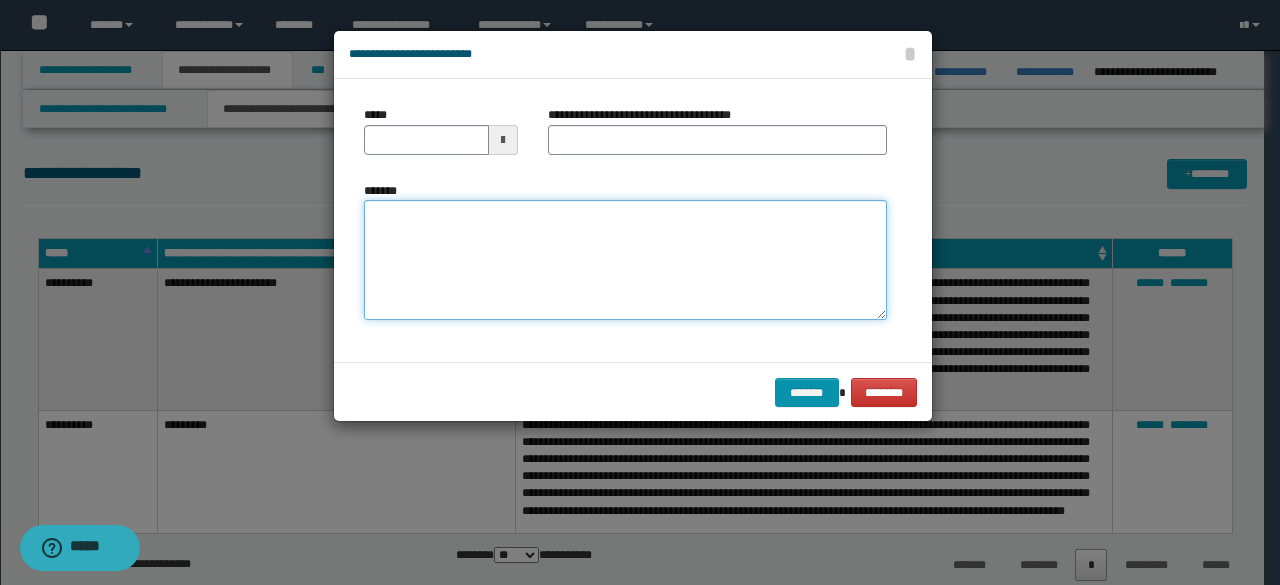 click on "*******" at bounding box center (625, 259) 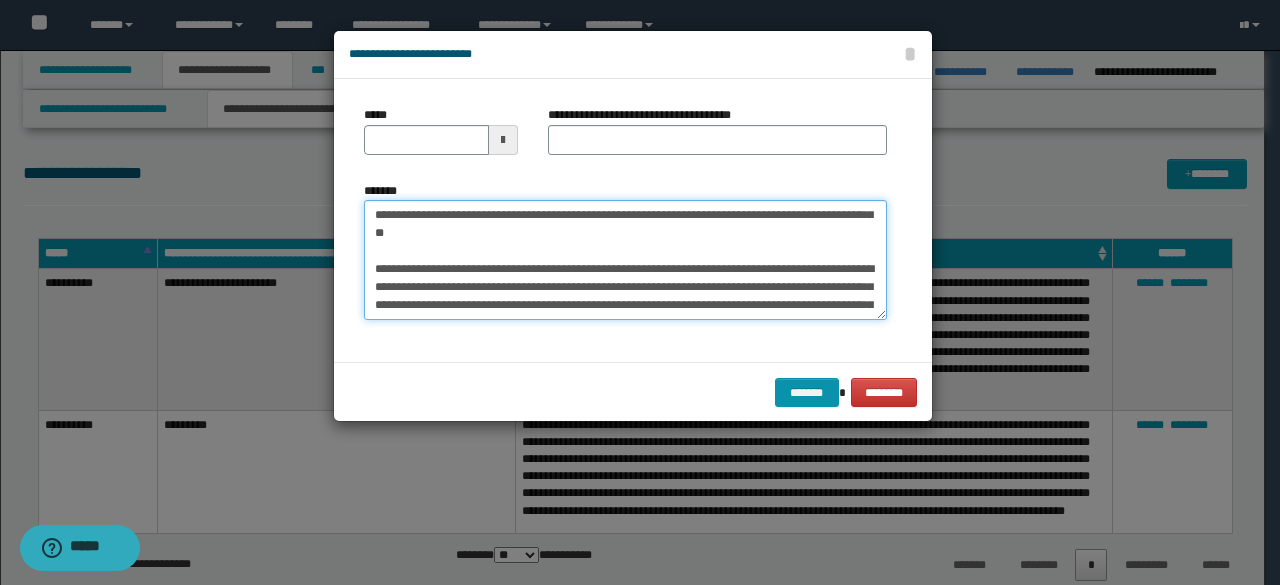 scroll, scrollTop: 0, scrollLeft: 0, axis: both 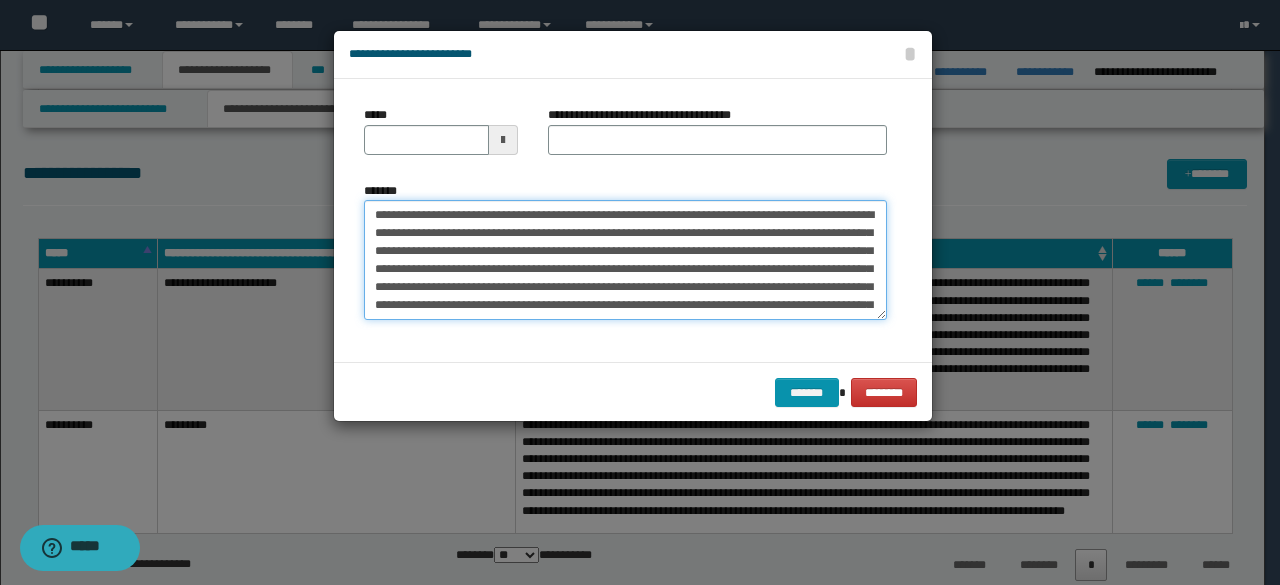 drag, startPoint x: 368, startPoint y: 211, endPoint x: 434, endPoint y: 216, distance: 66.189125 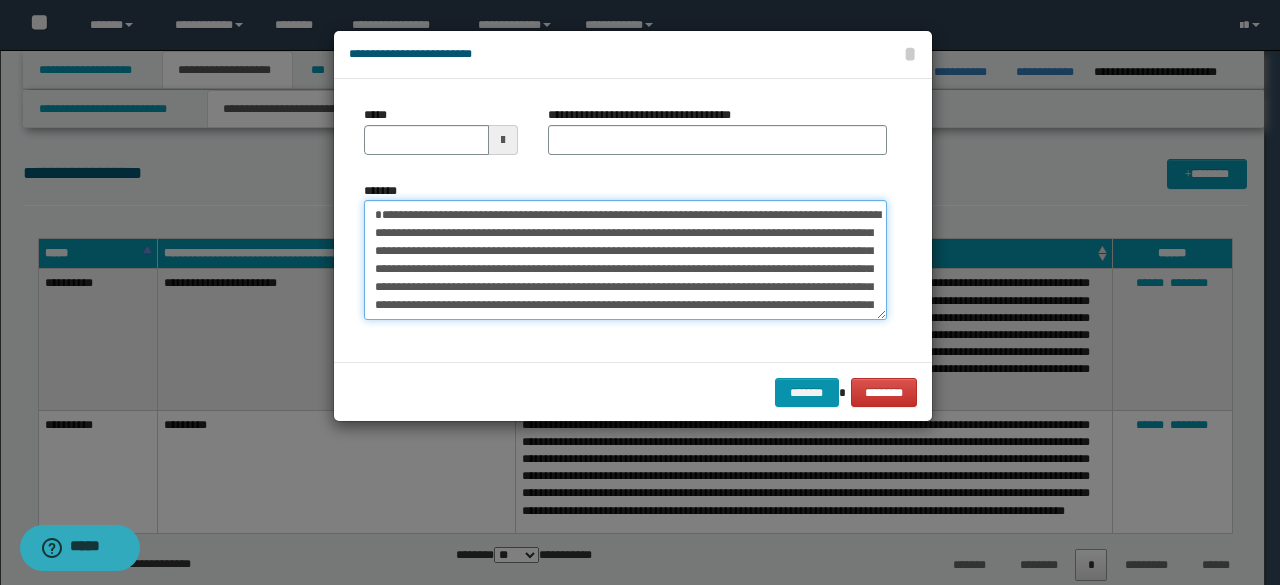 type 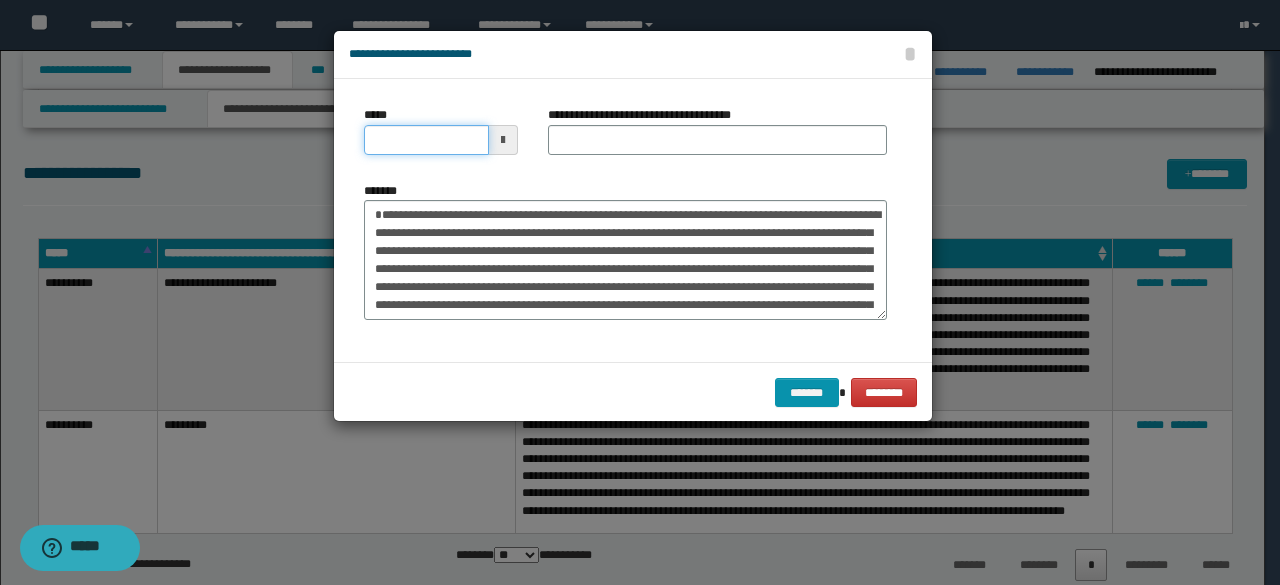 click on "*****" at bounding box center [426, 140] 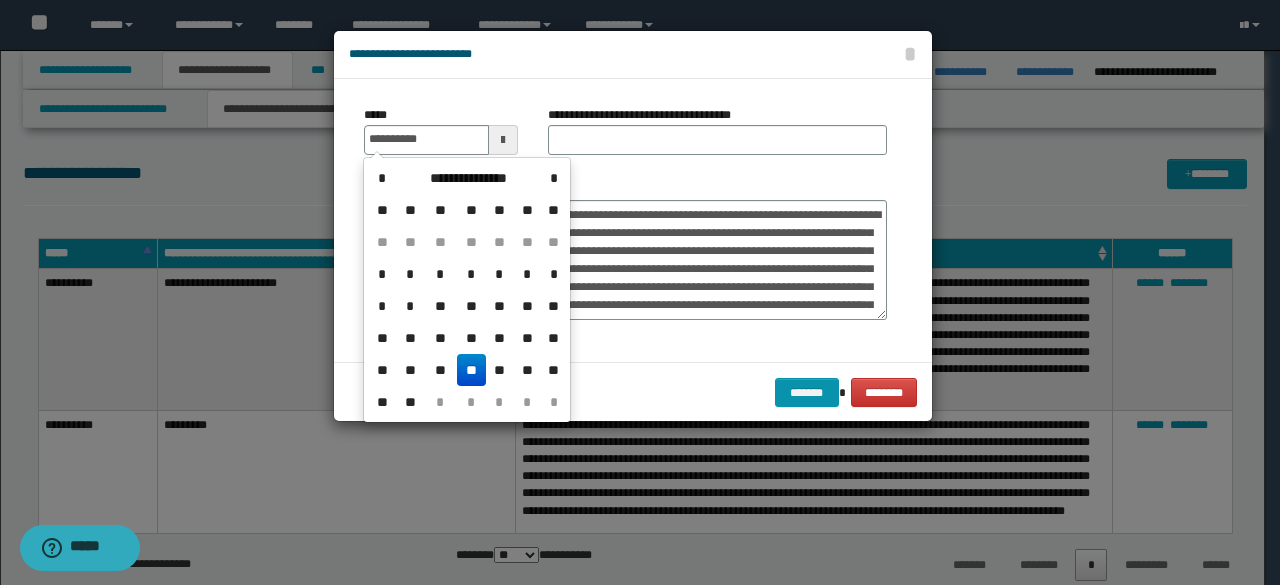 click on "**" at bounding box center [471, 370] 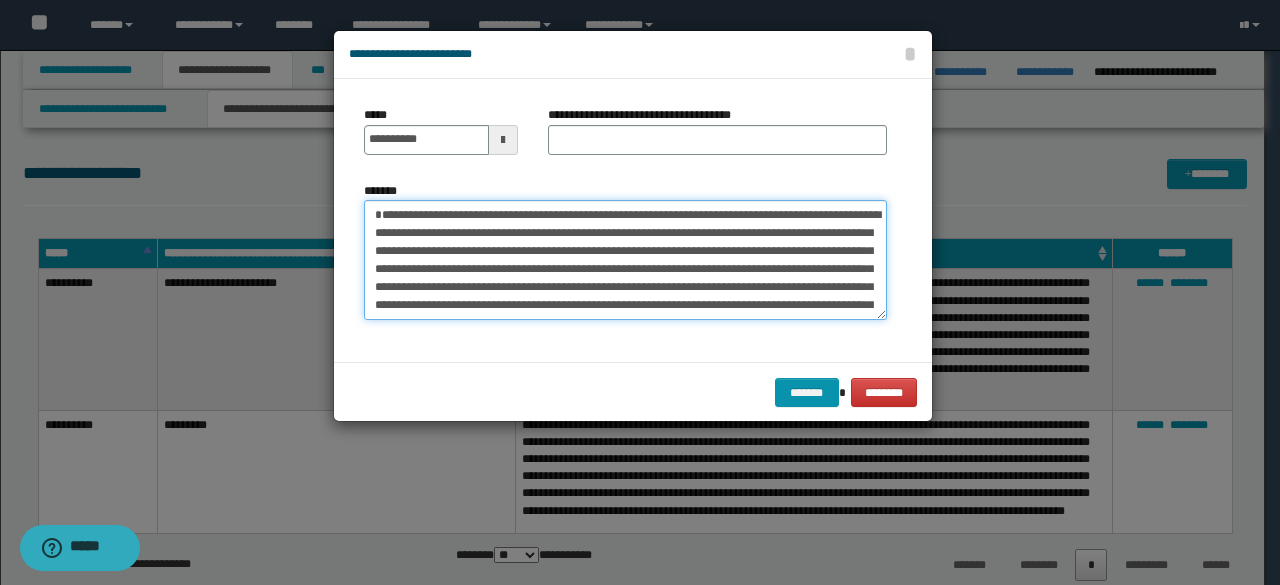 drag, startPoint x: 377, startPoint y: 219, endPoint x: 439, endPoint y: 215, distance: 62.1289 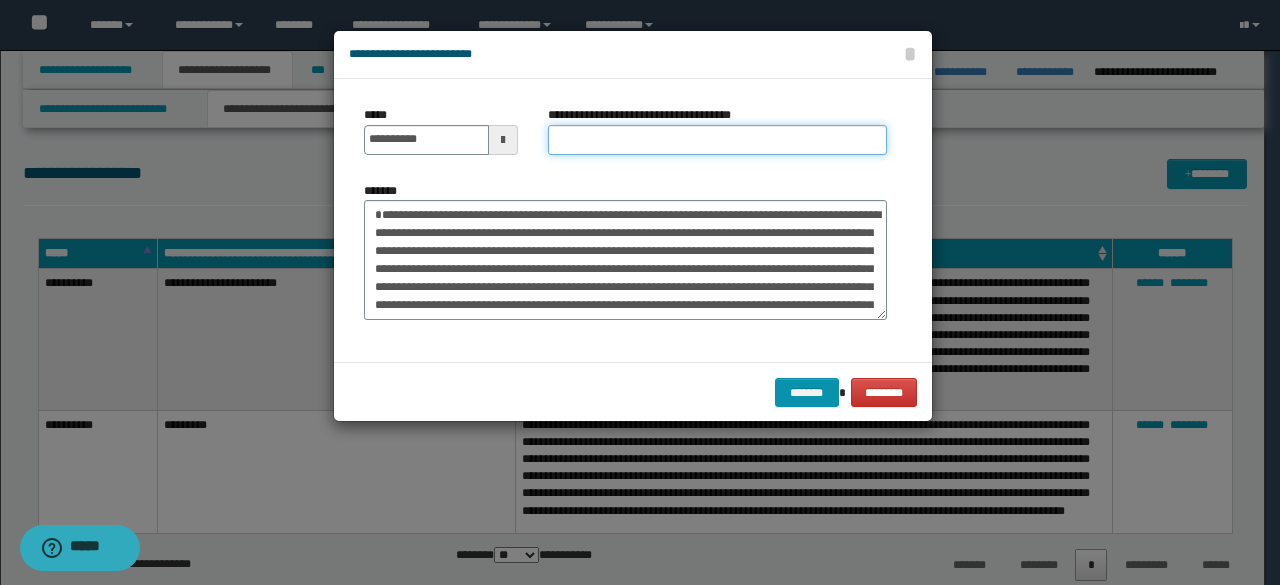 click on "**********" at bounding box center [717, 140] 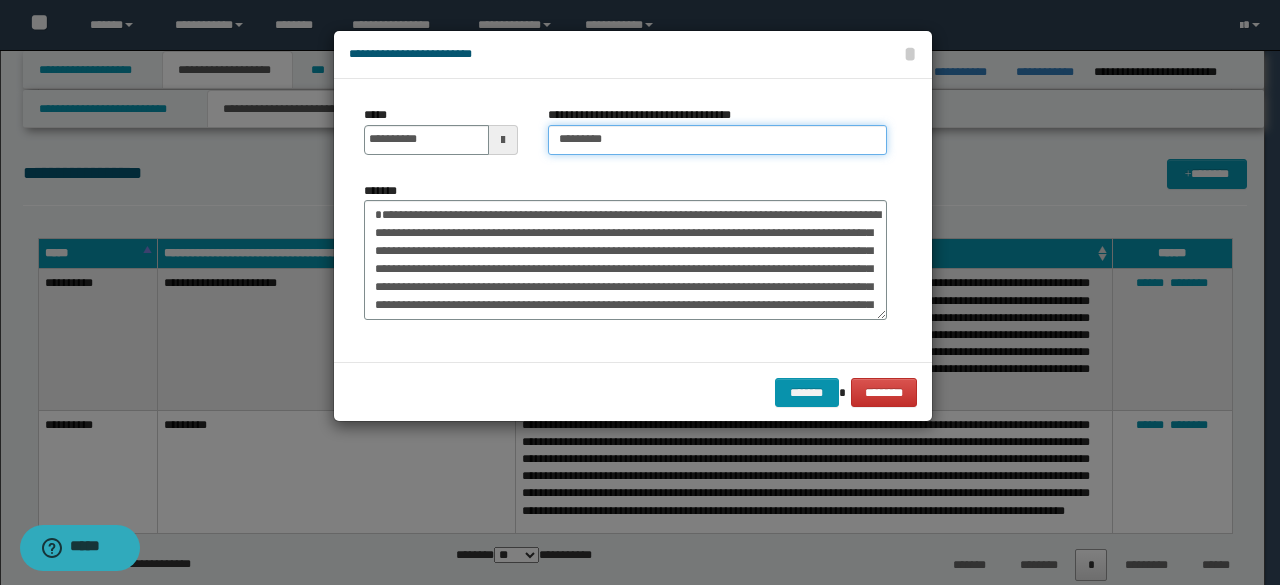 click on "*********" at bounding box center (717, 140) 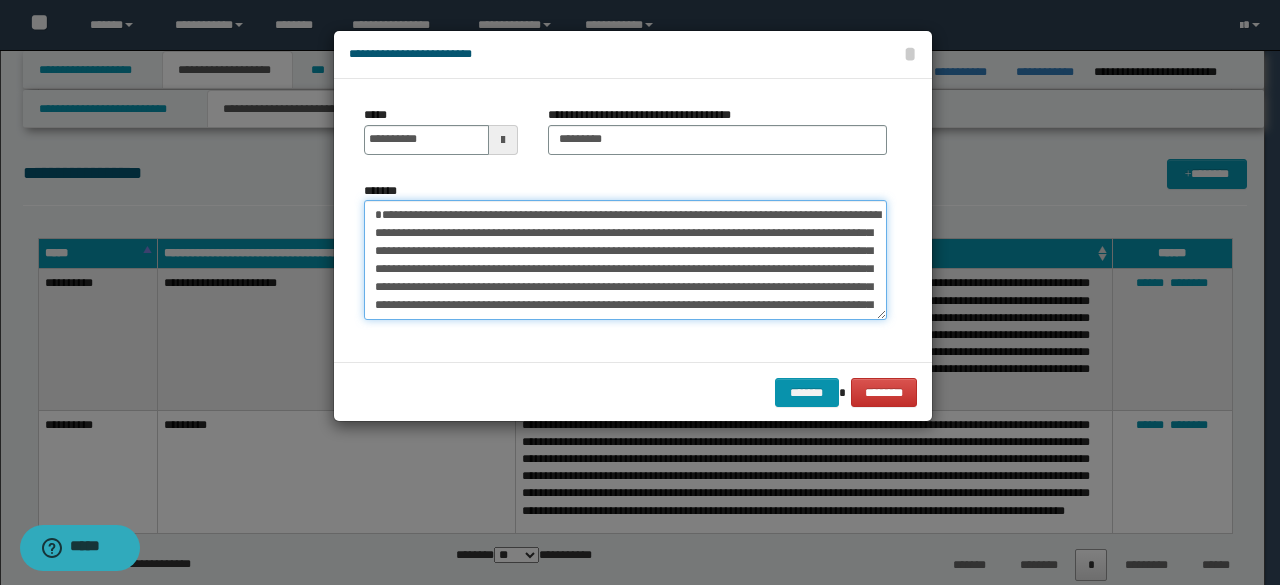 click on "*******" at bounding box center [625, 259] 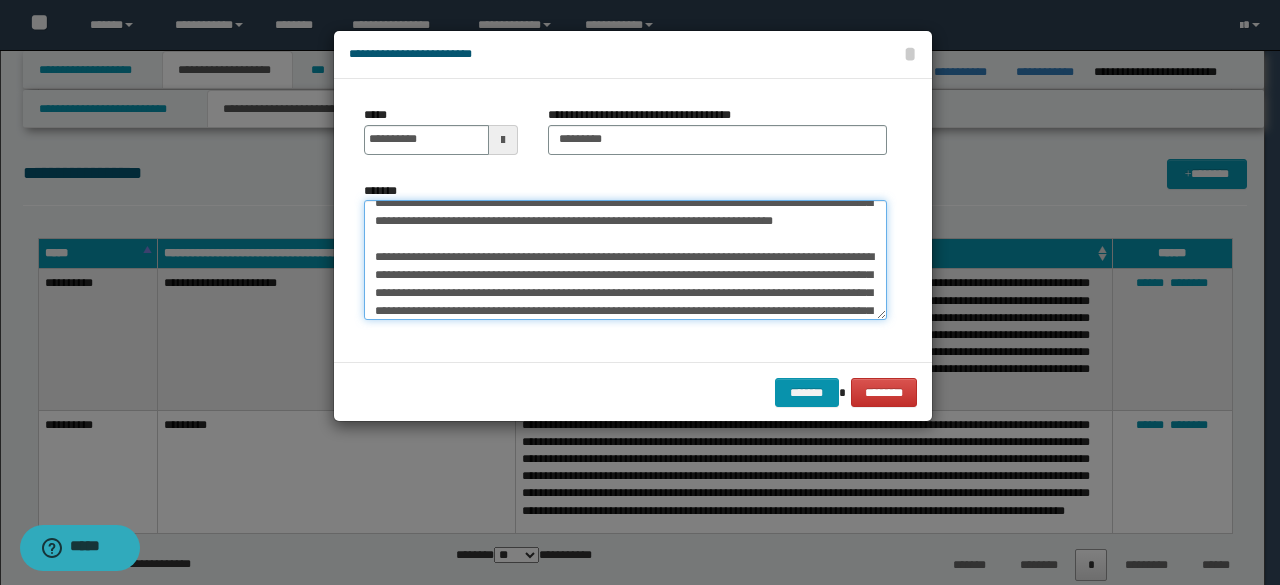 scroll, scrollTop: 120, scrollLeft: 0, axis: vertical 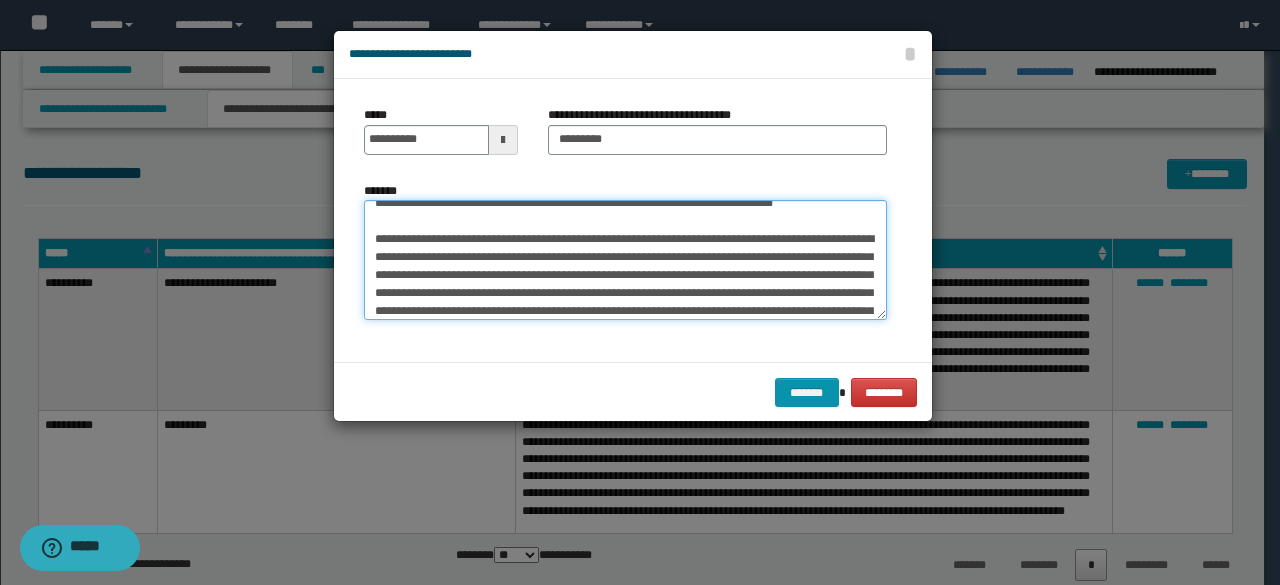 drag, startPoint x: 366, startPoint y: 247, endPoint x: 414, endPoint y: 281, distance: 58.821766 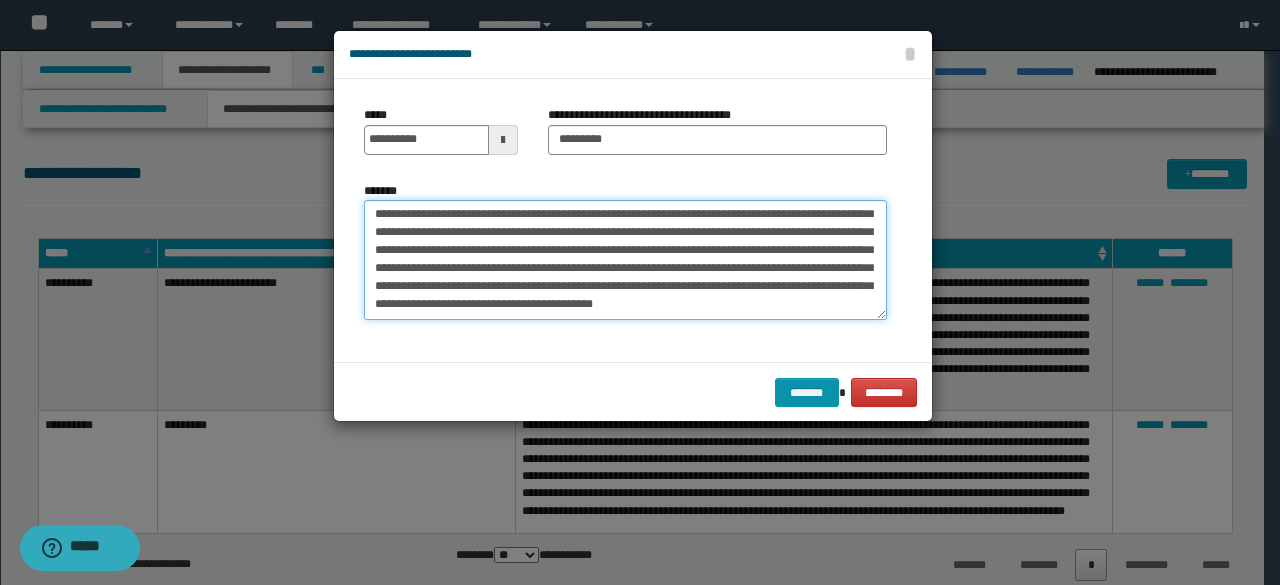 scroll, scrollTop: 414, scrollLeft: 0, axis: vertical 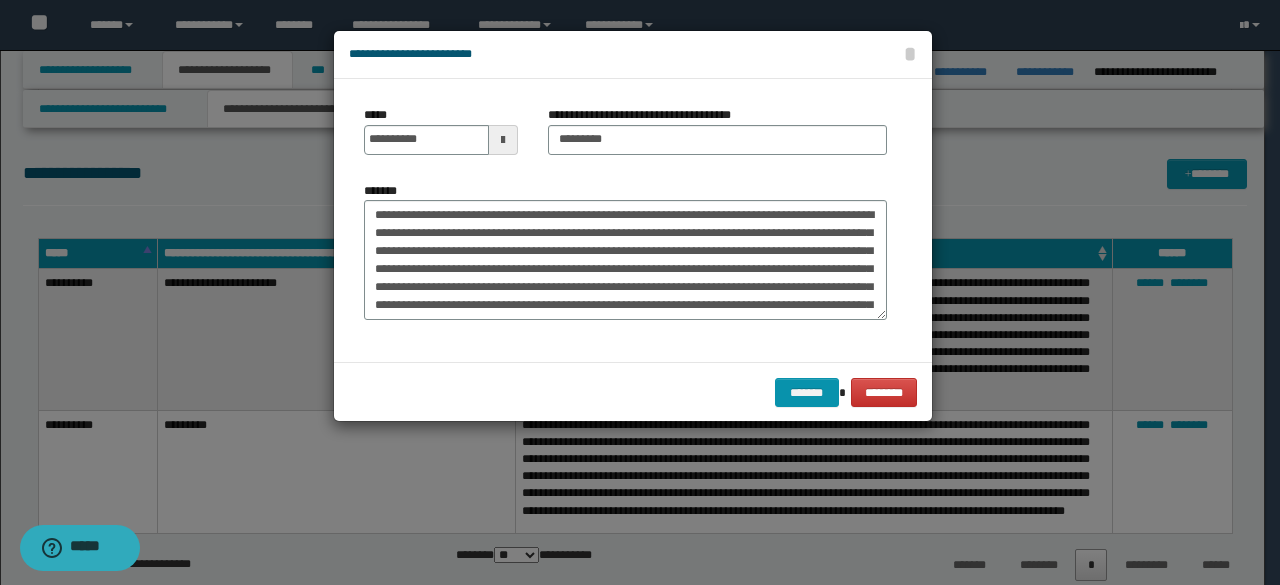 click on "*******
********" at bounding box center (633, 392) 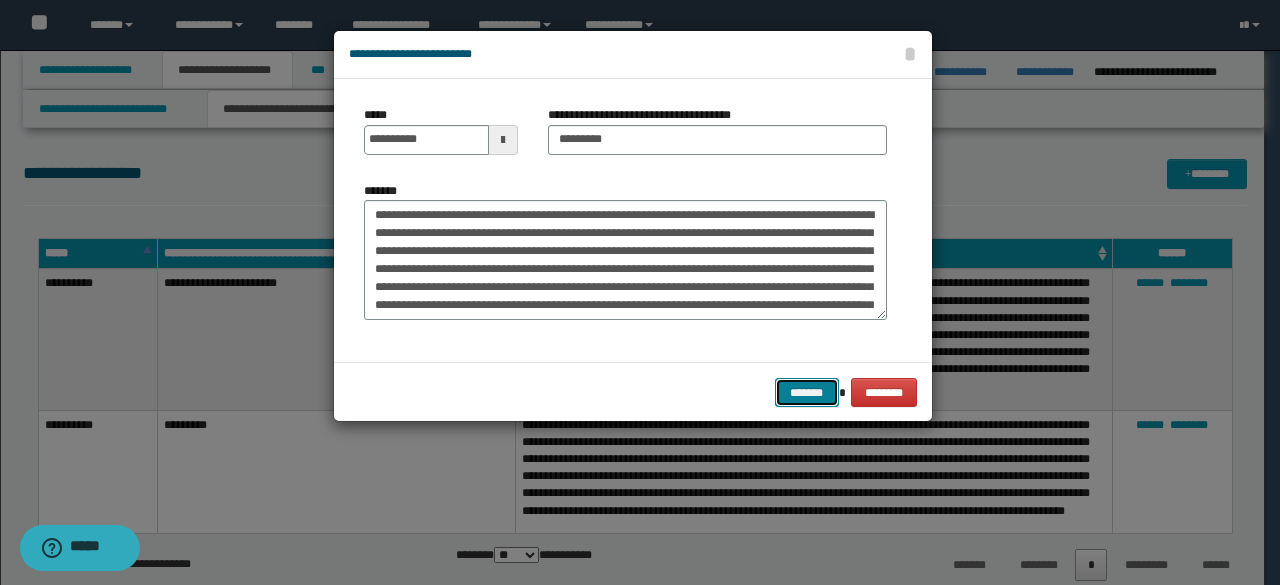 click on "*******" at bounding box center [807, 392] 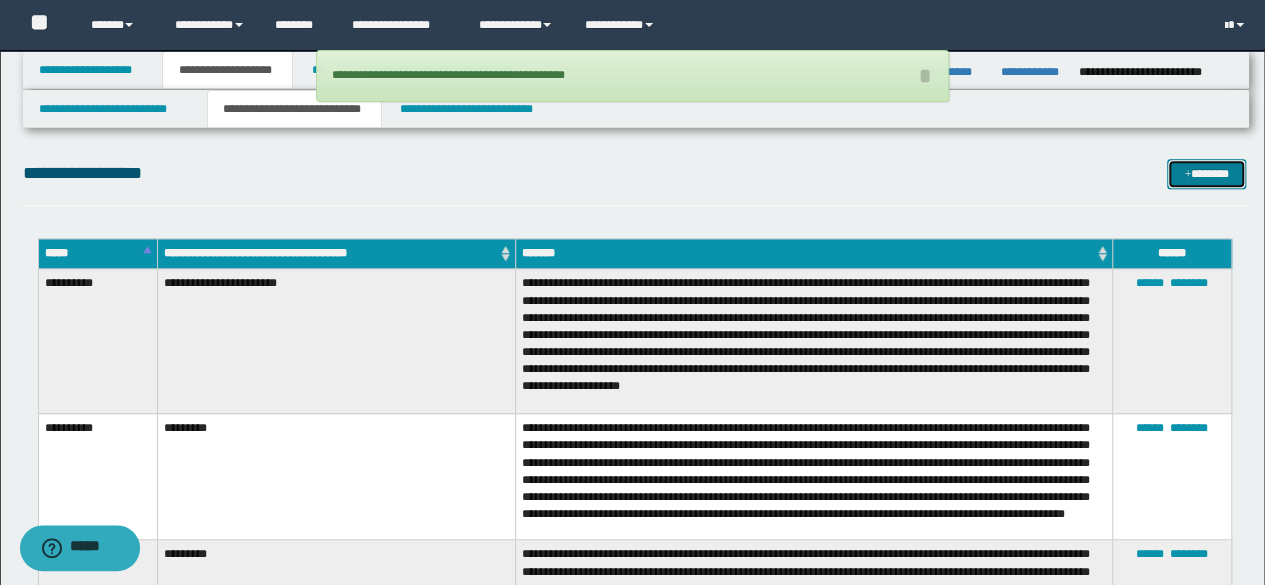 click on "*******" at bounding box center (1206, 173) 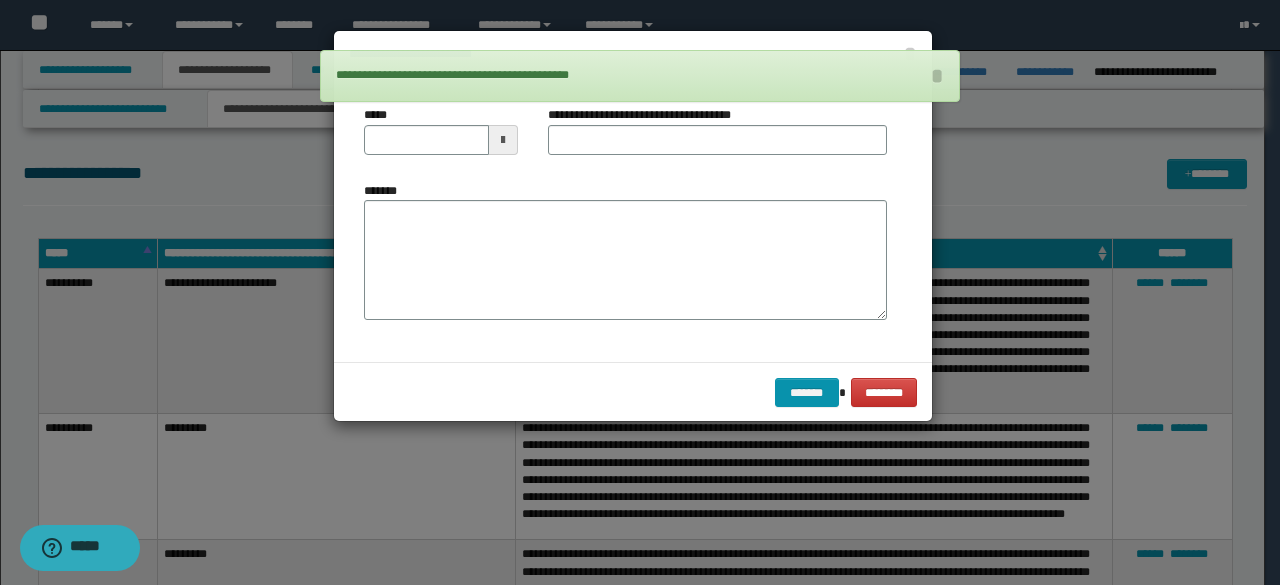 drag, startPoint x: 516, startPoint y: 181, endPoint x: 527, endPoint y: 223, distance: 43.416588 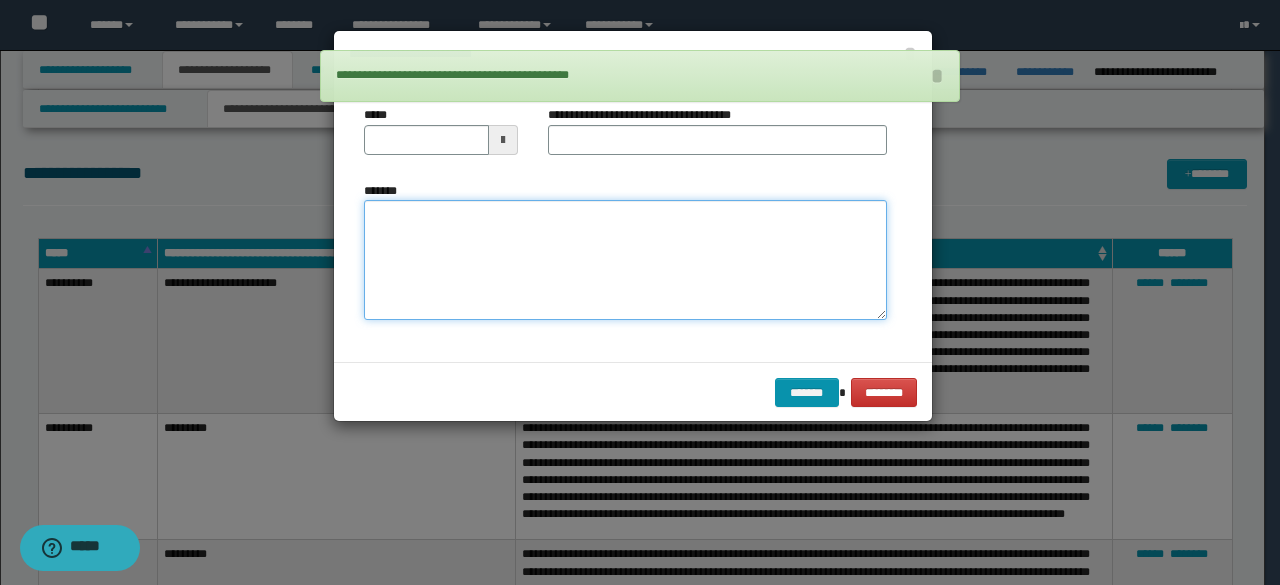 click on "*******" at bounding box center [625, 259] 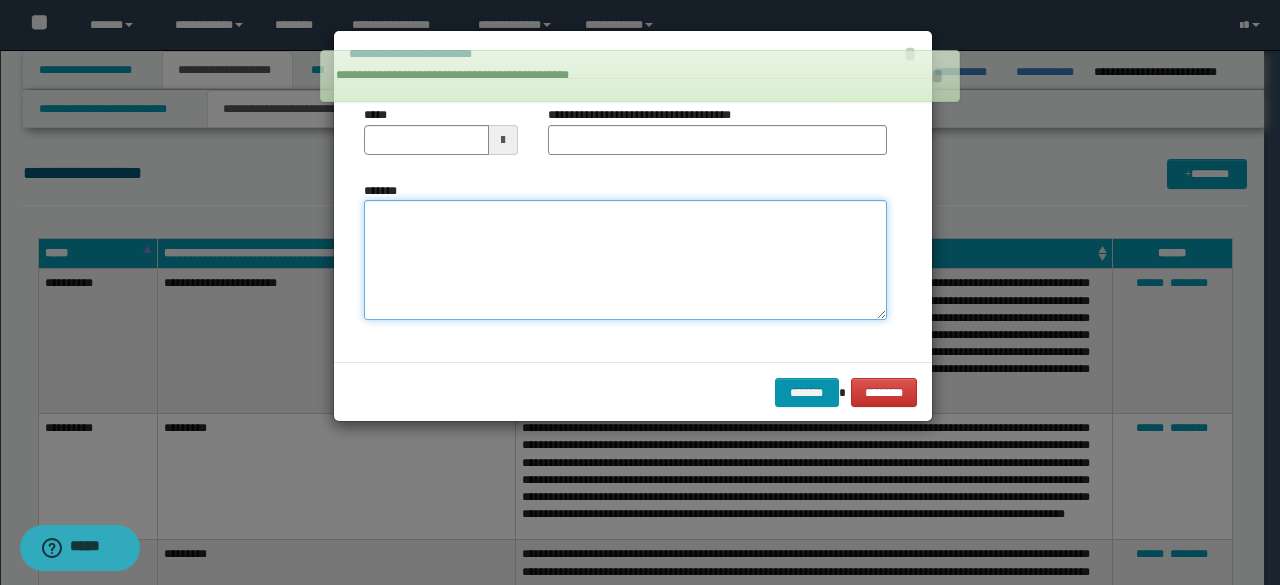 paste on "**********" 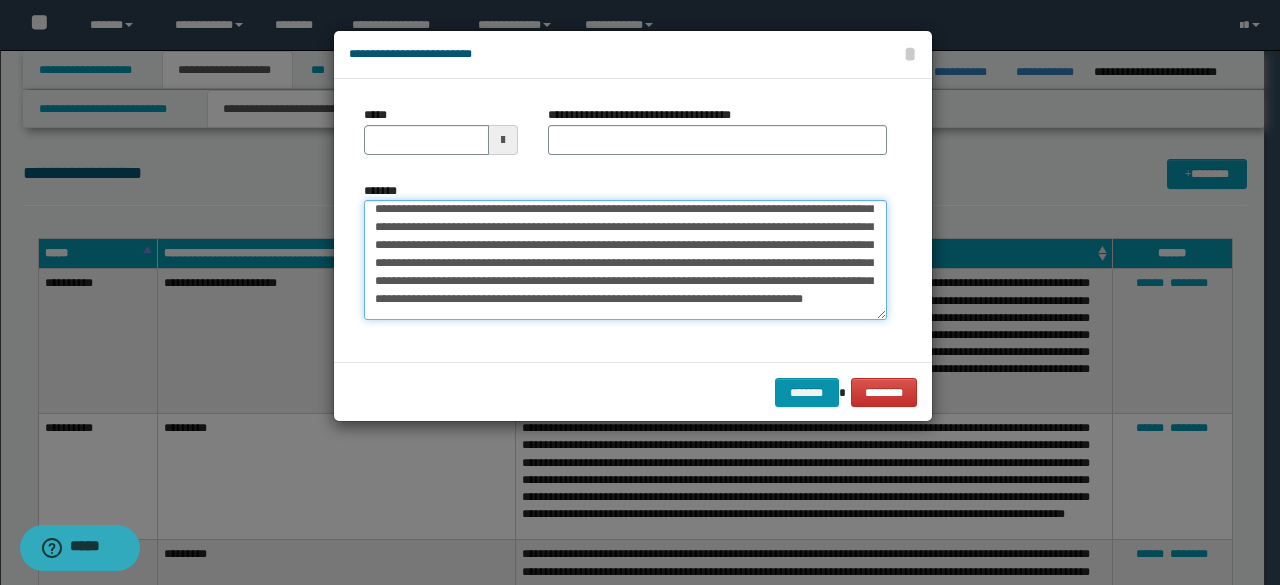 scroll, scrollTop: 0, scrollLeft: 0, axis: both 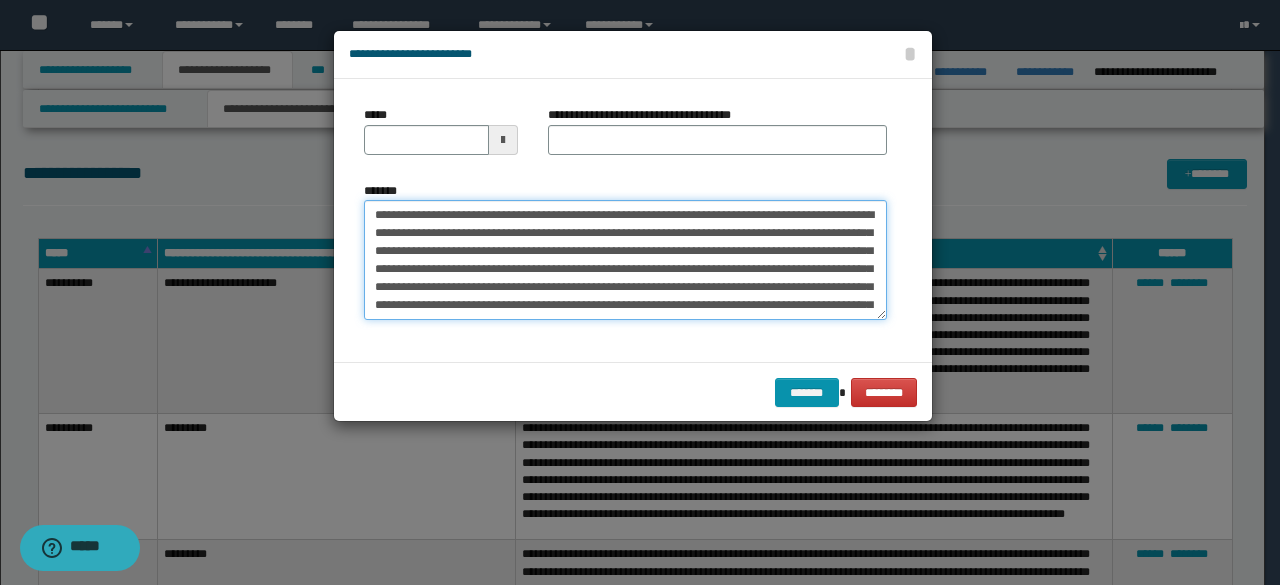 drag, startPoint x: 365, startPoint y: 220, endPoint x: 435, endPoint y: 217, distance: 70.064255 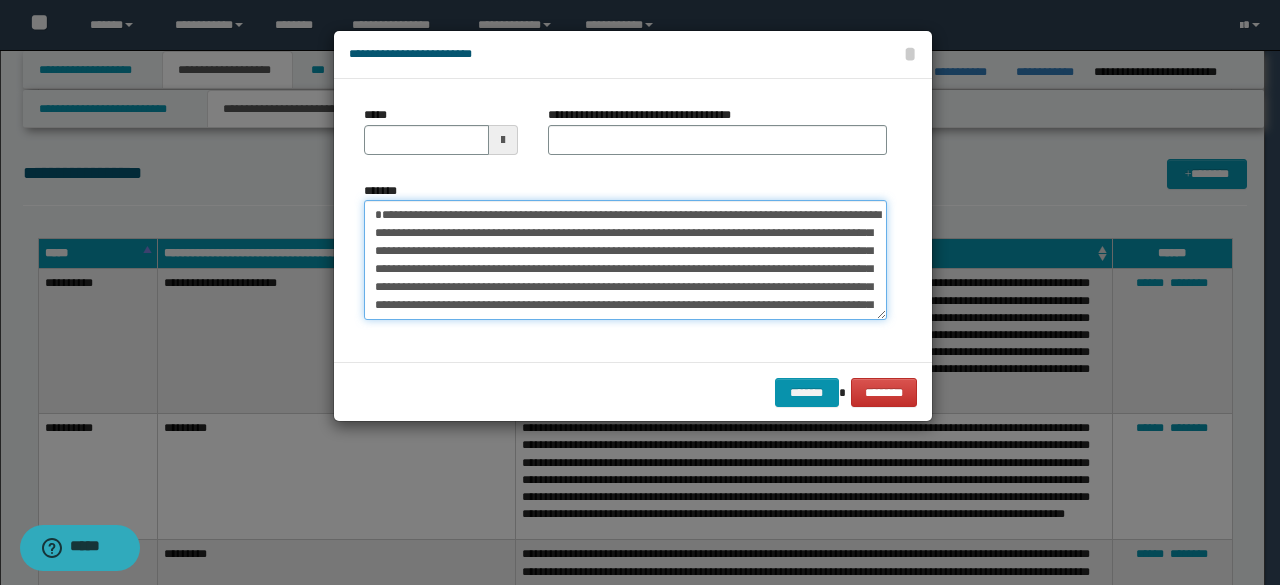 type 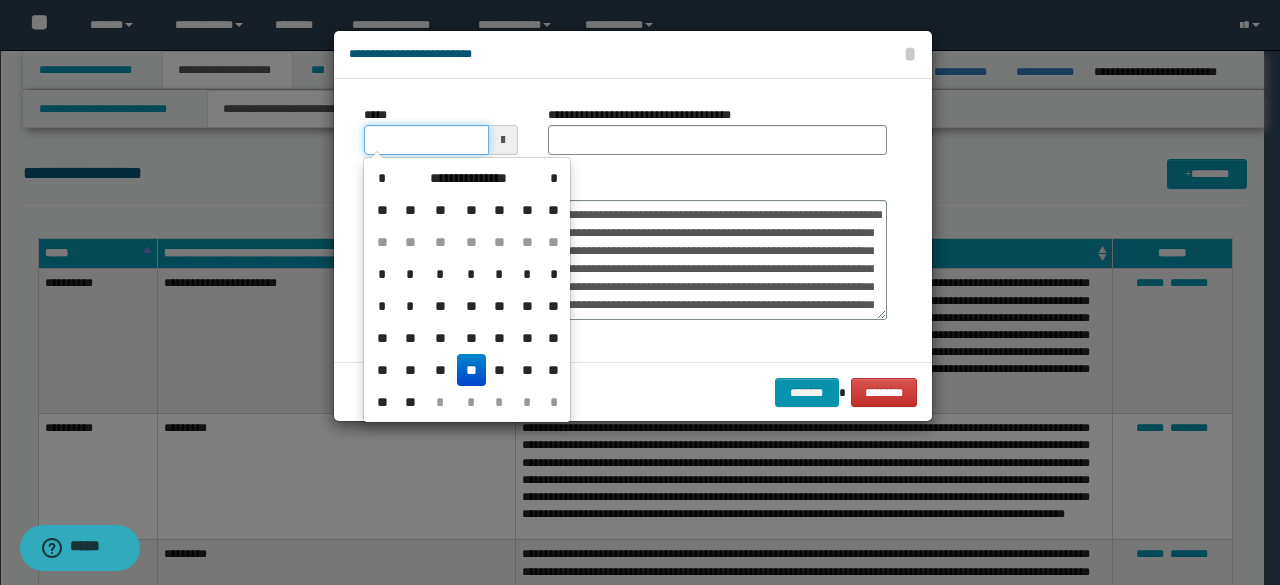 click on "*****" at bounding box center [426, 140] 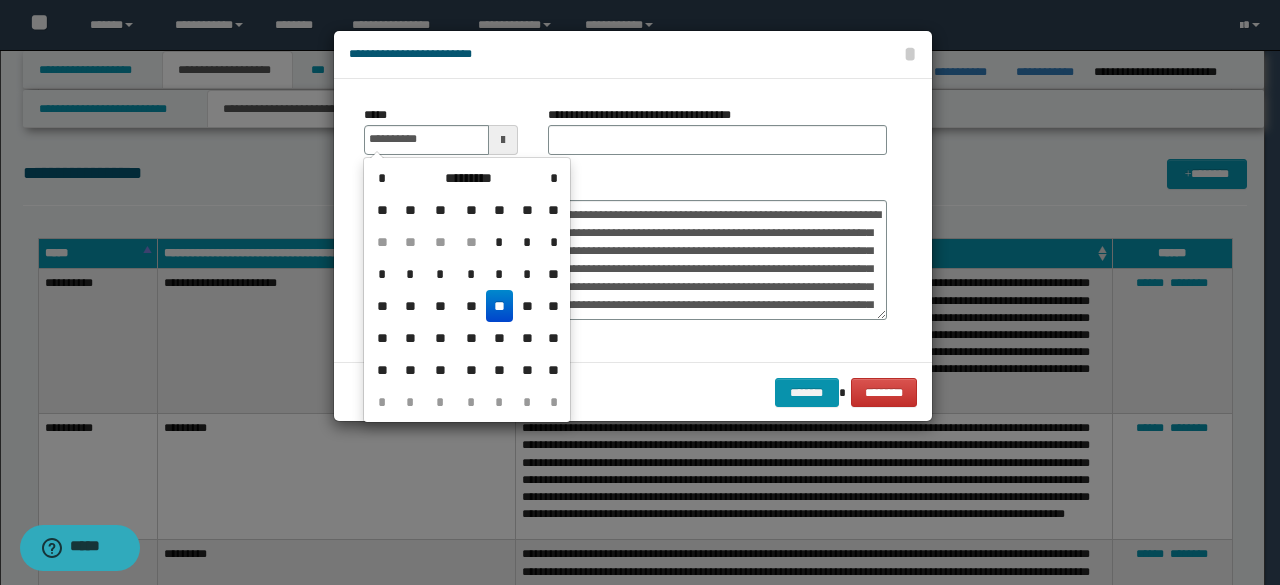 click on "**" at bounding box center (500, 306) 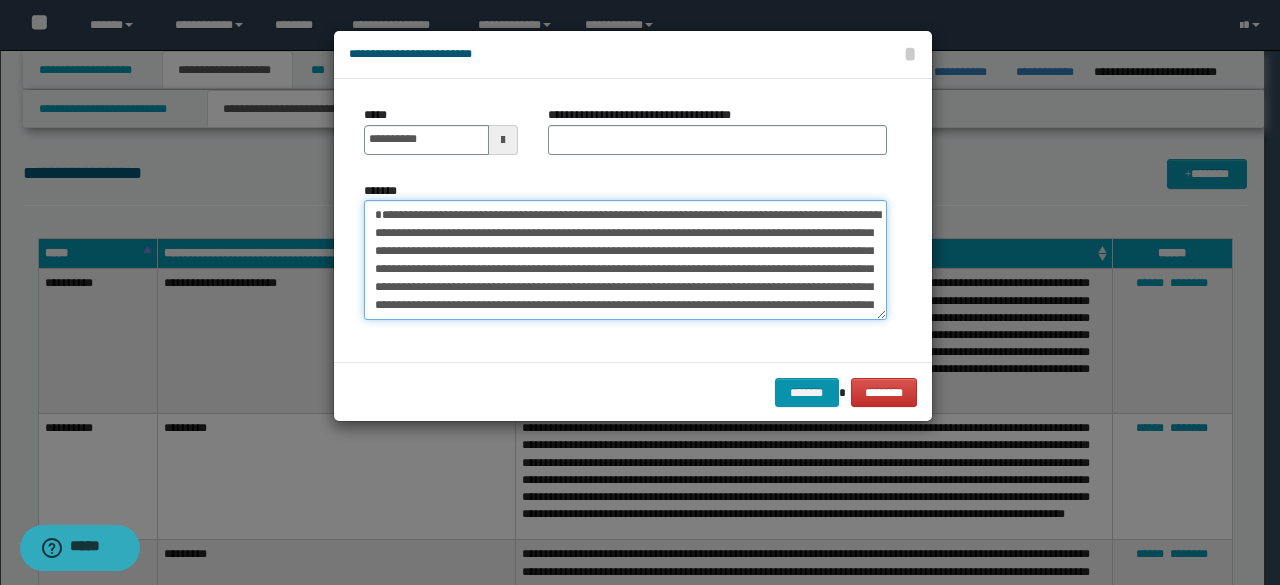 drag, startPoint x: 380, startPoint y: 215, endPoint x: 440, endPoint y: 217, distance: 60.033325 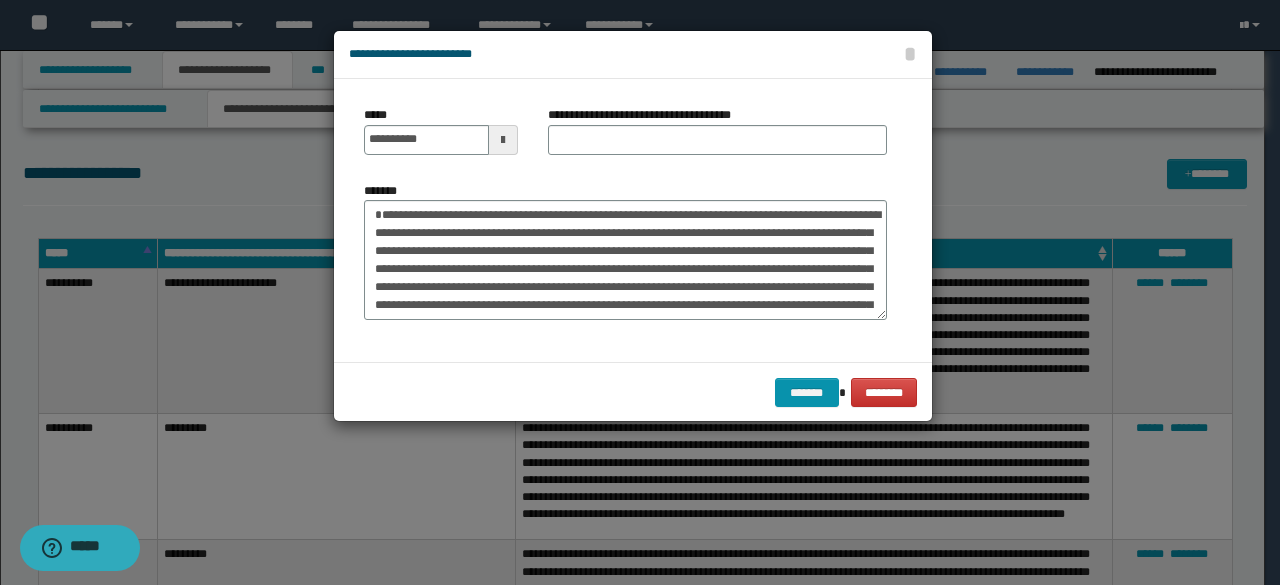 click on "**********" at bounding box center [717, 138] 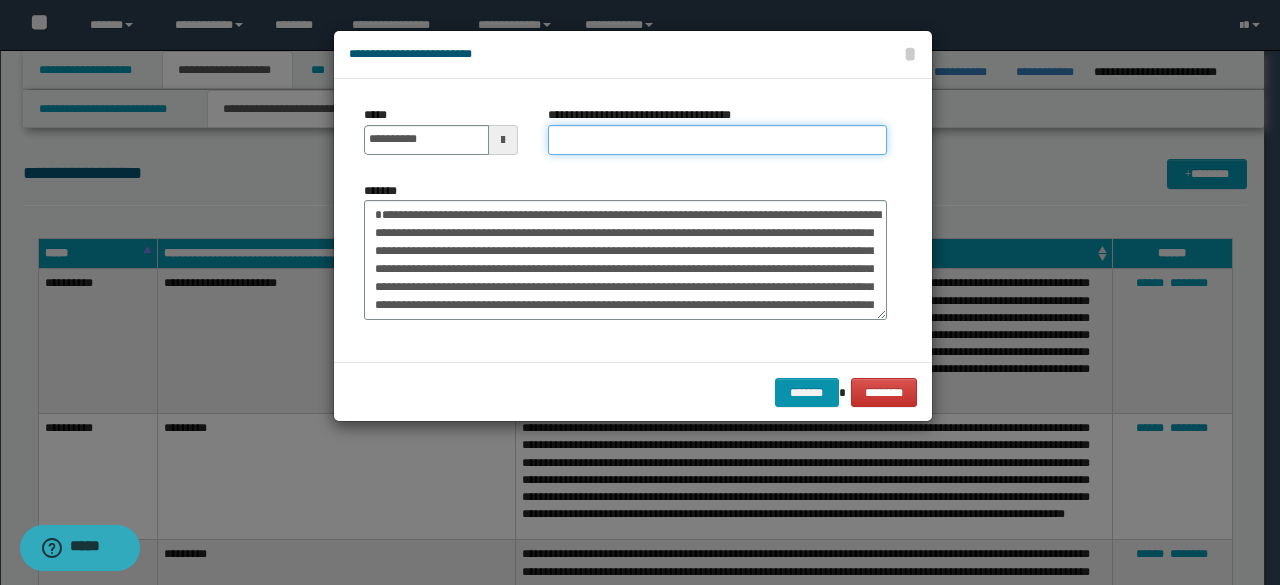 click on "**********" at bounding box center (717, 140) 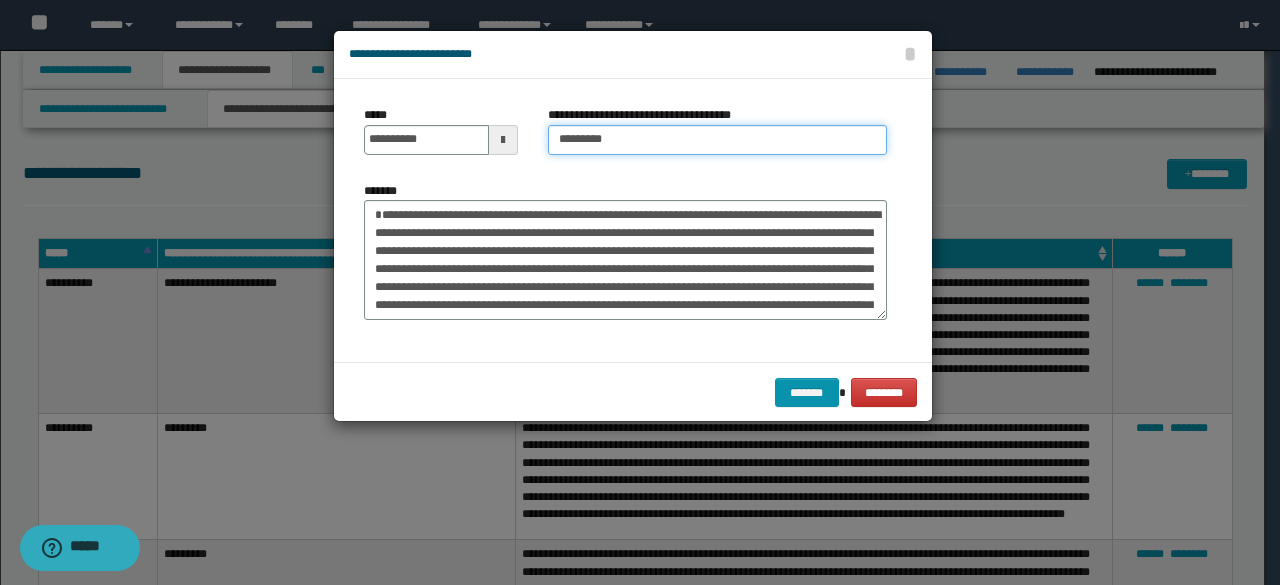click on "*********" at bounding box center (717, 140) 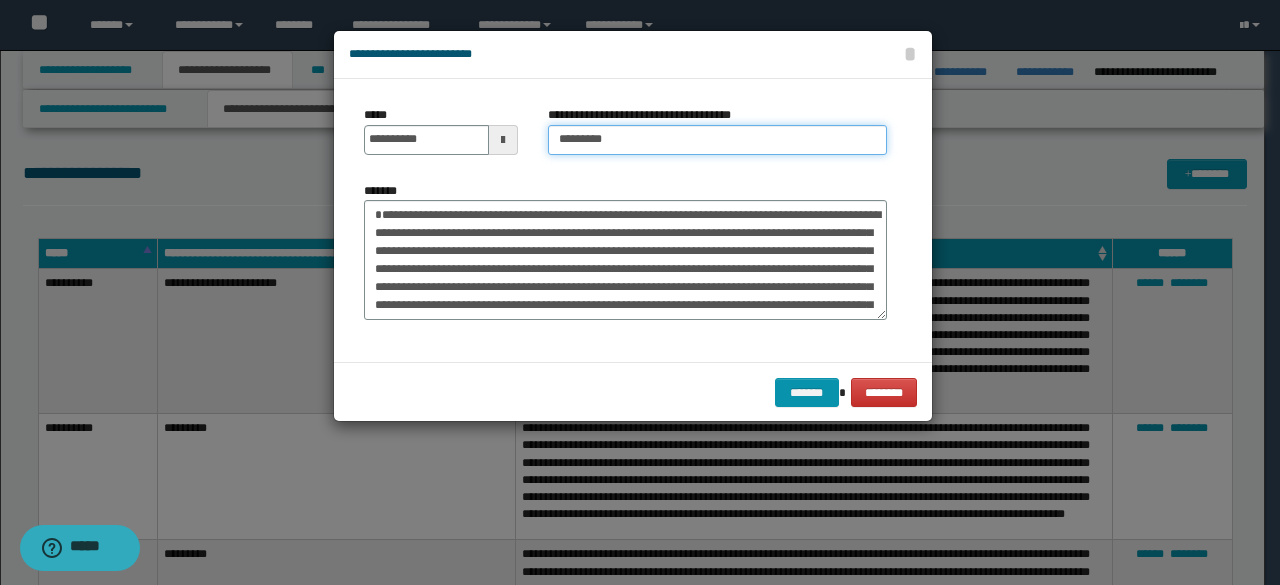 type on "*********" 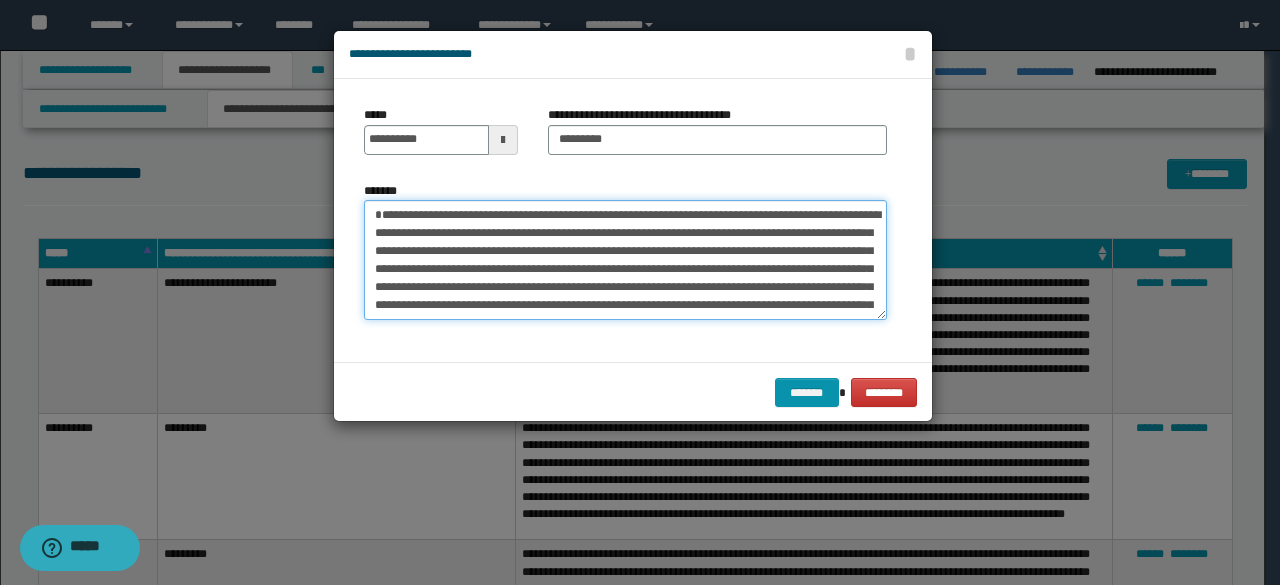 click on "*******" at bounding box center [625, 259] 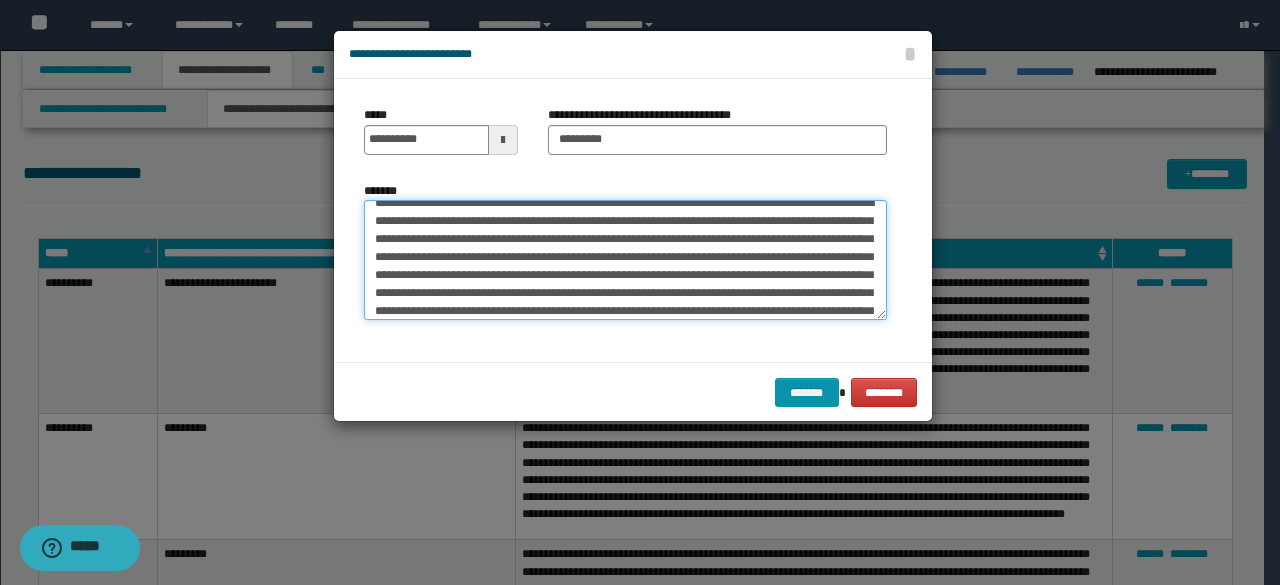 scroll, scrollTop: 252, scrollLeft: 0, axis: vertical 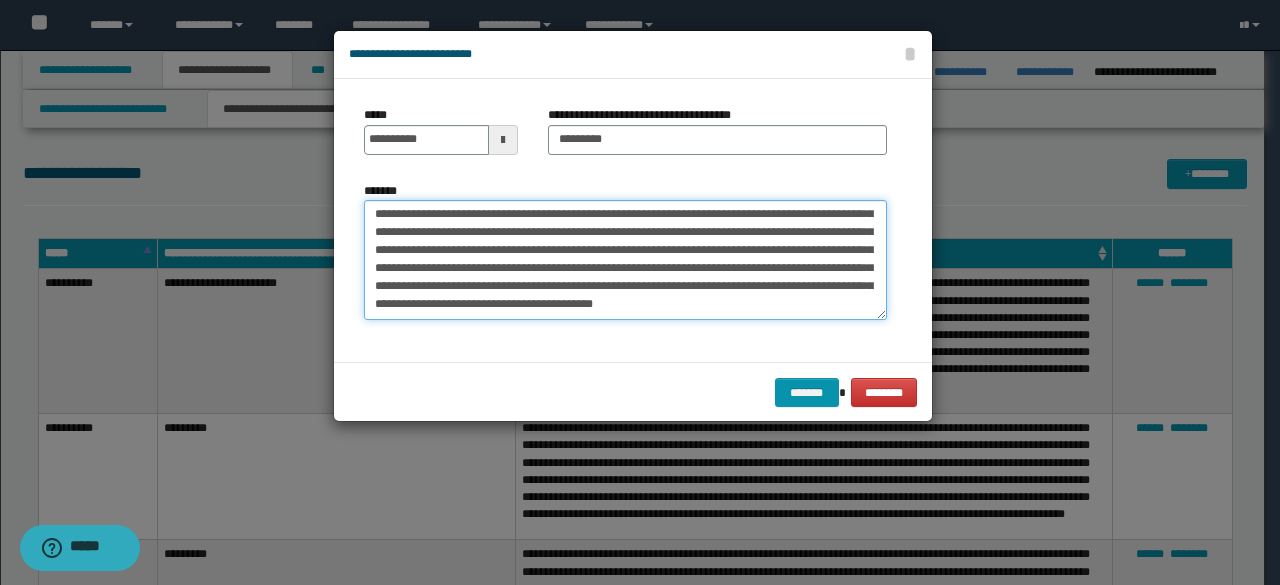 drag, startPoint x: 373, startPoint y: 255, endPoint x: 416, endPoint y: 279, distance: 49.24429 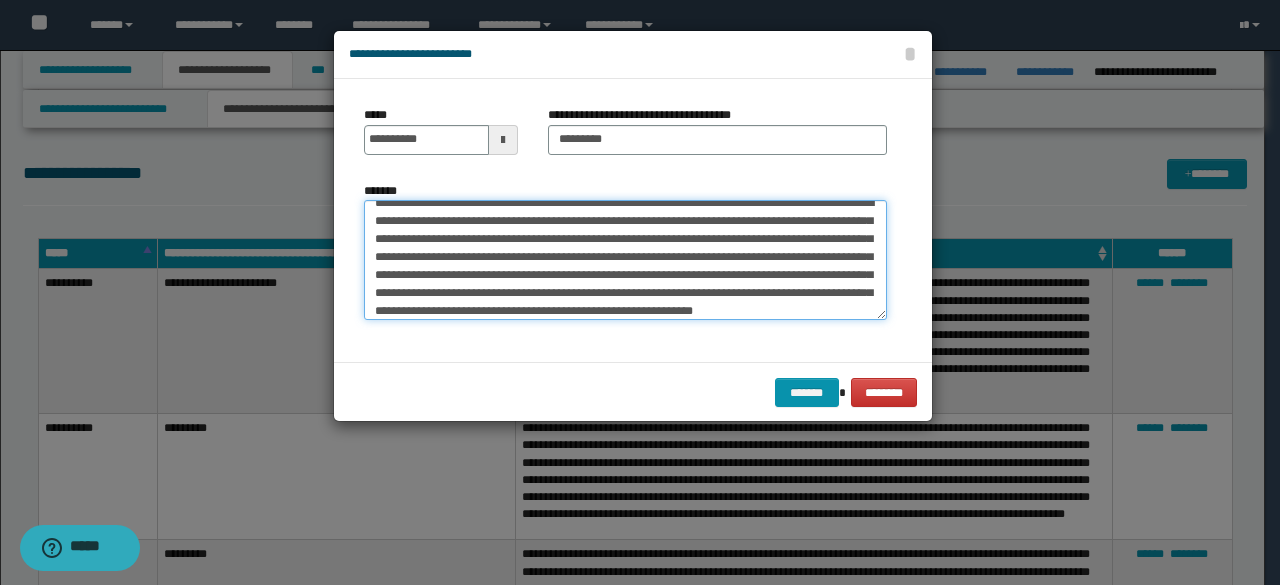 scroll, scrollTop: 0, scrollLeft: 0, axis: both 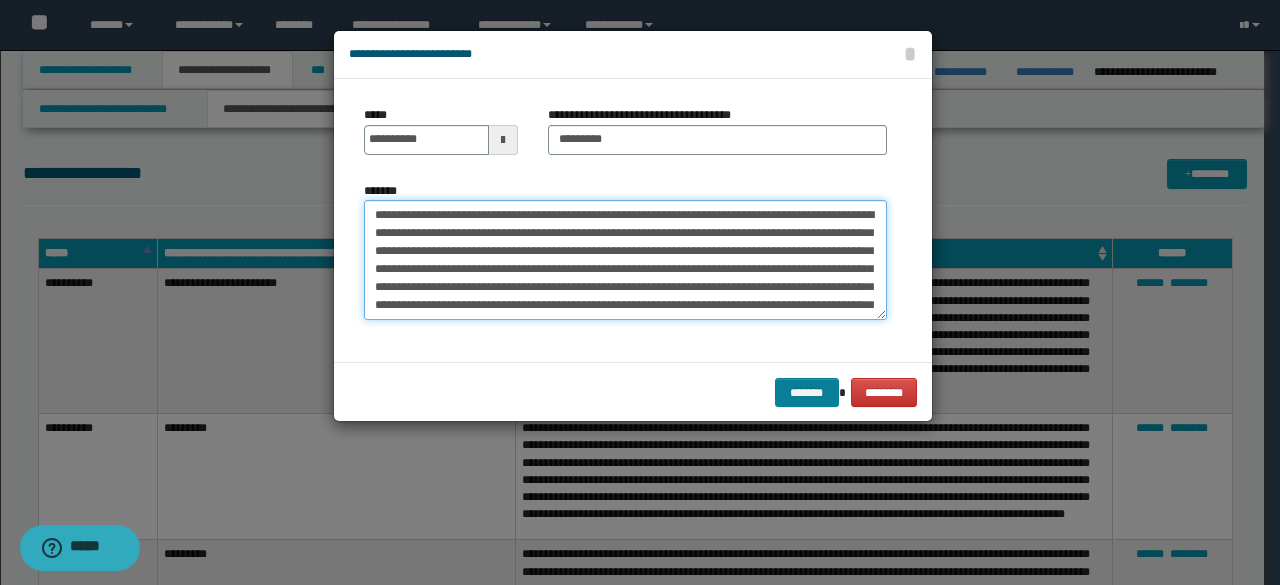 type on "**********" 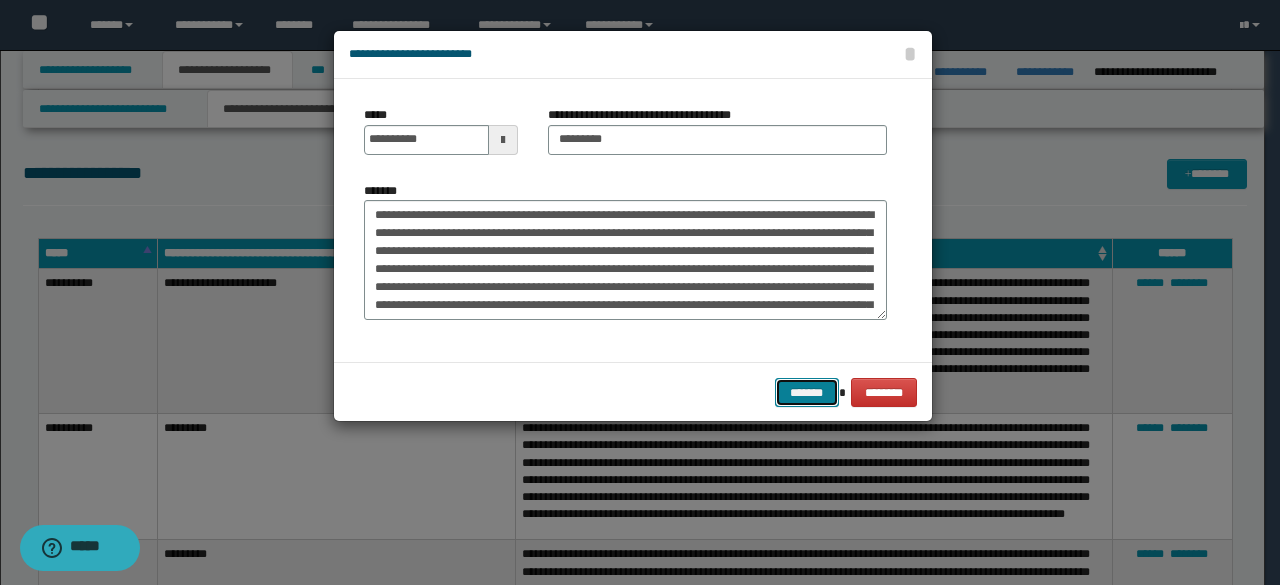 click on "*******" at bounding box center [807, 392] 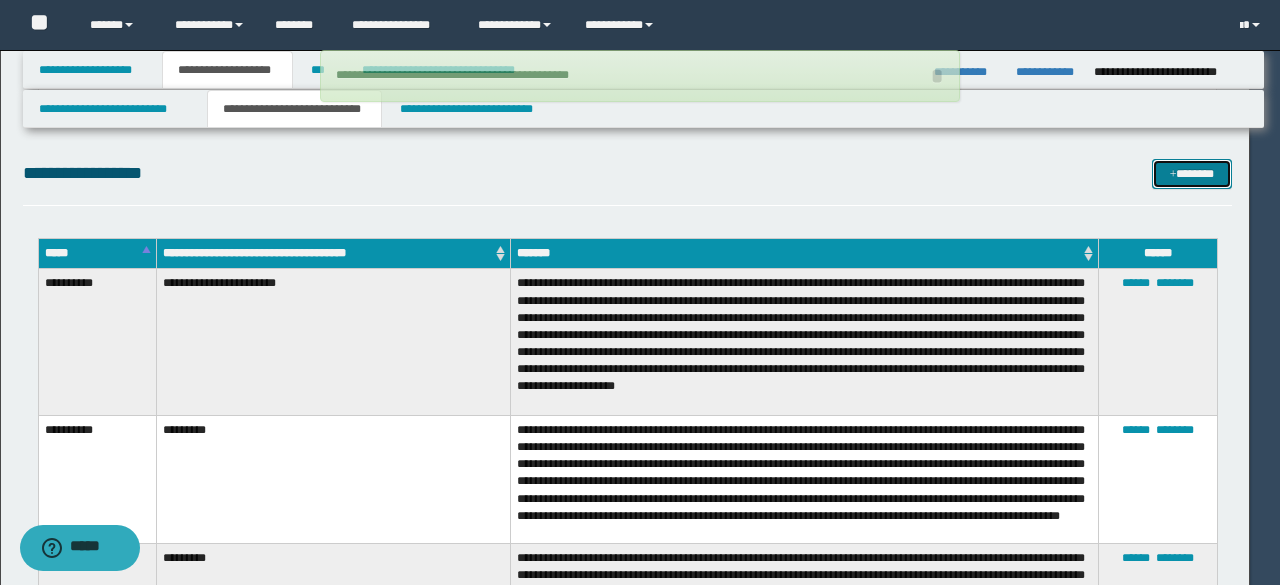 type 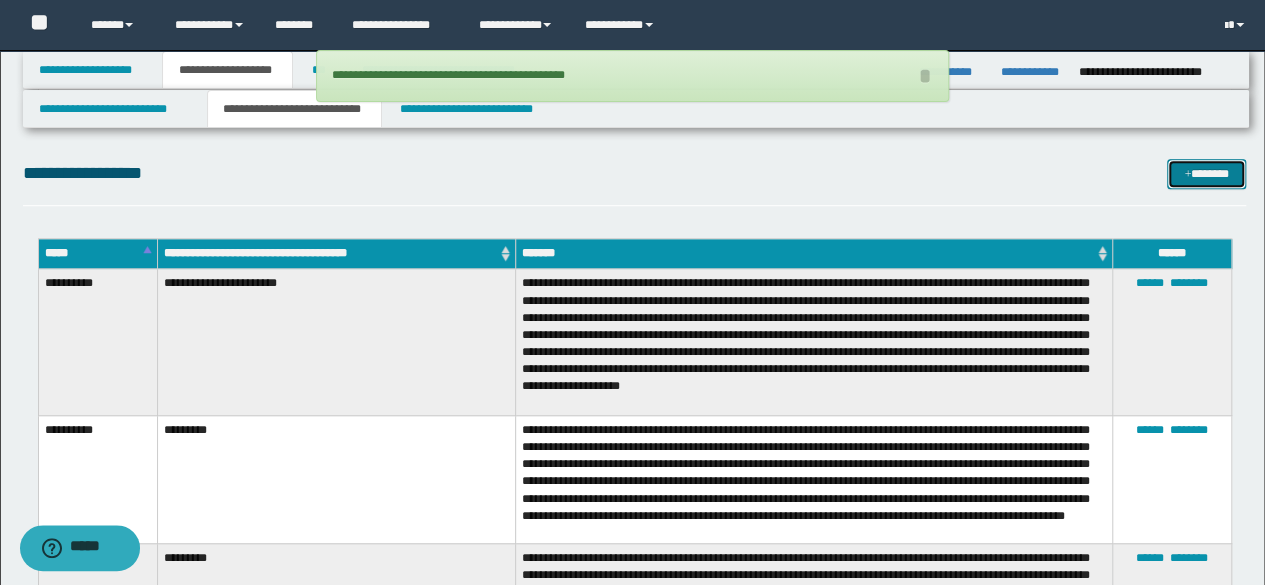 click on "*******" at bounding box center (1206, 173) 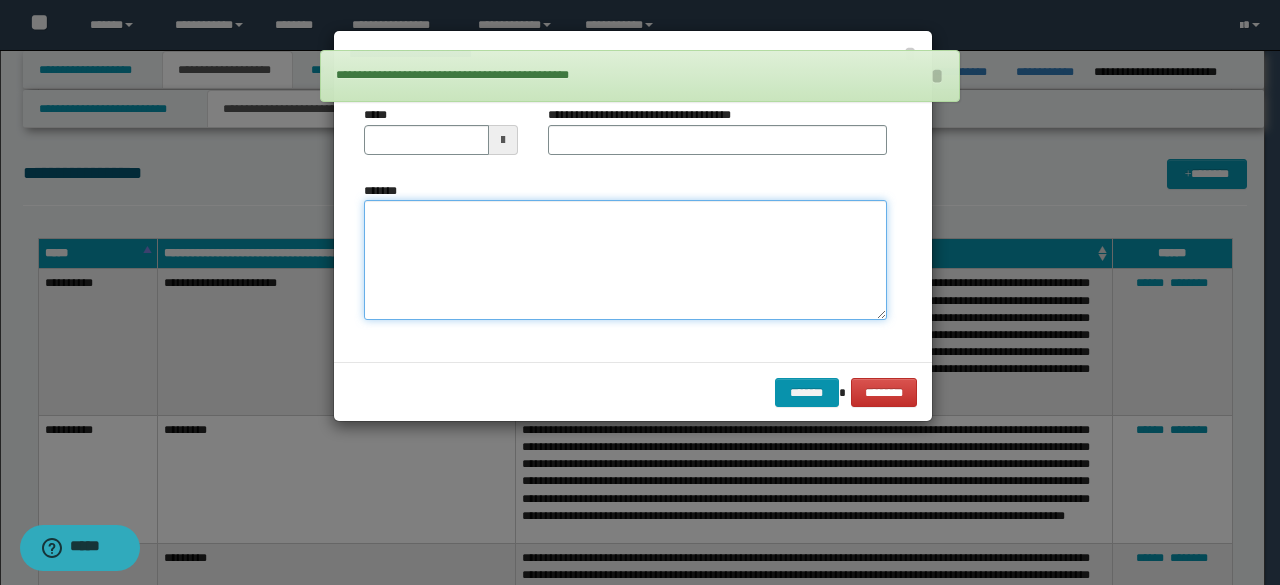 click on "*******" at bounding box center (625, 259) 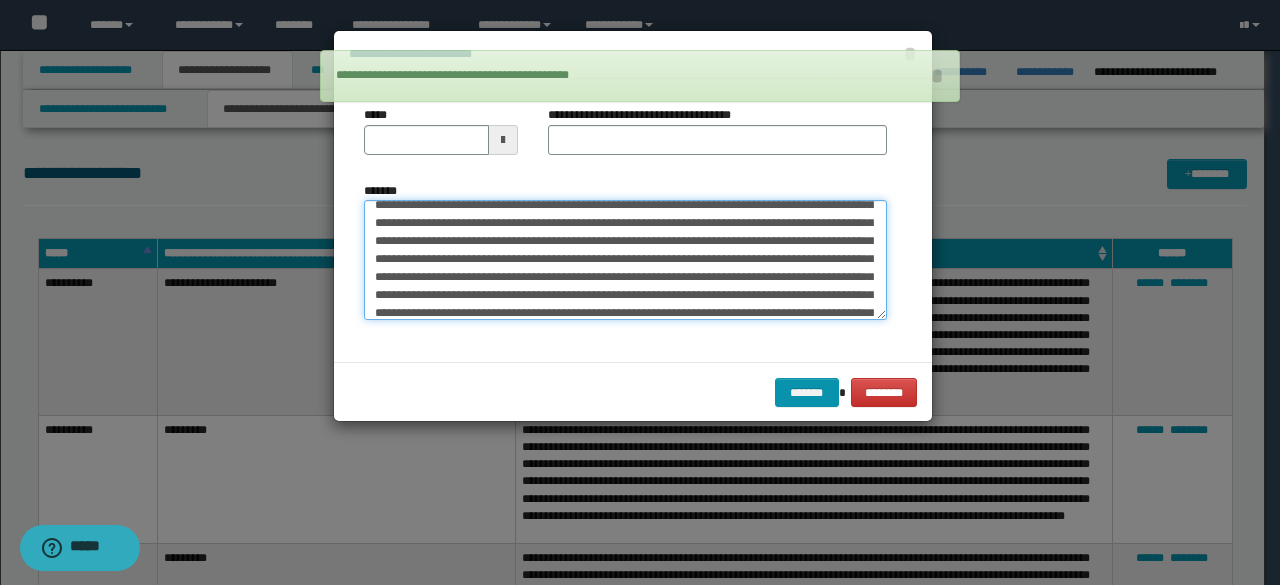 scroll, scrollTop: 0, scrollLeft: 0, axis: both 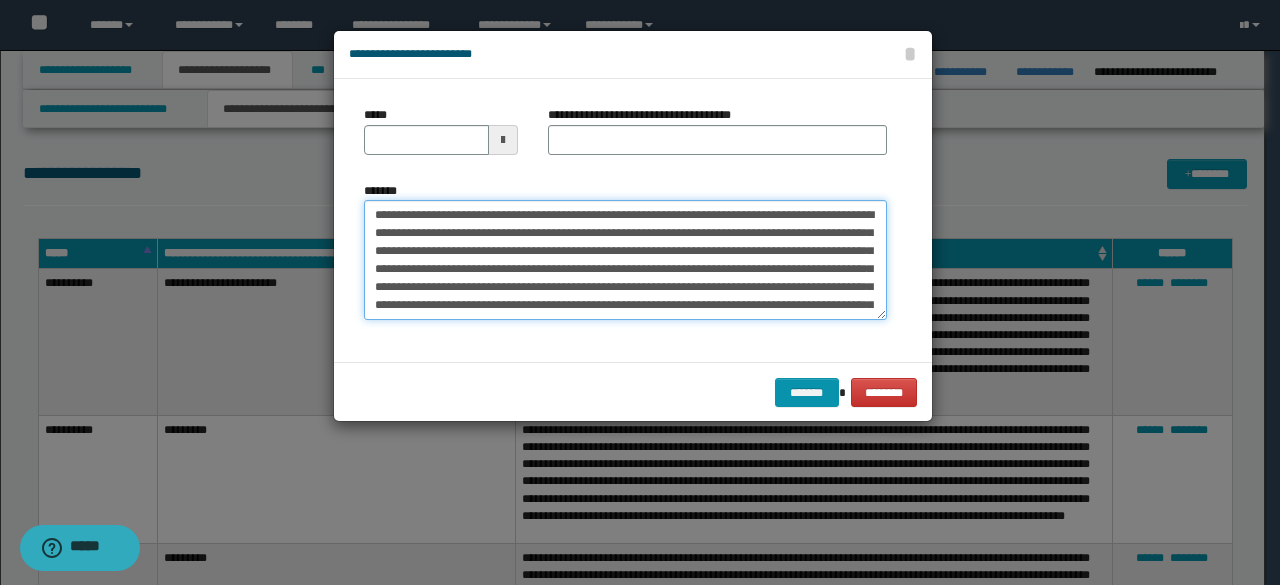 drag, startPoint x: 372, startPoint y: 219, endPoint x: 432, endPoint y: 222, distance: 60.074955 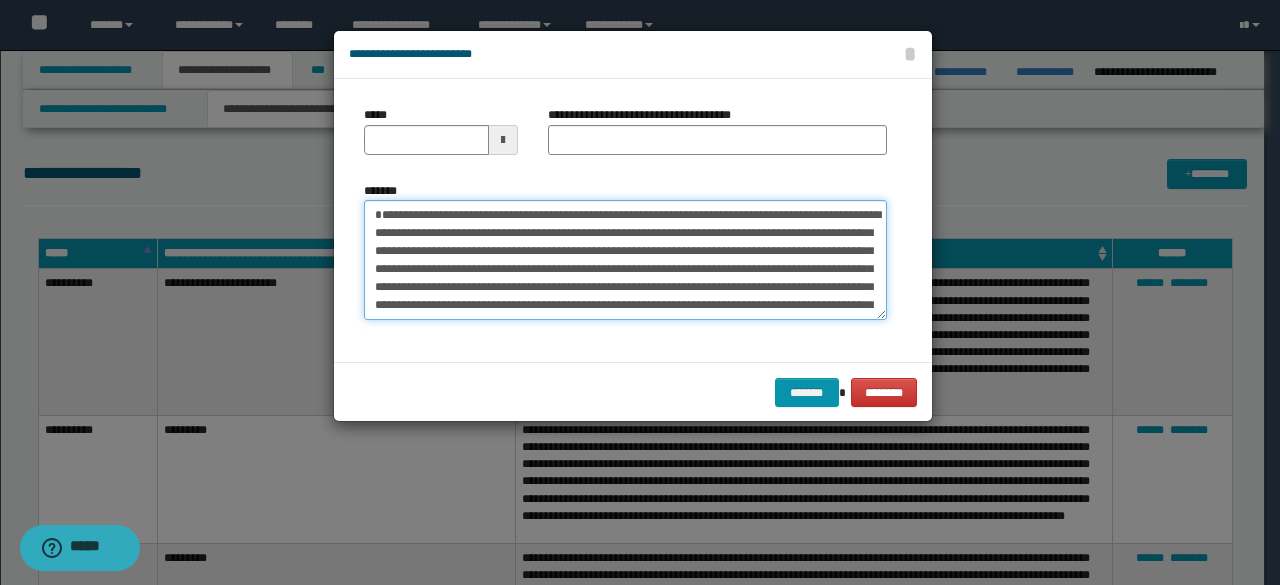 type 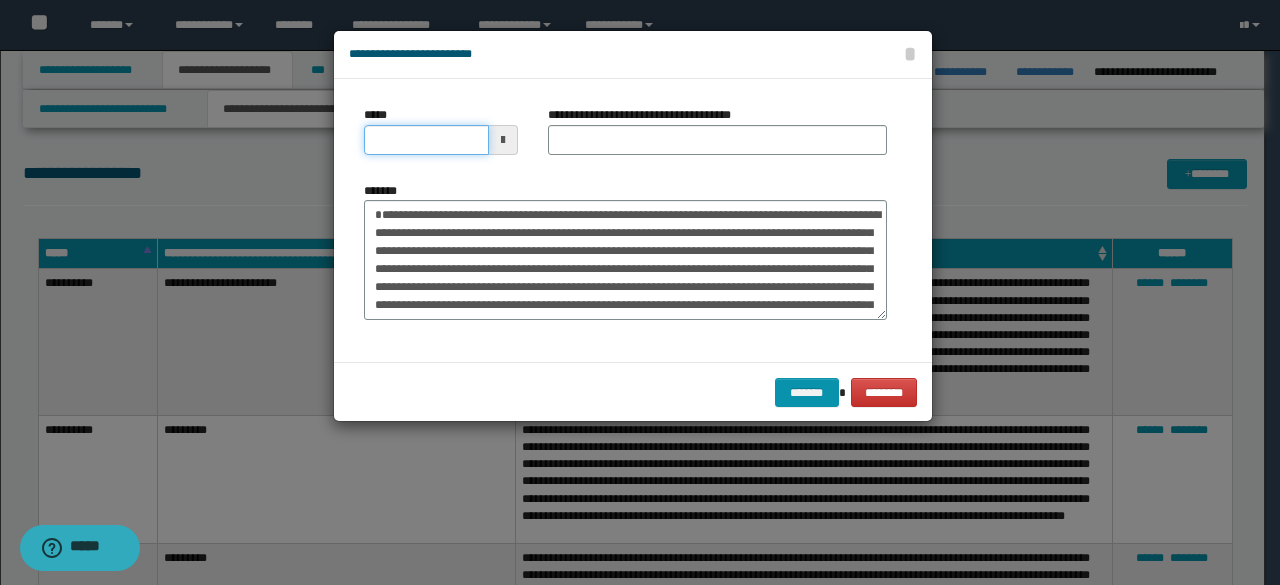 click at bounding box center (441, 140) 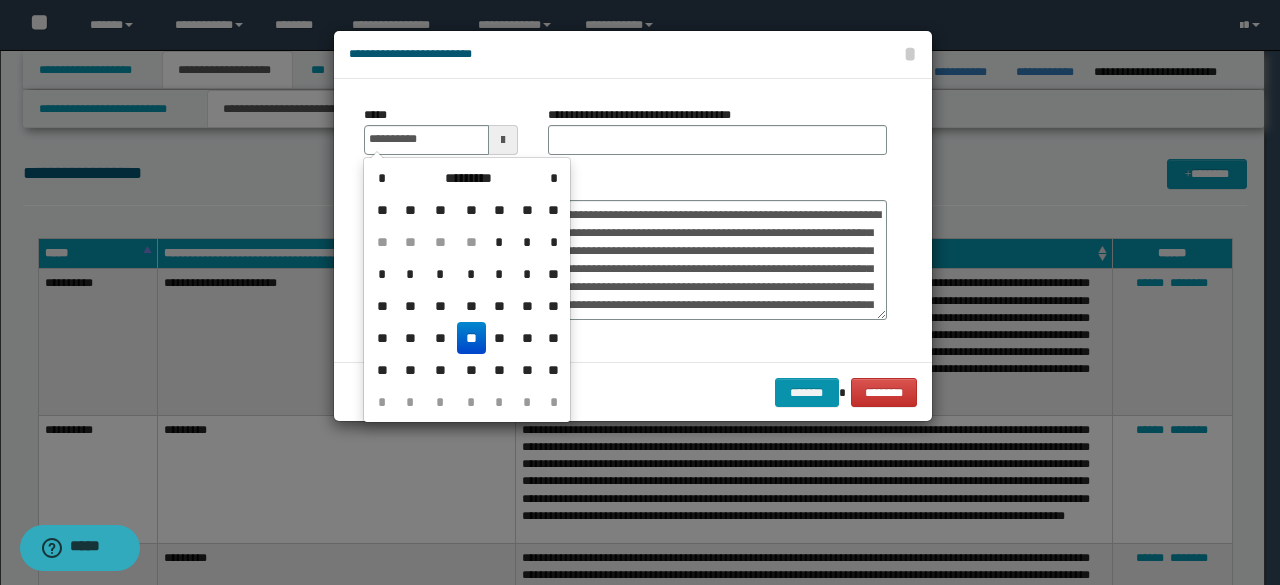 click on "**" at bounding box center (471, 338) 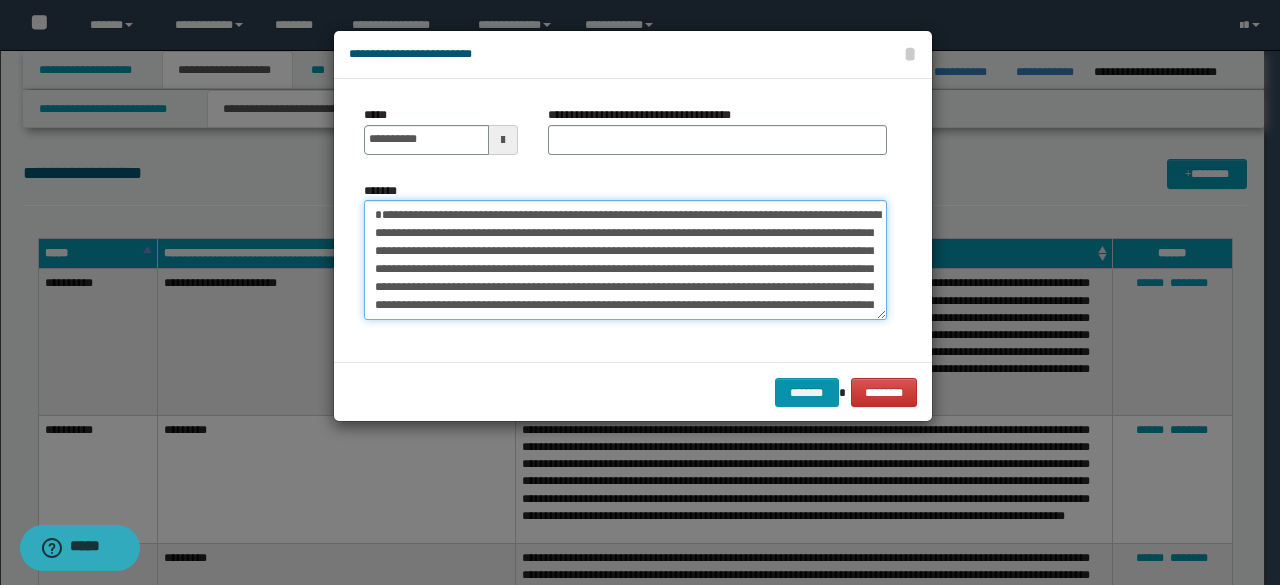 drag, startPoint x: 379, startPoint y: 215, endPoint x: 424, endPoint y: 219, distance: 45.17743 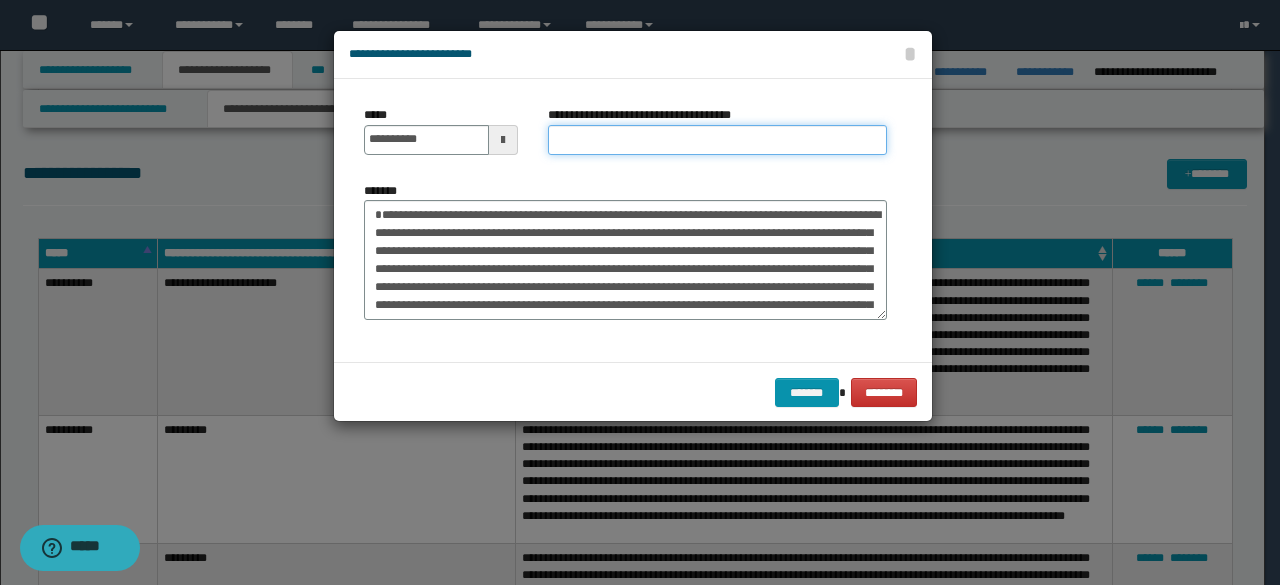 click on "**********" at bounding box center (717, 140) 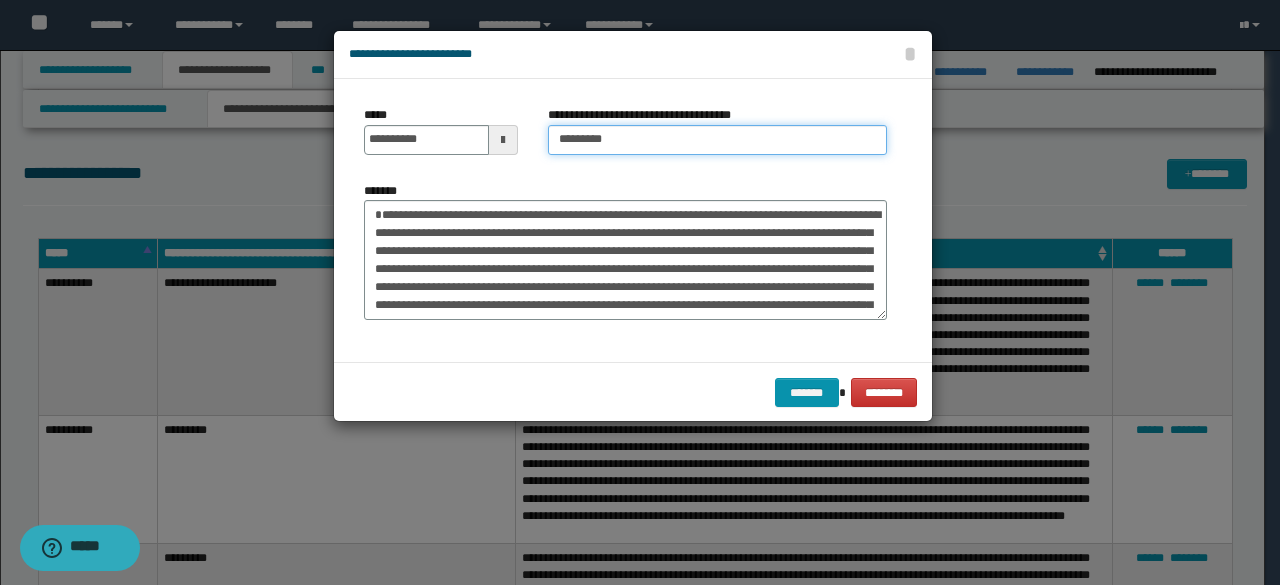 click on "*********" at bounding box center (717, 140) 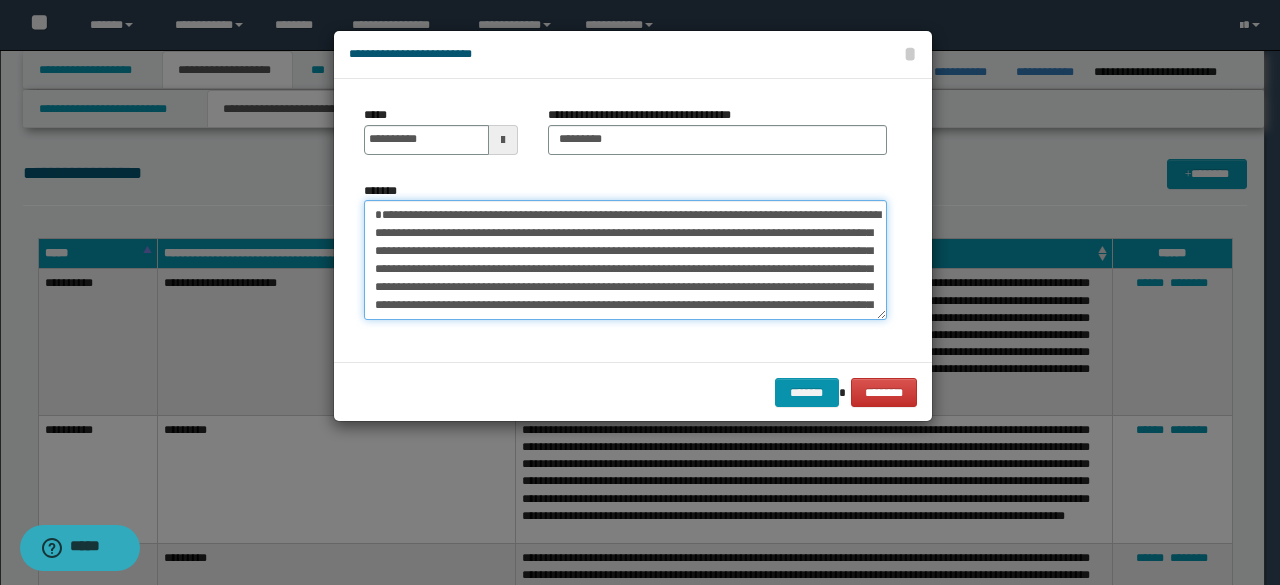 click on "**********" at bounding box center (625, 259) 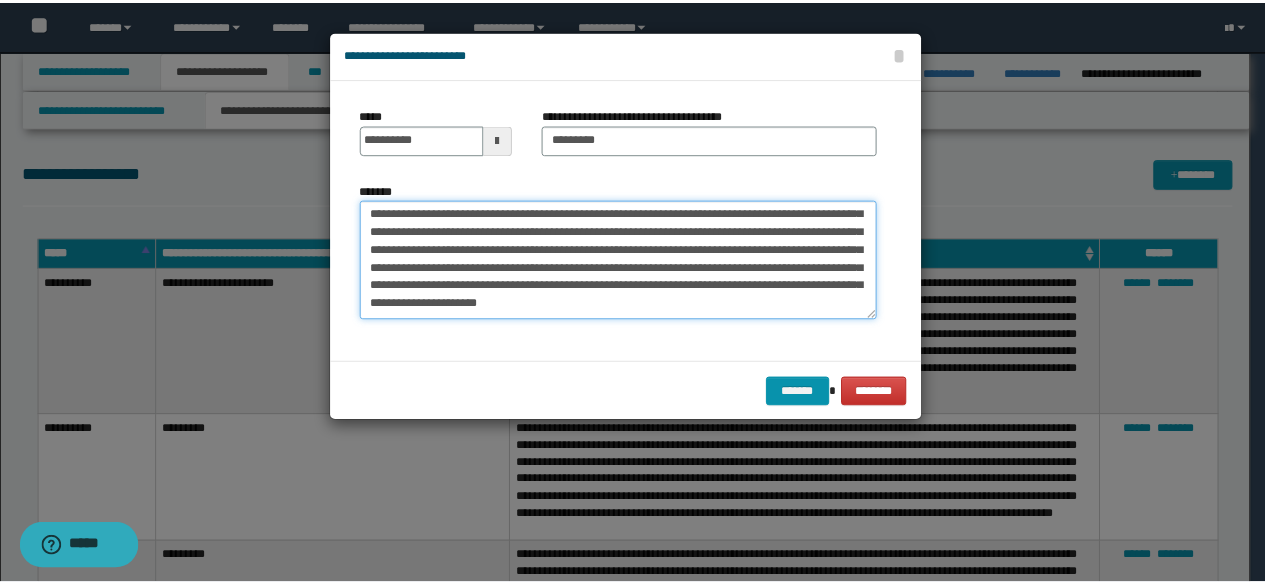 scroll, scrollTop: 90, scrollLeft: 0, axis: vertical 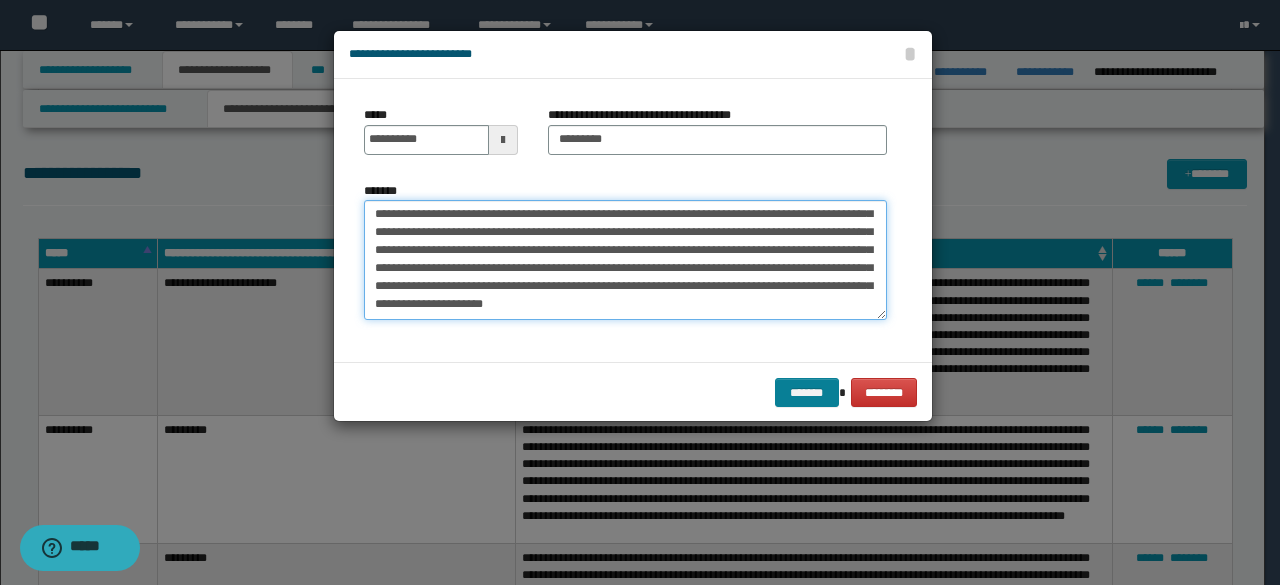type on "**********" 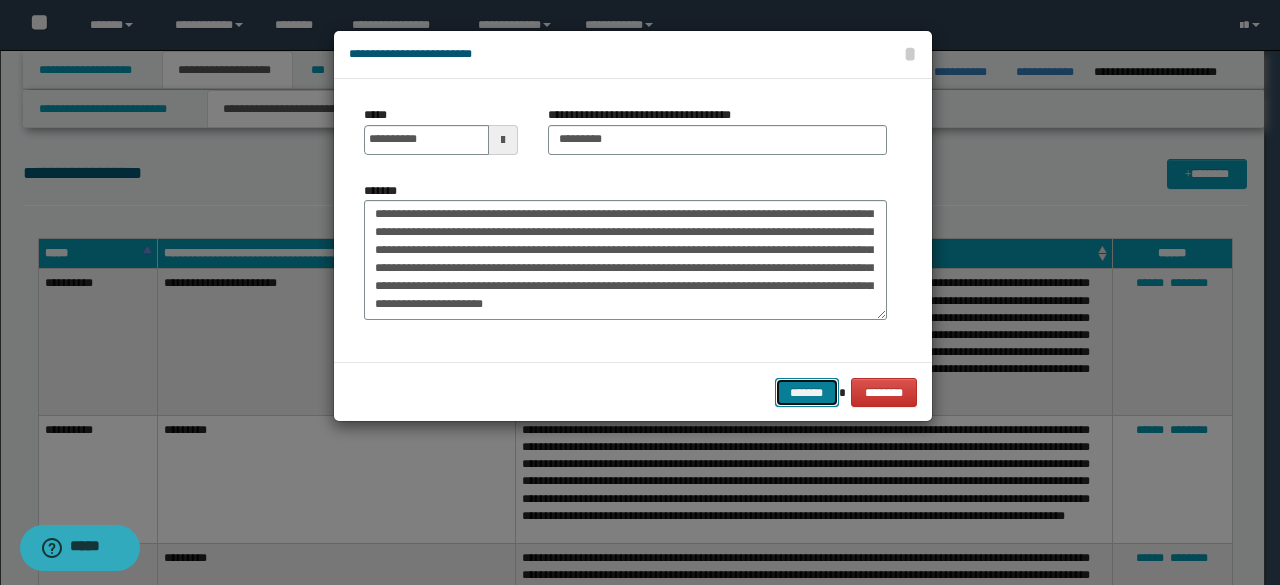 click on "*******" at bounding box center [807, 392] 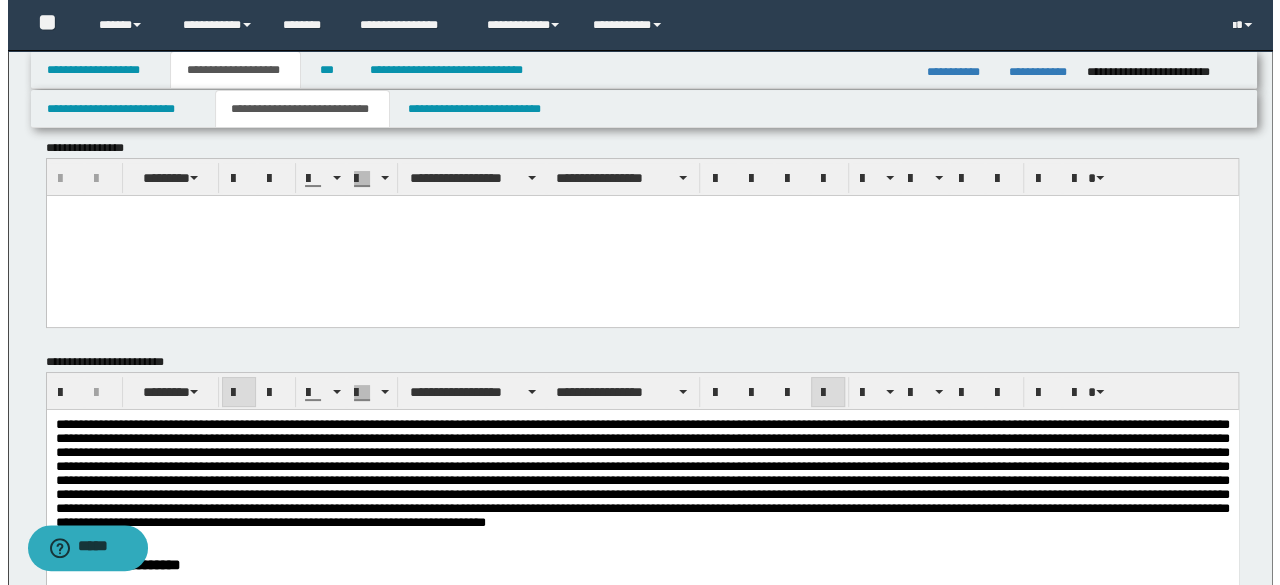 scroll, scrollTop: 0, scrollLeft: 0, axis: both 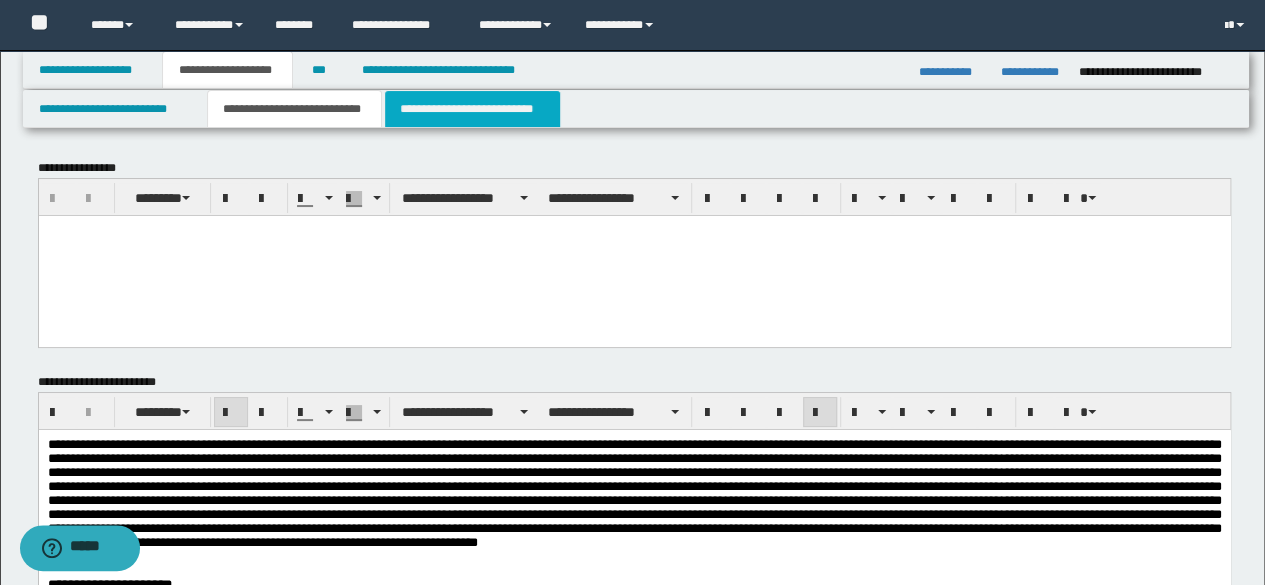 click on "**********" at bounding box center [472, 109] 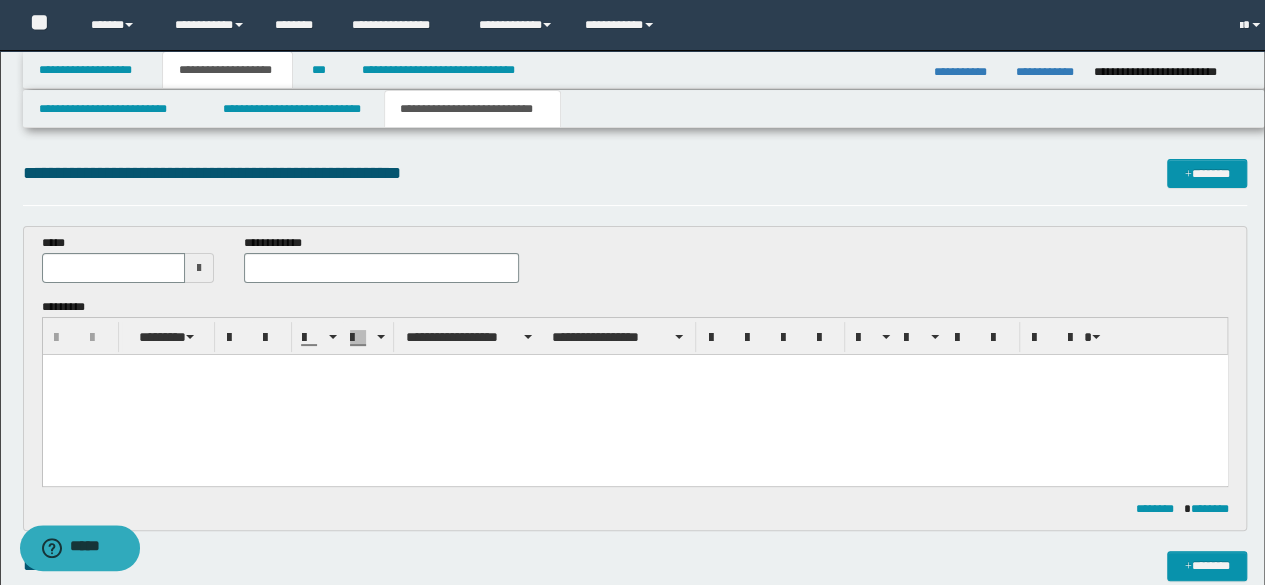 scroll, scrollTop: 0, scrollLeft: 0, axis: both 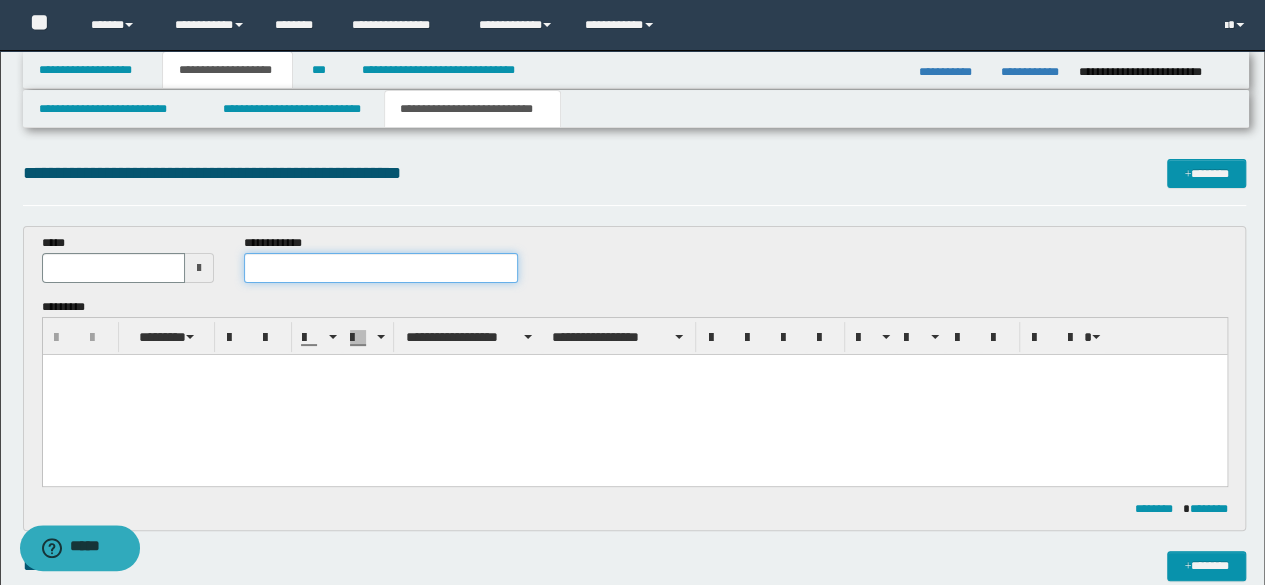 click at bounding box center (381, 268) 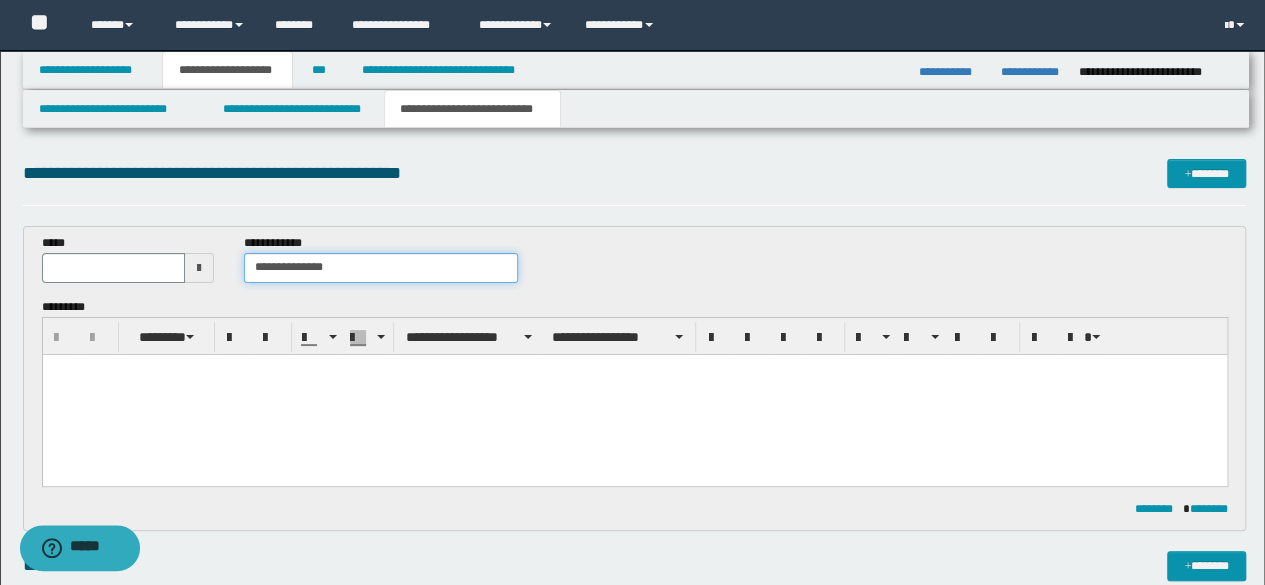 type on "**********" 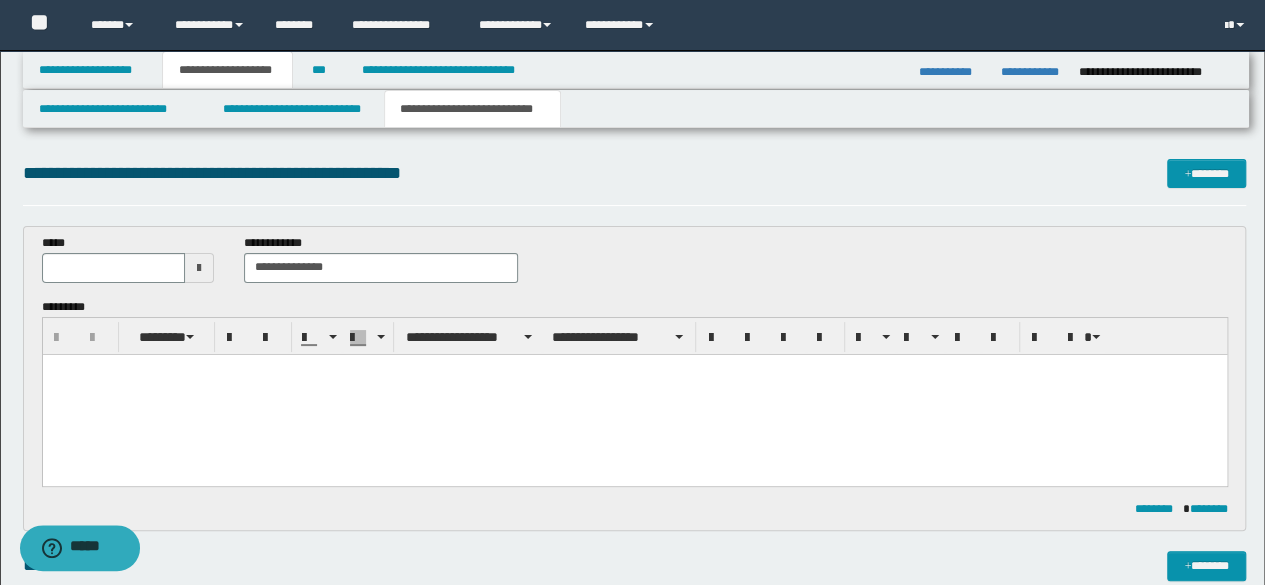 click at bounding box center [634, 369] 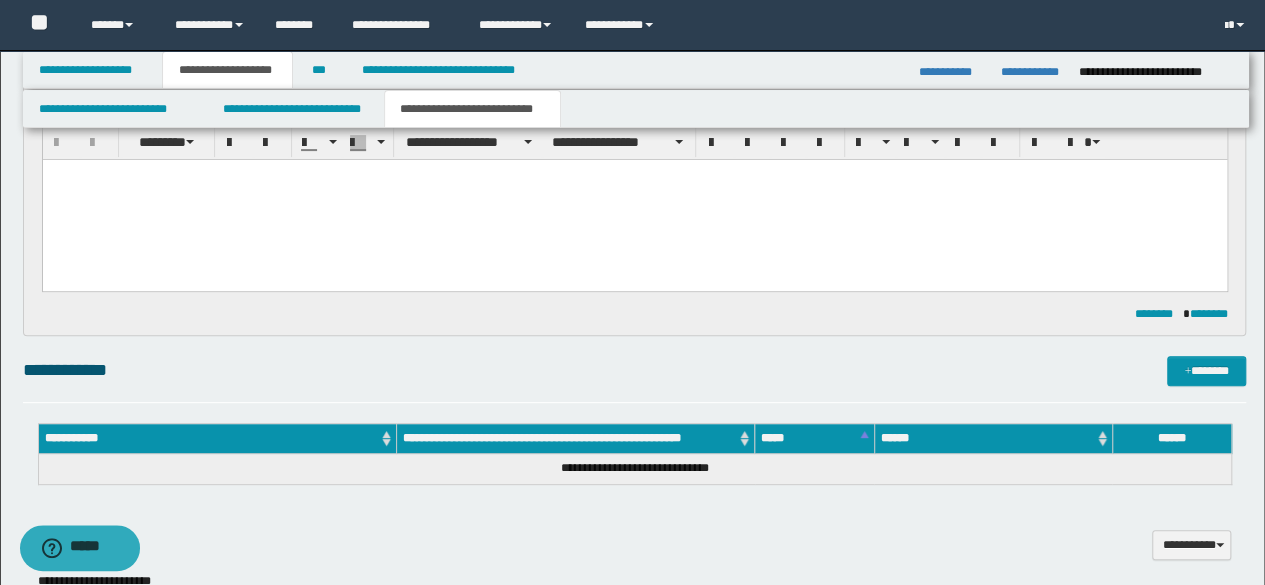 scroll, scrollTop: 300, scrollLeft: 0, axis: vertical 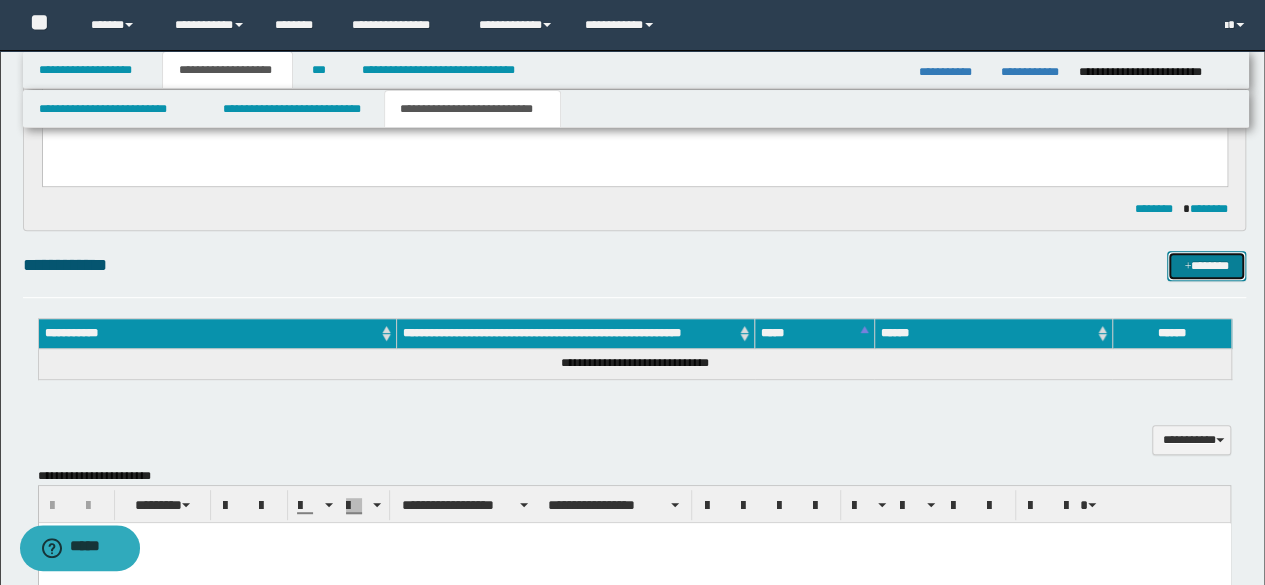 click on "*******" at bounding box center (1206, 265) 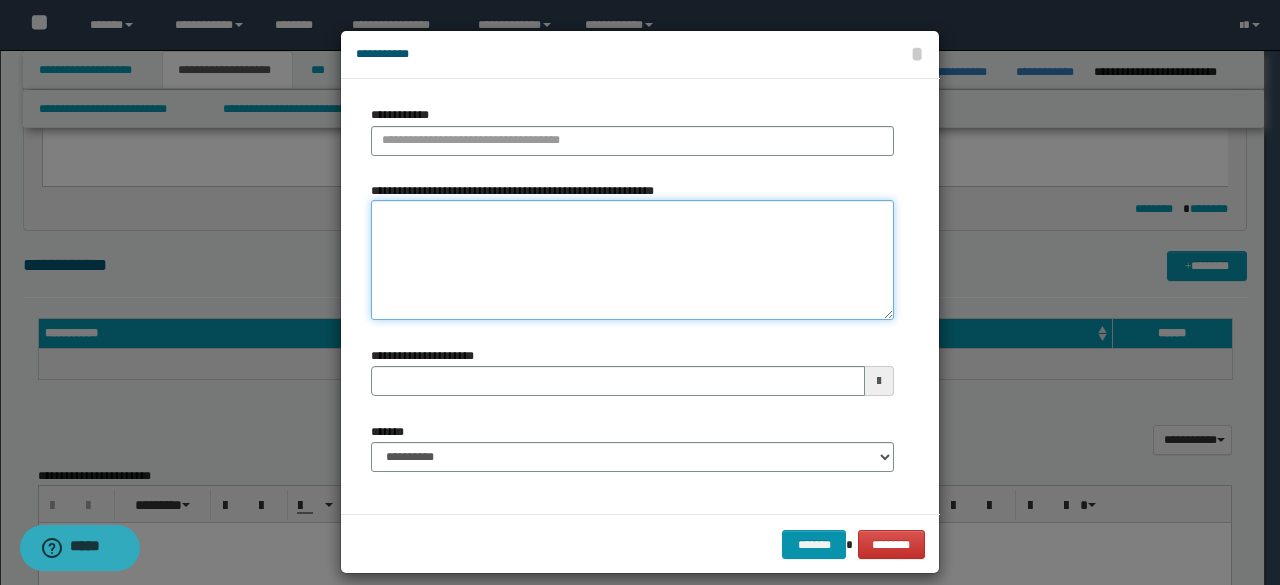 click on "**********" at bounding box center [632, 260] 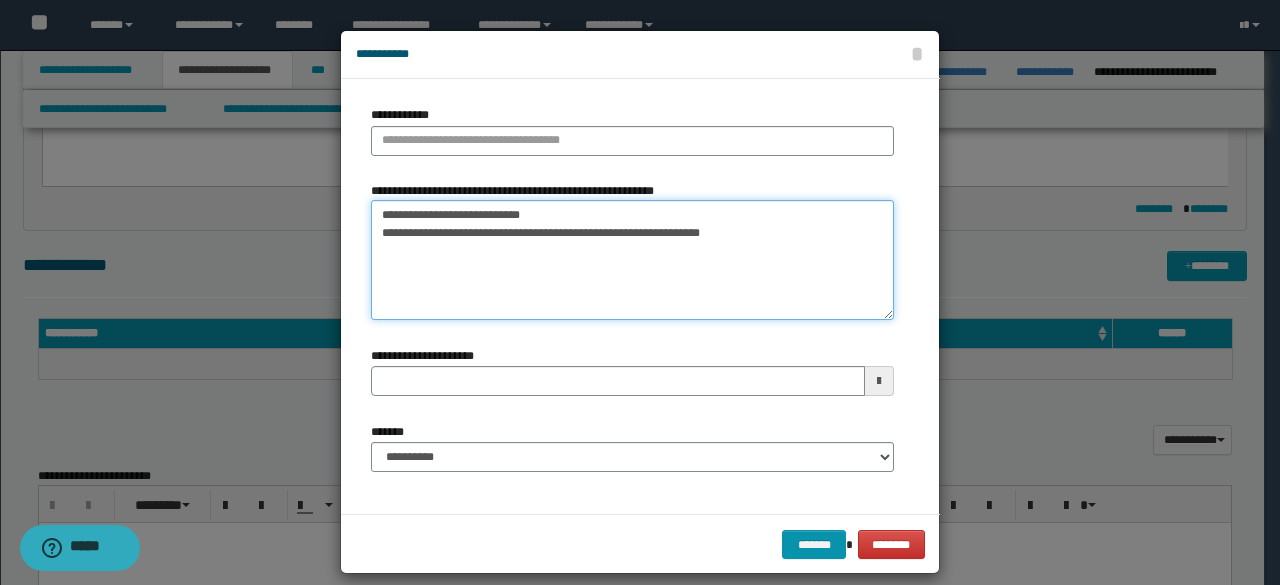 drag, startPoint x: 396, startPoint y: 207, endPoint x: 424, endPoint y: 211, distance: 28.284271 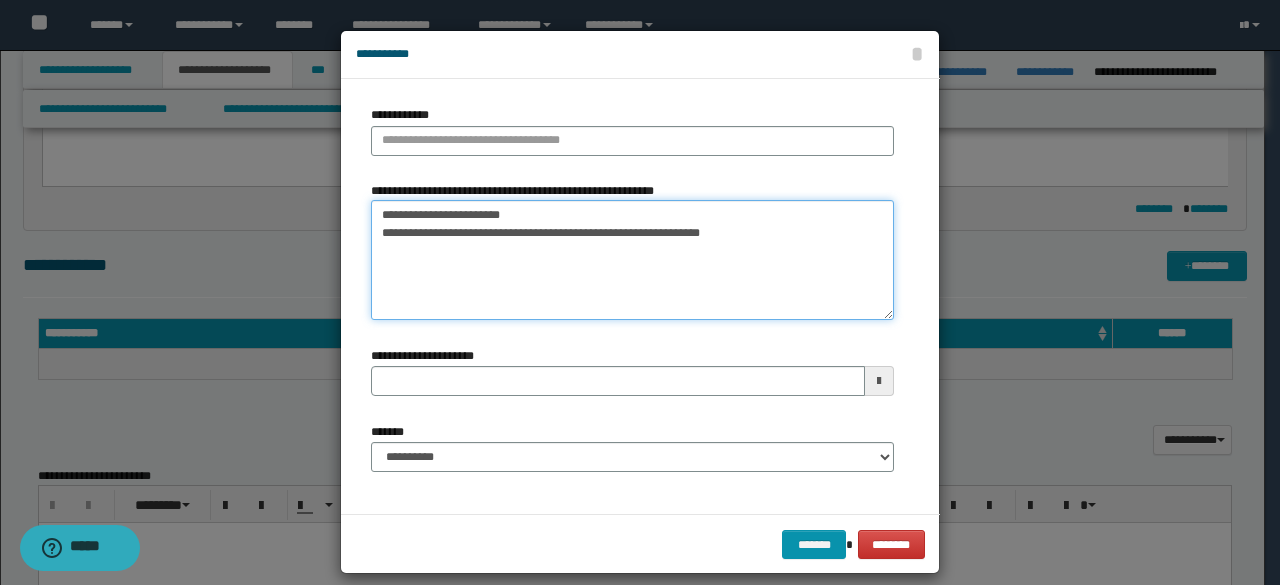 type on "**********" 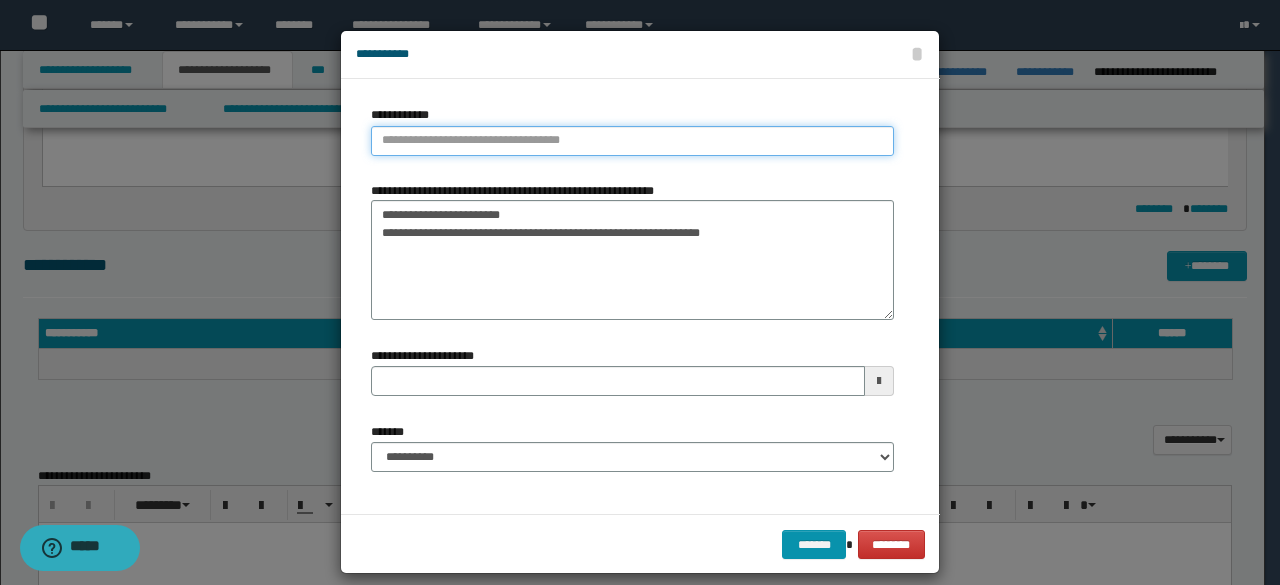 click on "**********" at bounding box center [632, 141] 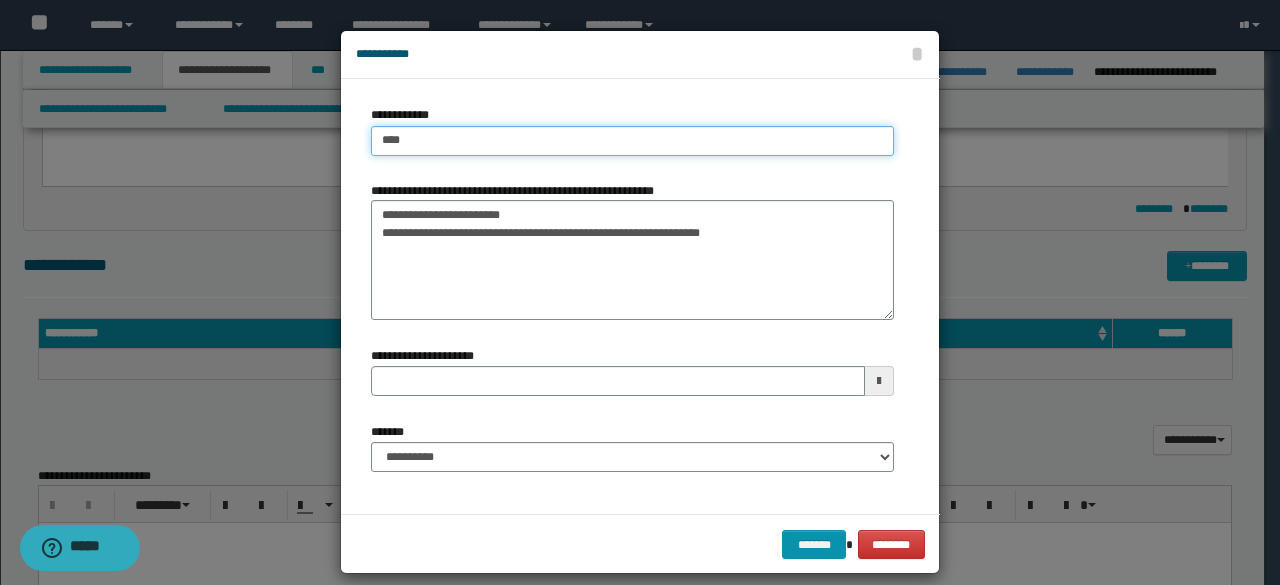 type on "****" 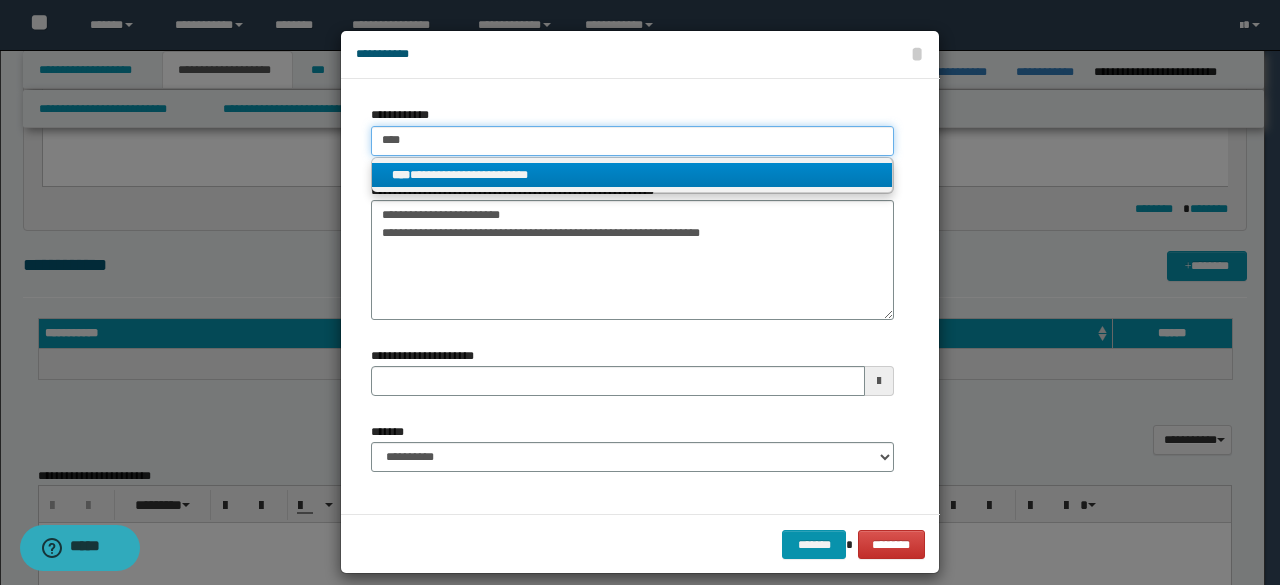 type on "****" 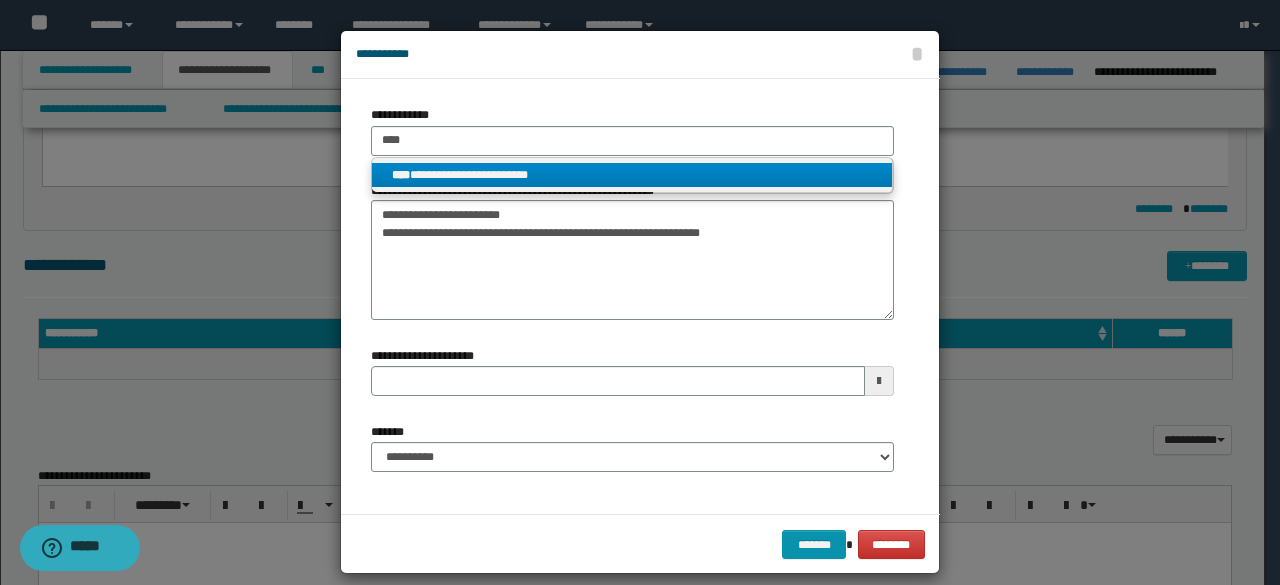 click on "**********" at bounding box center [632, 175] 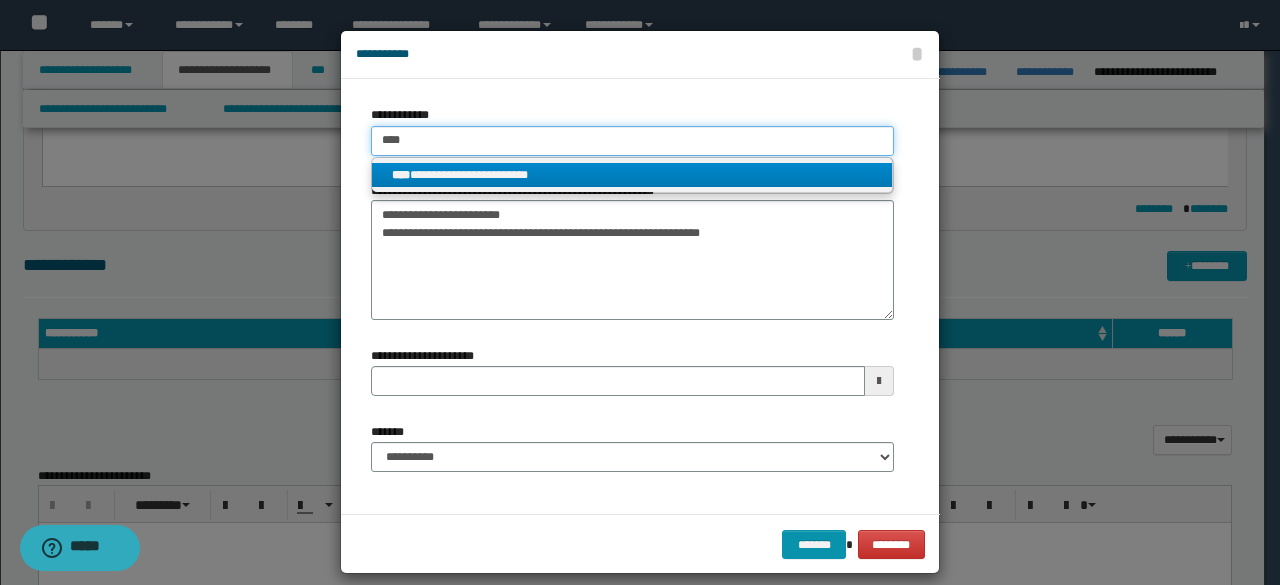 type 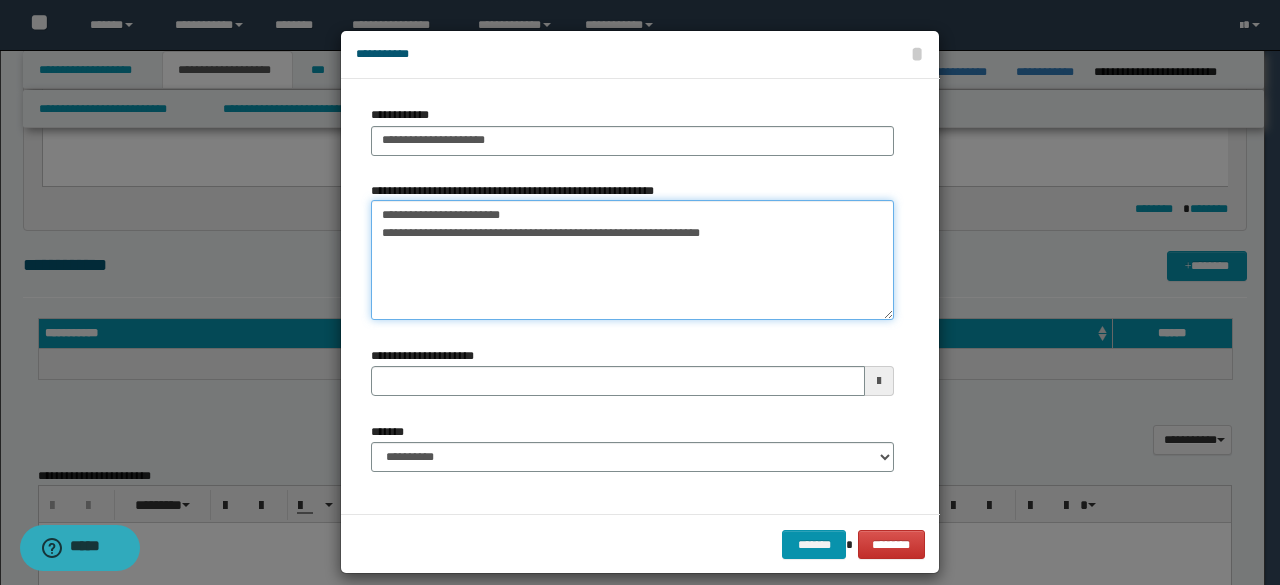drag, startPoint x: 538, startPoint y: 205, endPoint x: 340, endPoint y: 201, distance: 198.0404 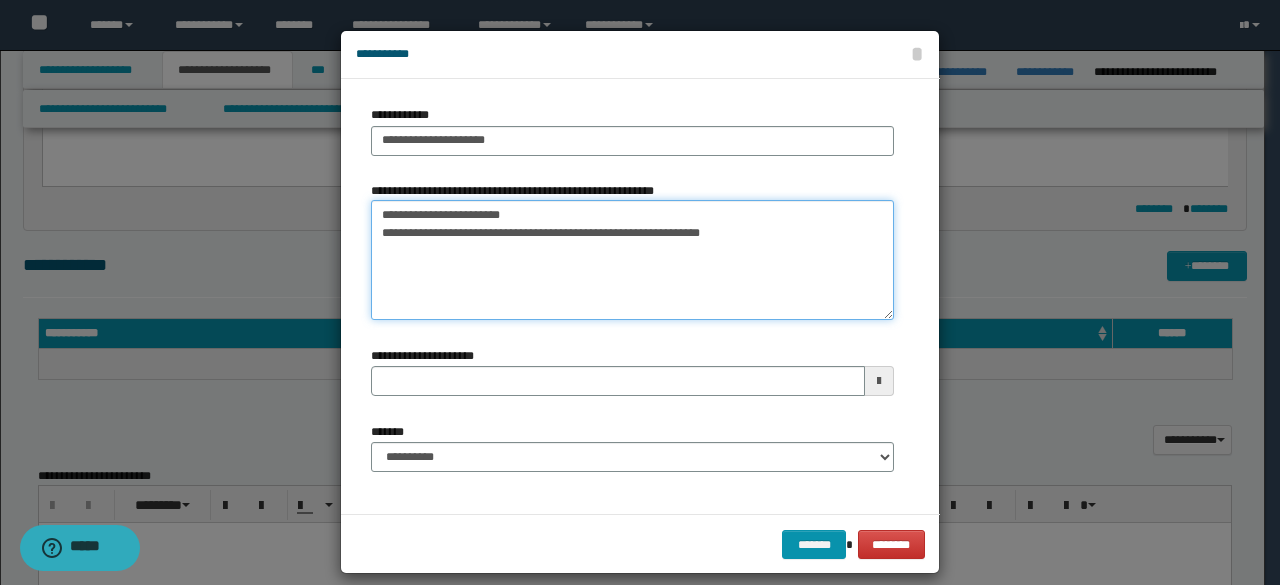 type on "**********" 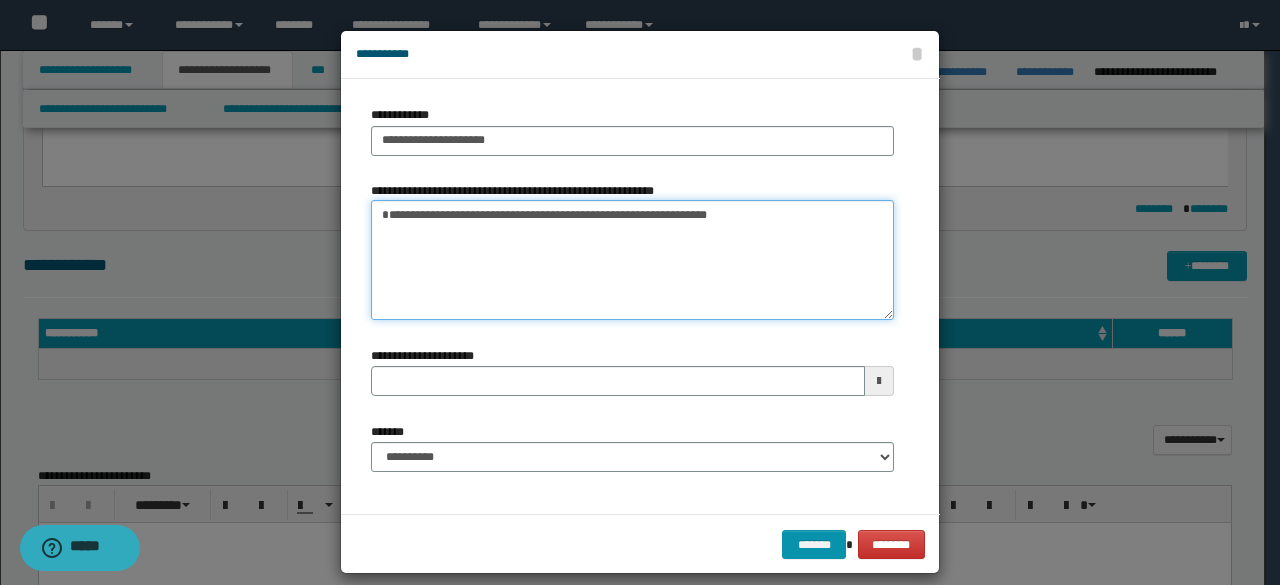 drag, startPoint x: 811, startPoint y: 239, endPoint x: 373, endPoint y: 232, distance: 438.05594 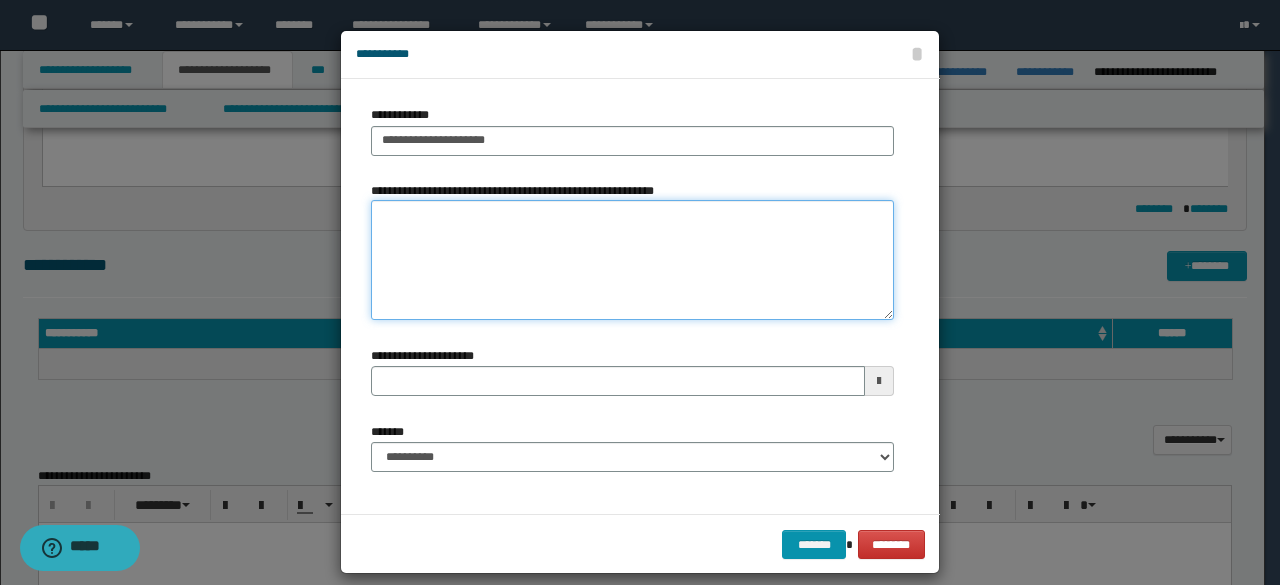 type 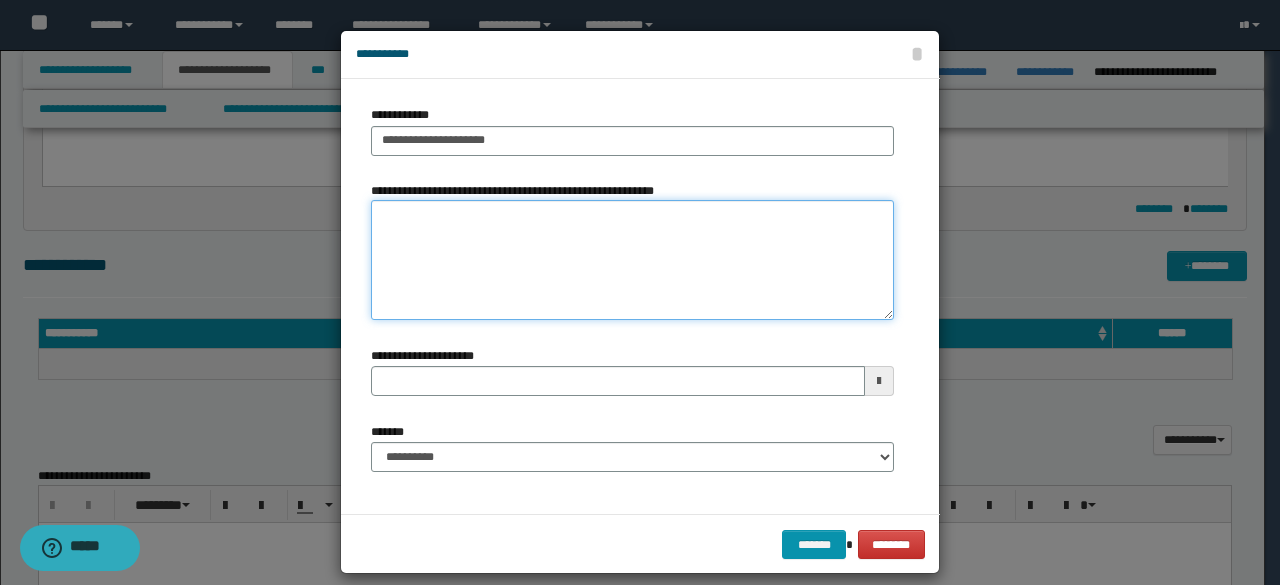 type 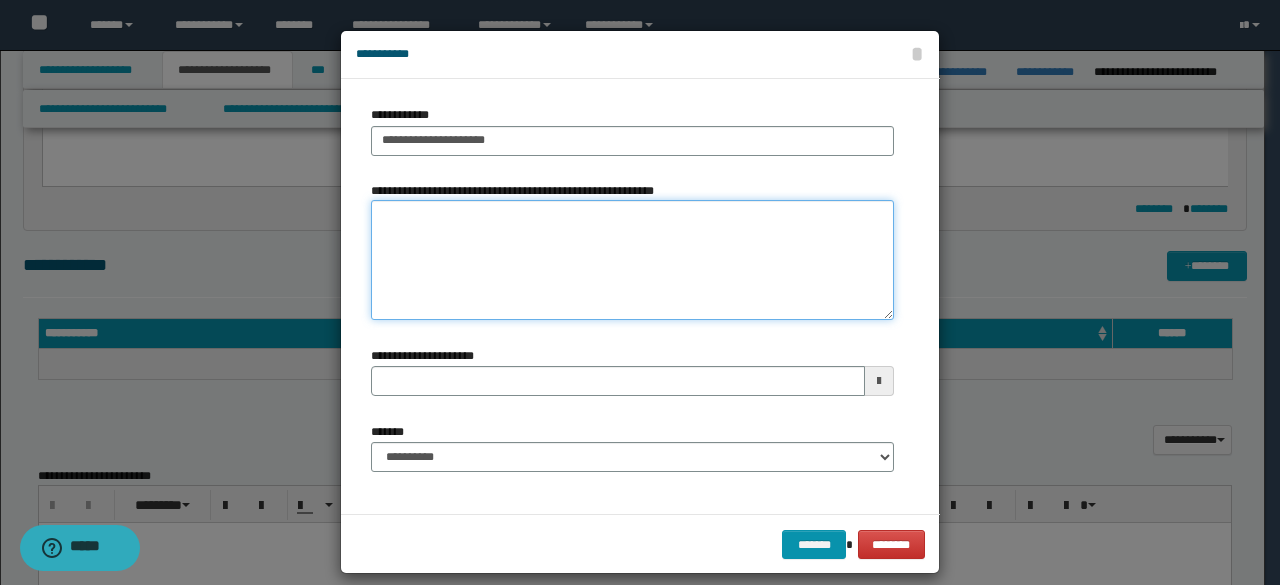type 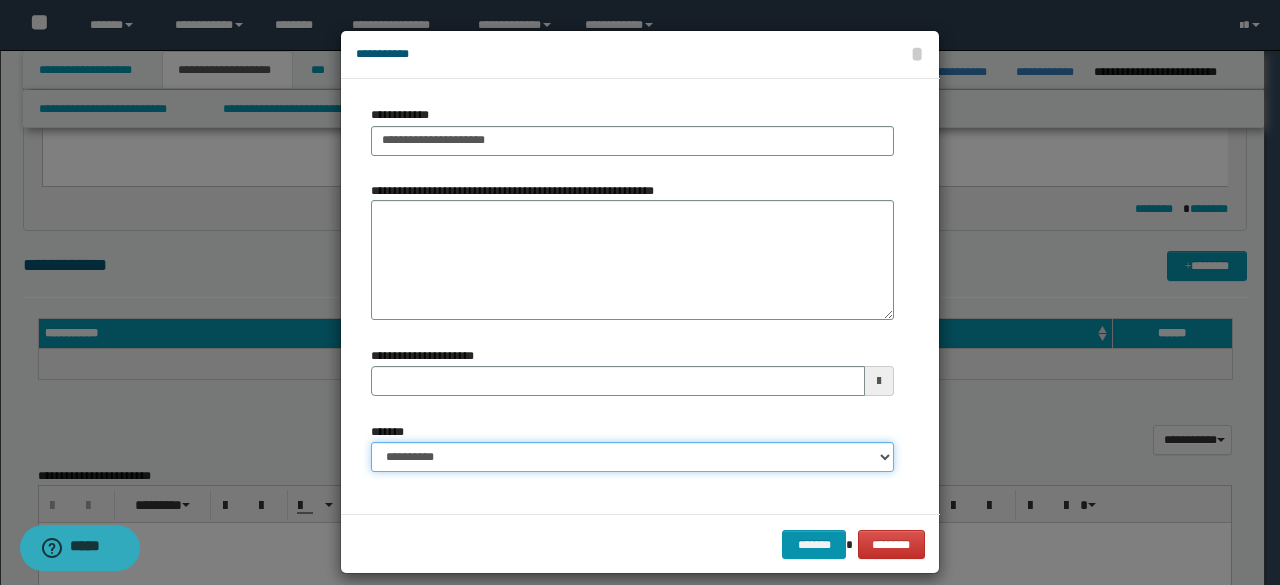 click on "**********" at bounding box center [632, 457] 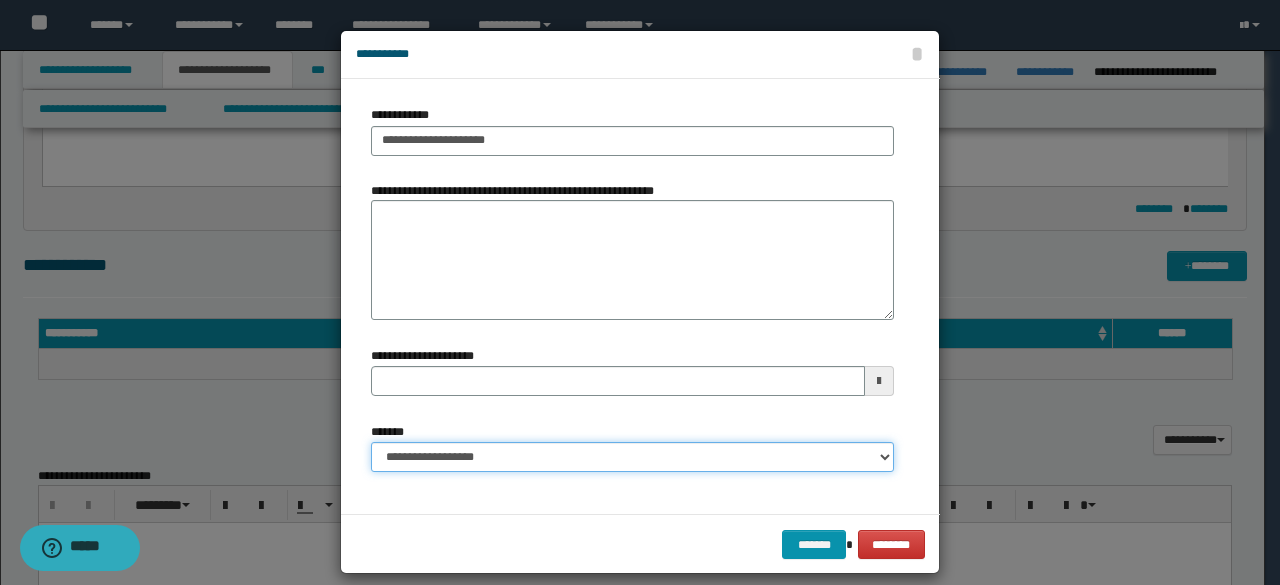 click on "**********" at bounding box center (632, 457) 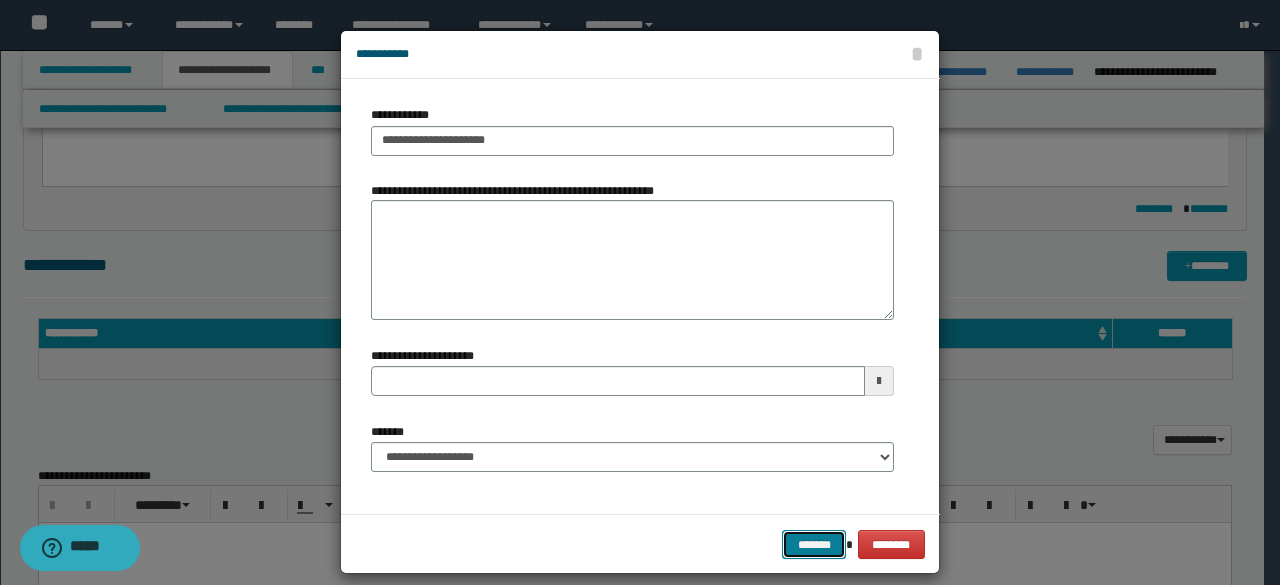 click on "*******" at bounding box center (814, 544) 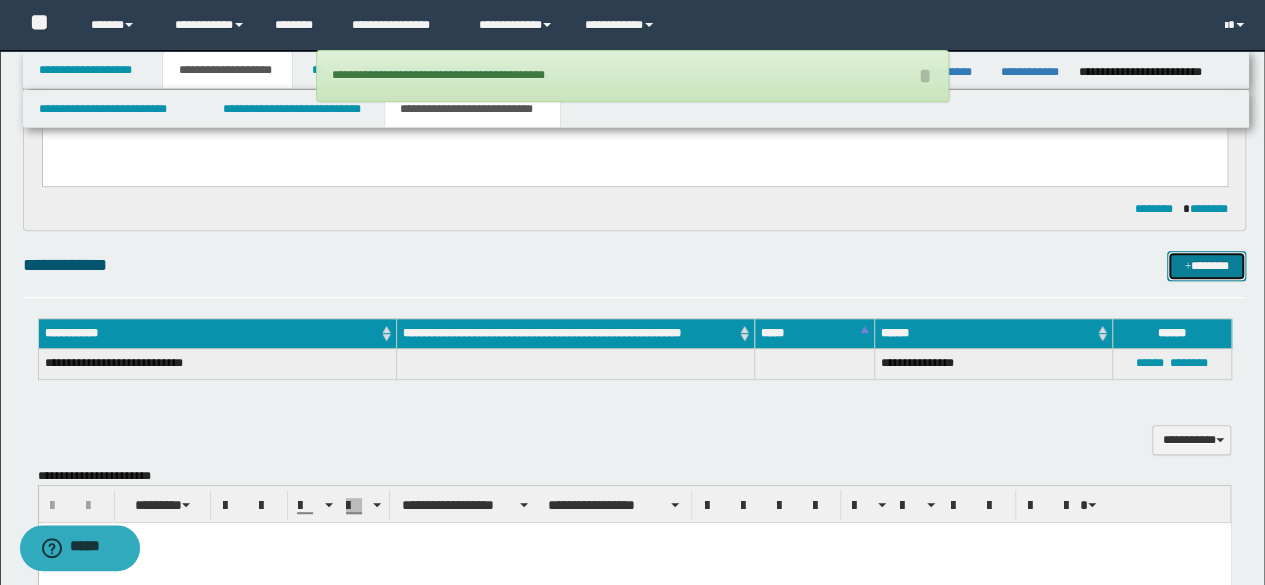 click at bounding box center (1187, 267) 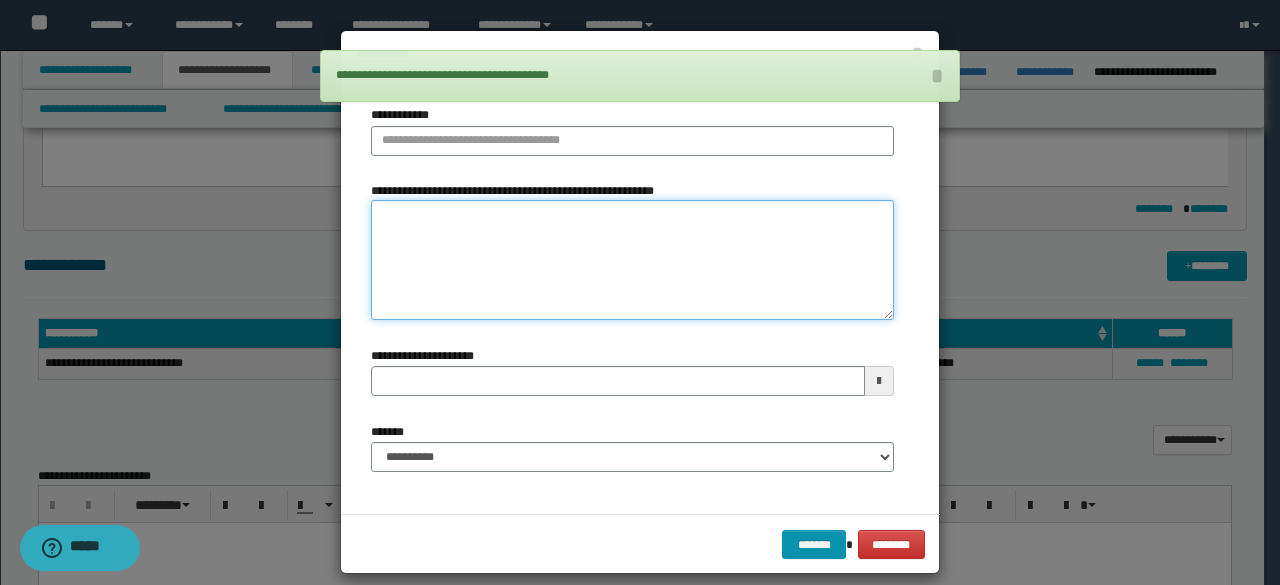 click on "**********" at bounding box center [632, 260] 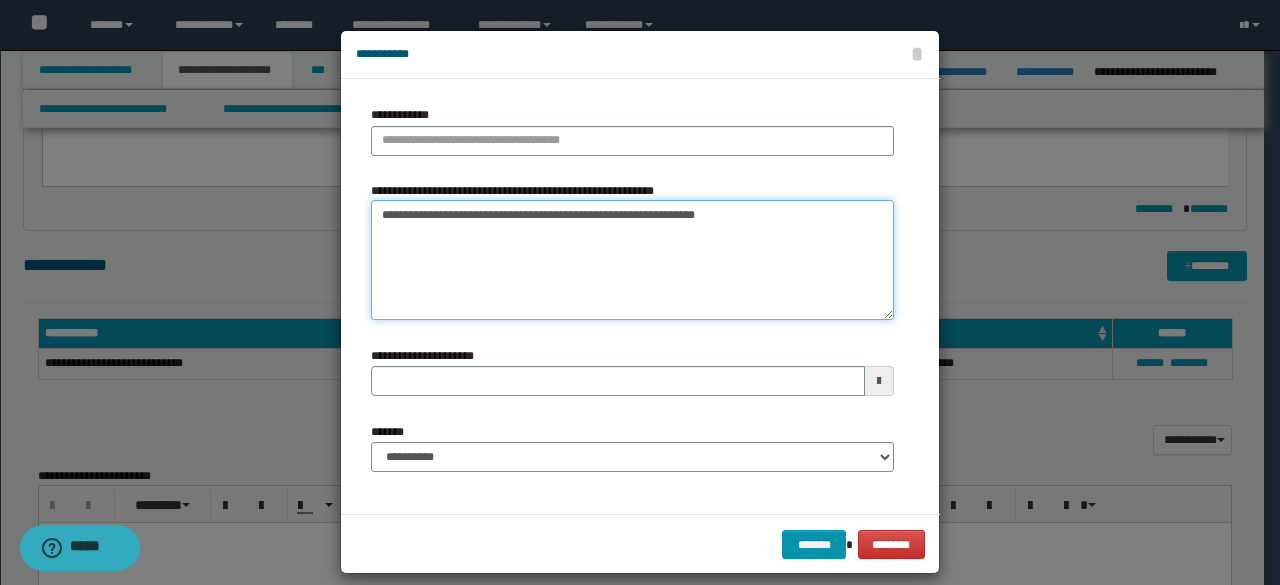 drag, startPoint x: 400, startPoint y: 217, endPoint x: 426, endPoint y: 219, distance: 26.076809 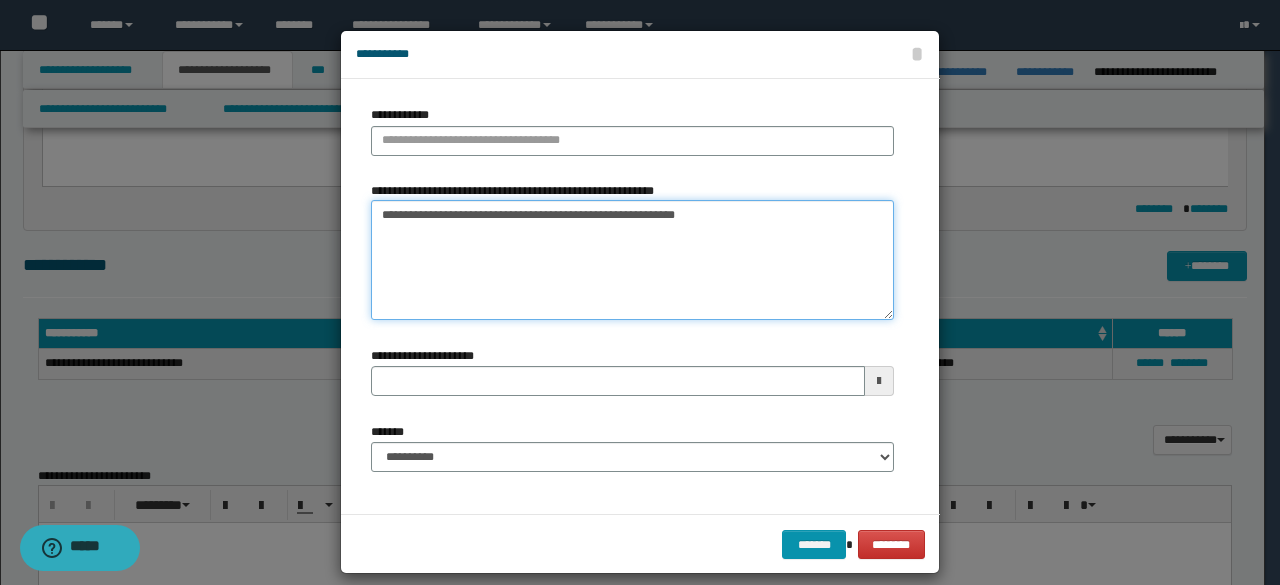 type on "**********" 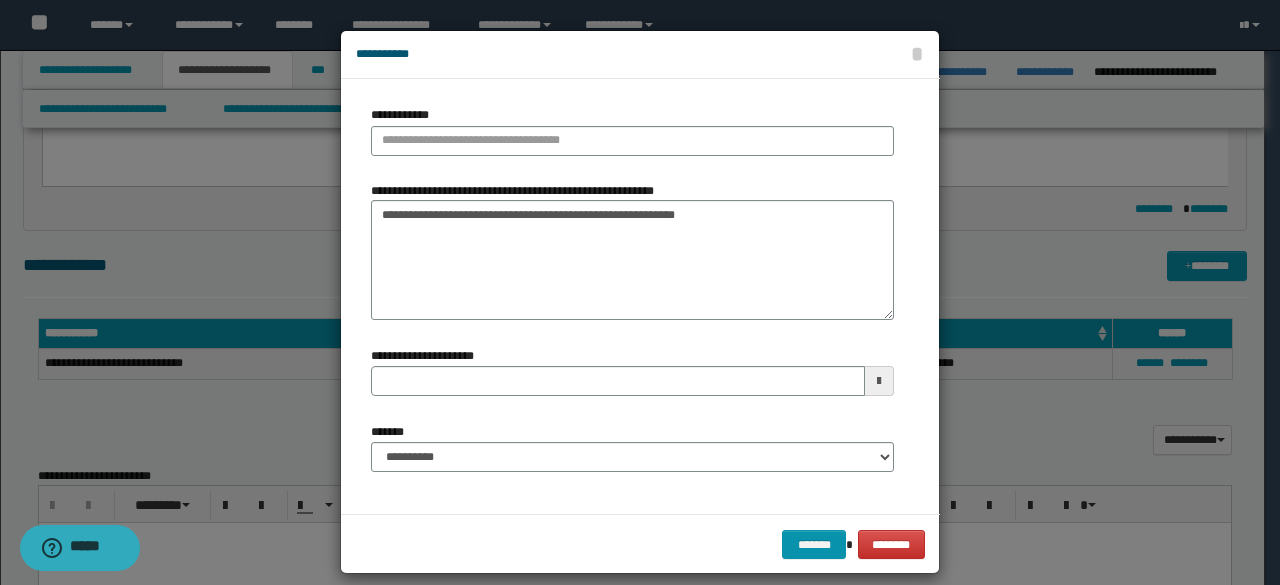 click on "**********" at bounding box center (632, 138) 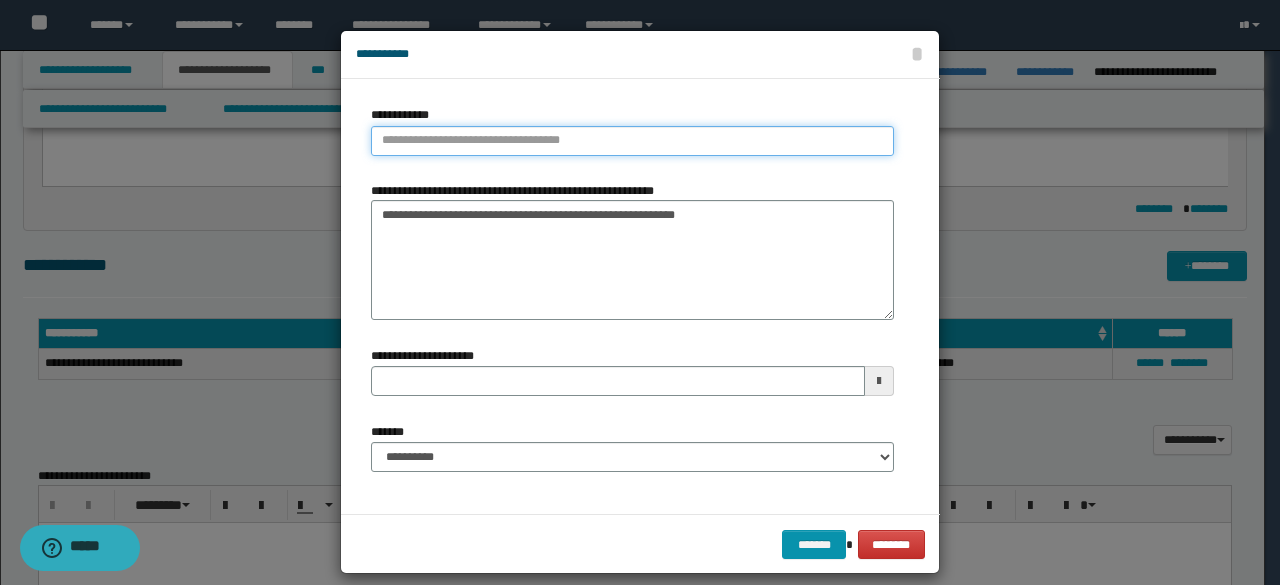 type on "**********" 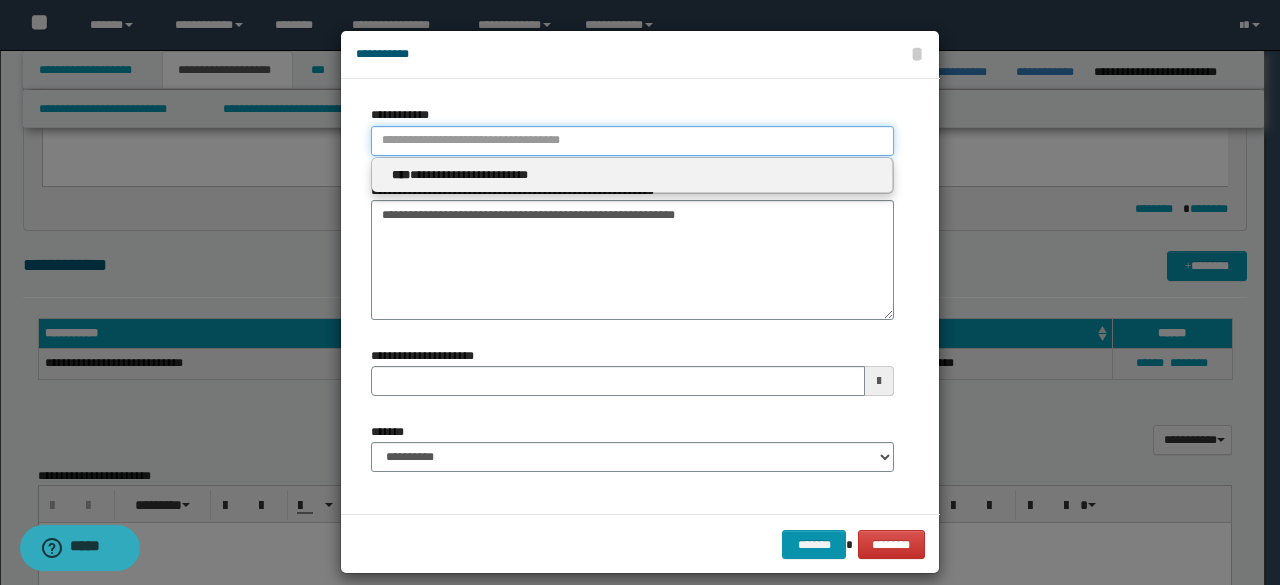 click on "**********" at bounding box center [632, 141] 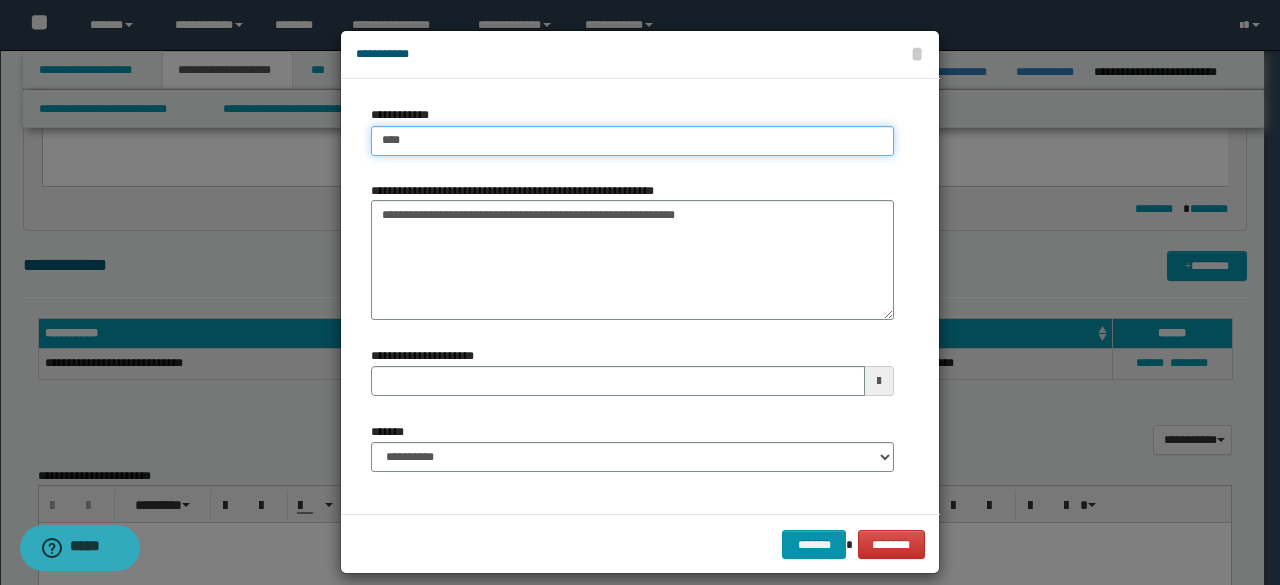 type on "****" 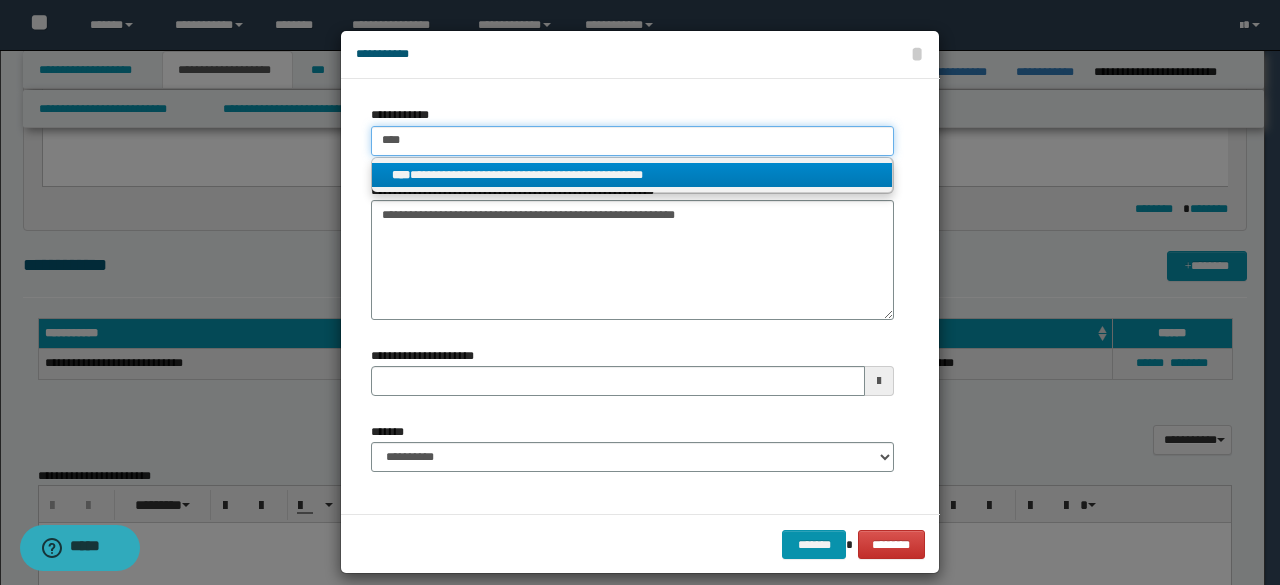type on "****" 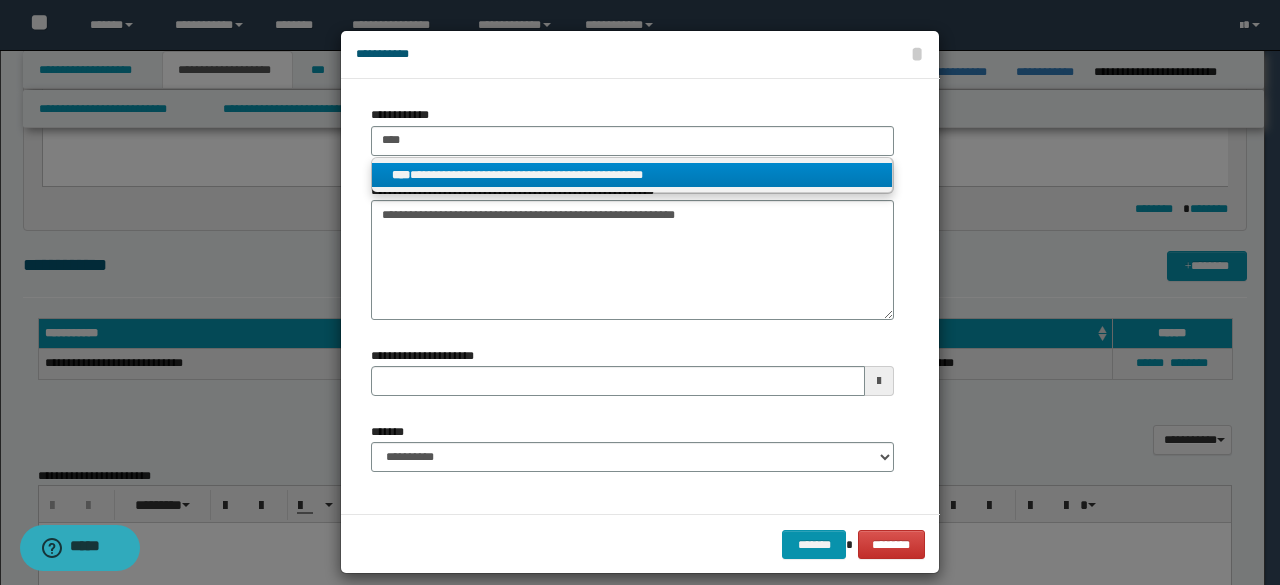 click on "**********" at bounding box center (632, 175) 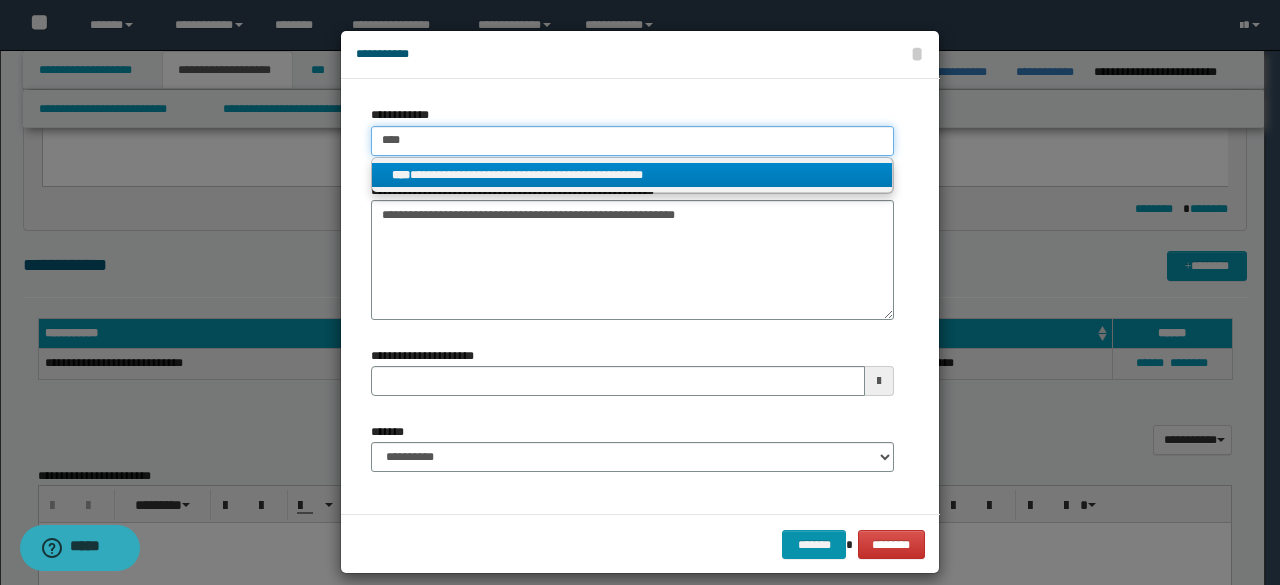 type 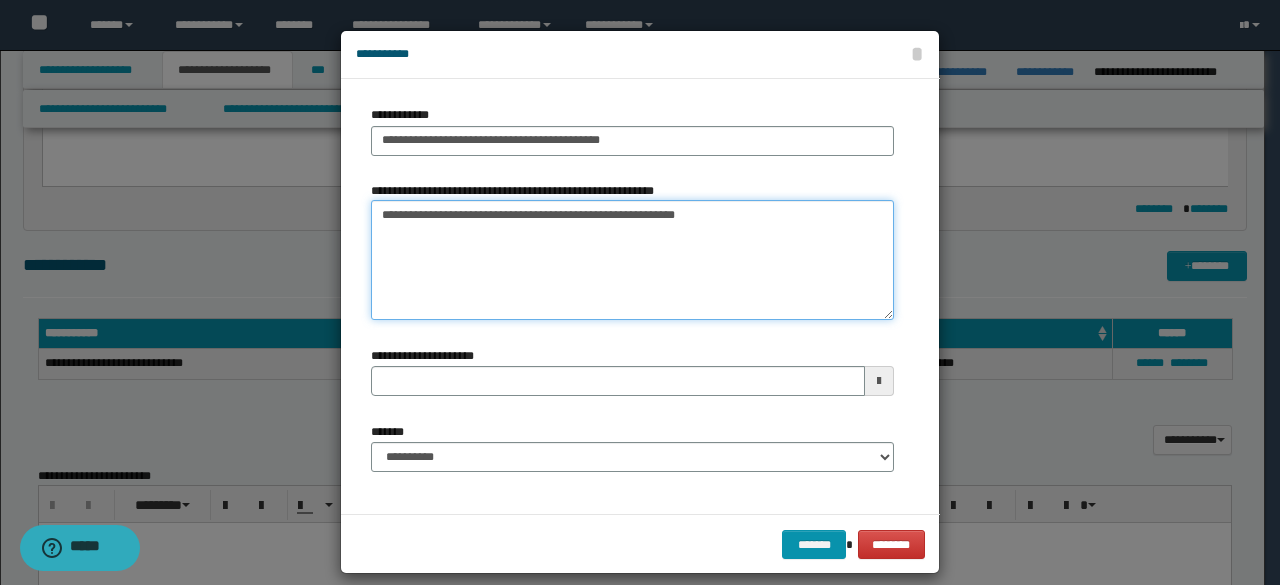 click on "**********" at bounding box center (632, 260) 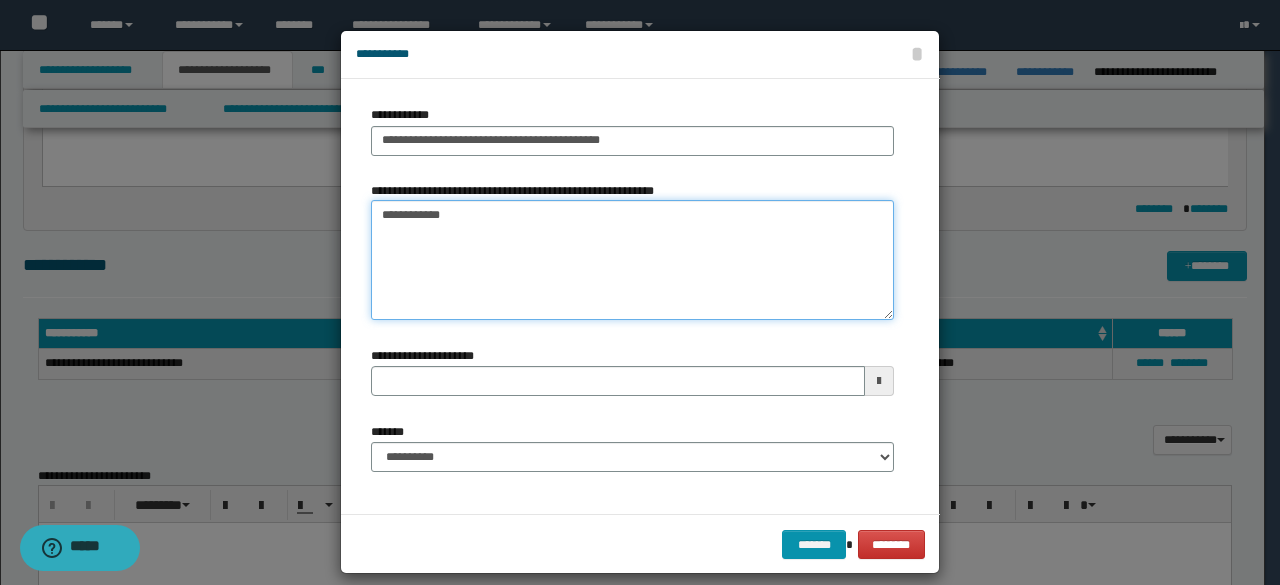 type on "**********" 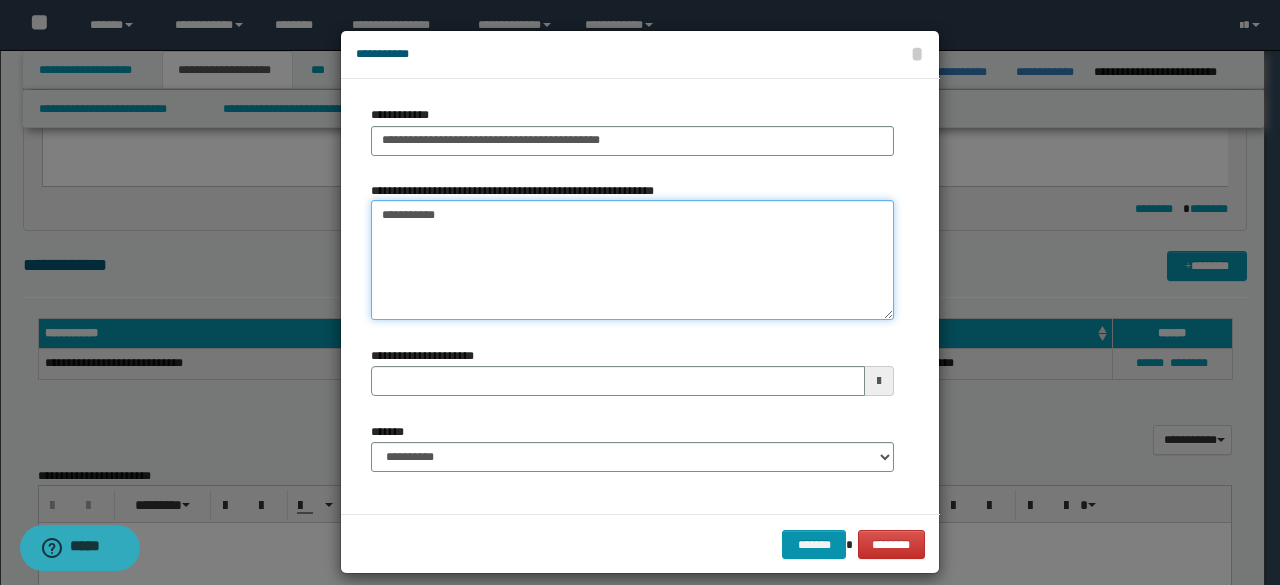 type 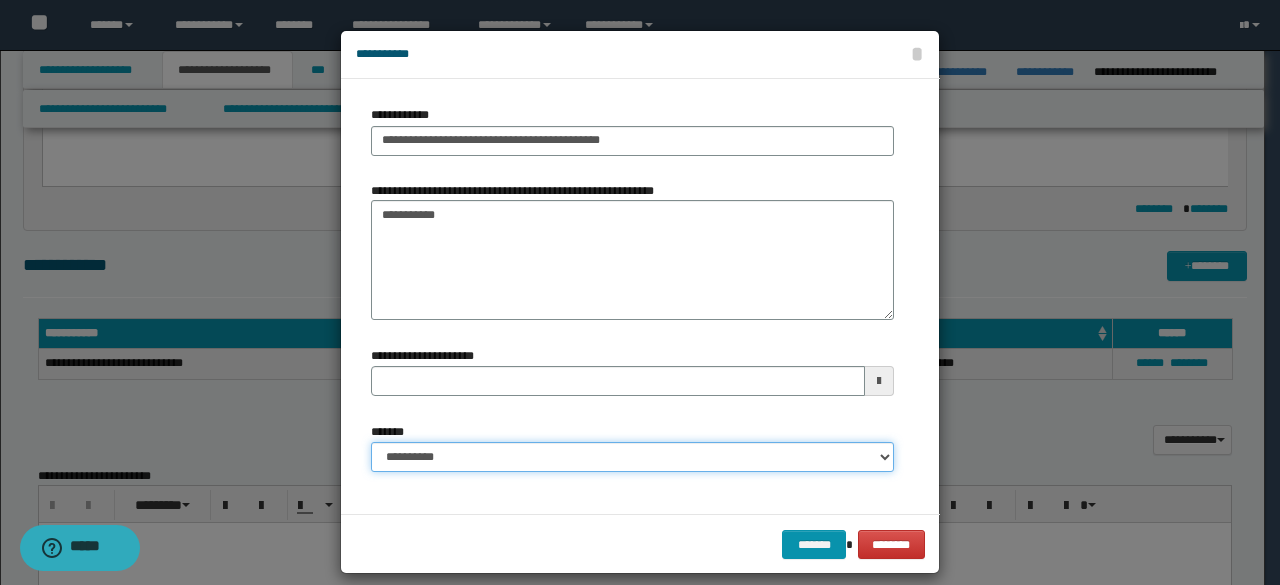 click on "**********" at bounding box center [632, 457] 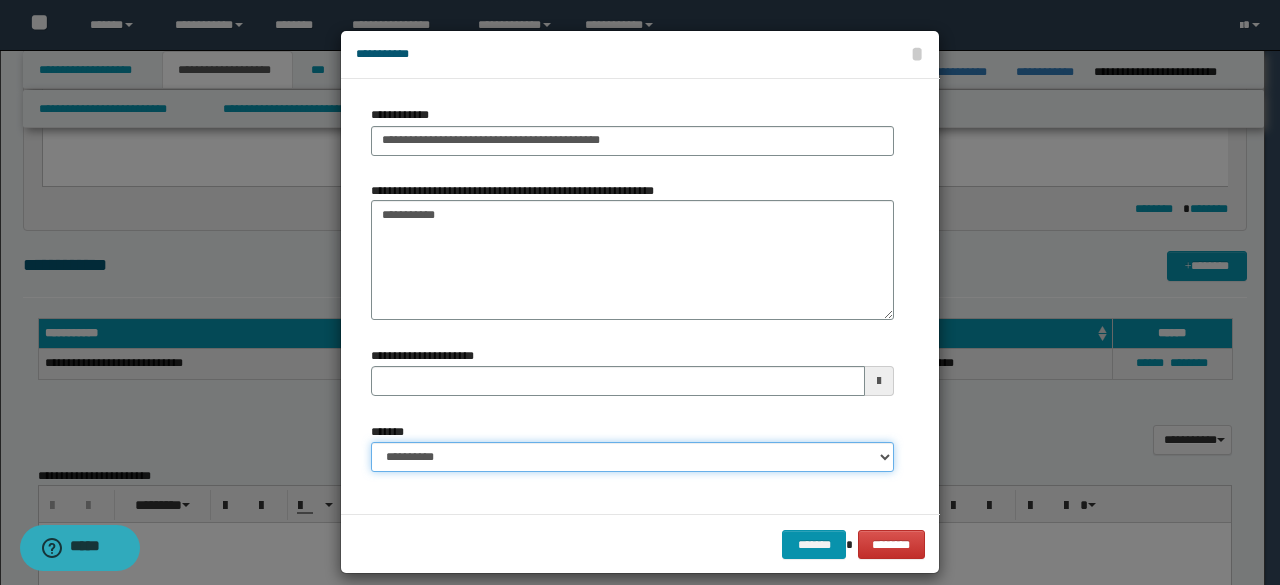 select on "*" 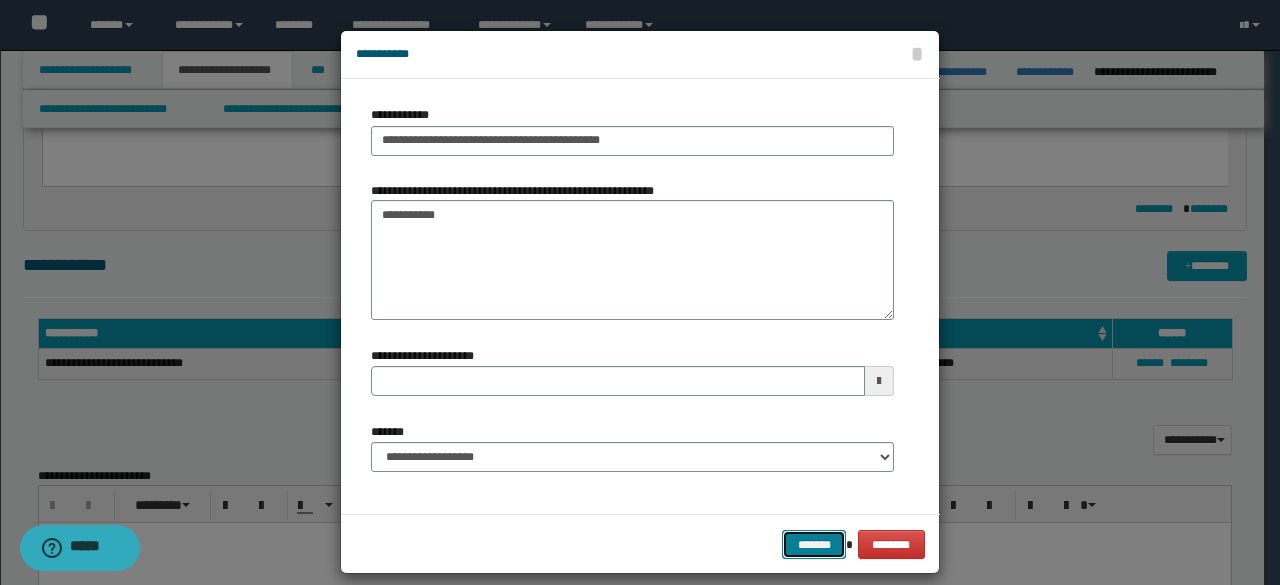 click on "*******" at bounding box center [814, 544] 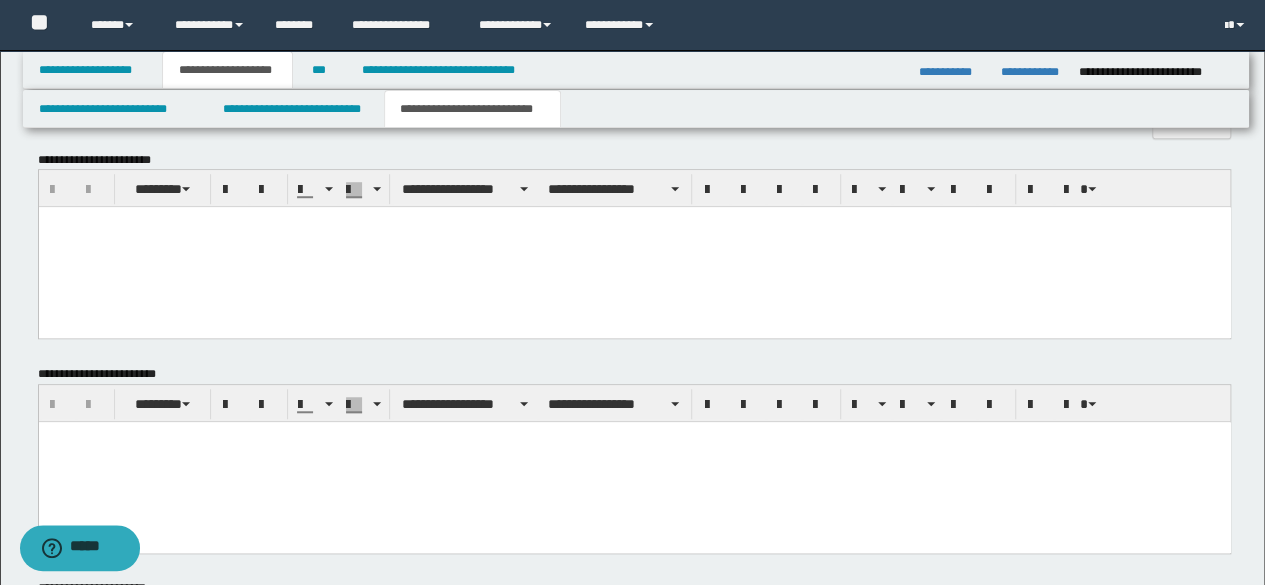 scroll, scrollTop: 650, scrollLeft: 0, axis: vertical 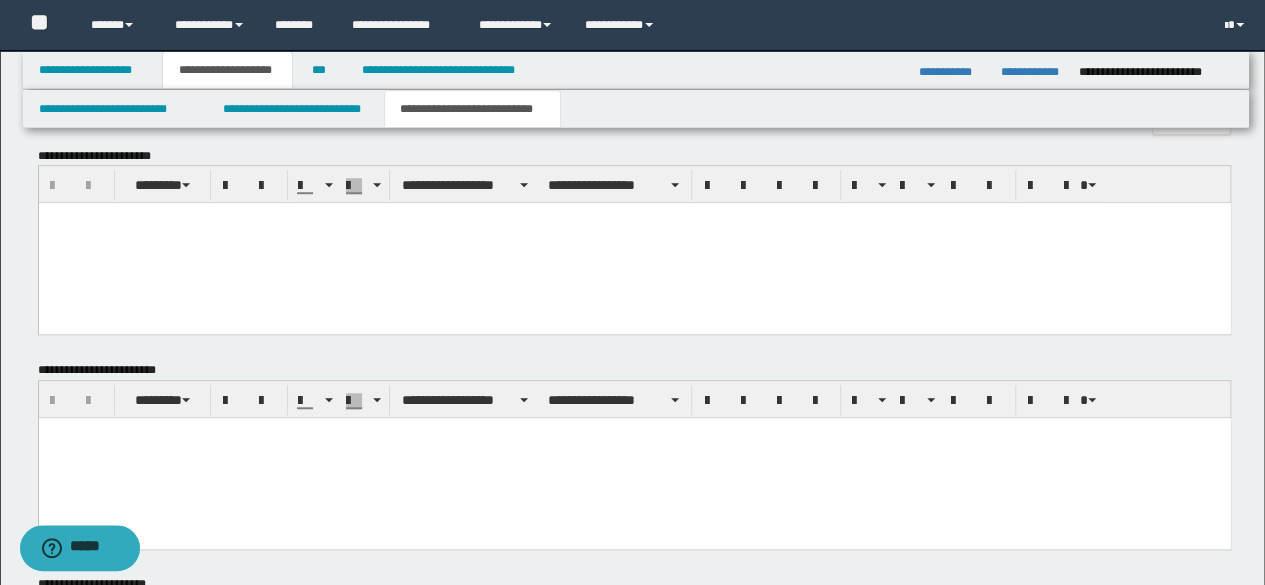 click at bounding box center (634, 243) 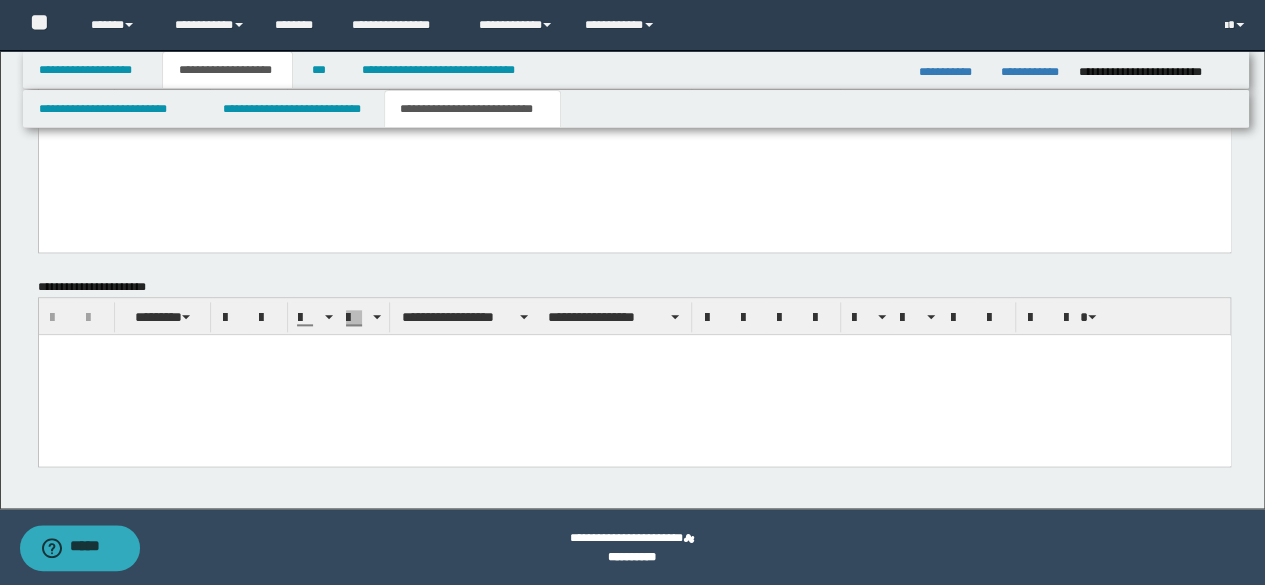 scroll, scrollTop: 1027, scrollLeft: 0, axis: vertical 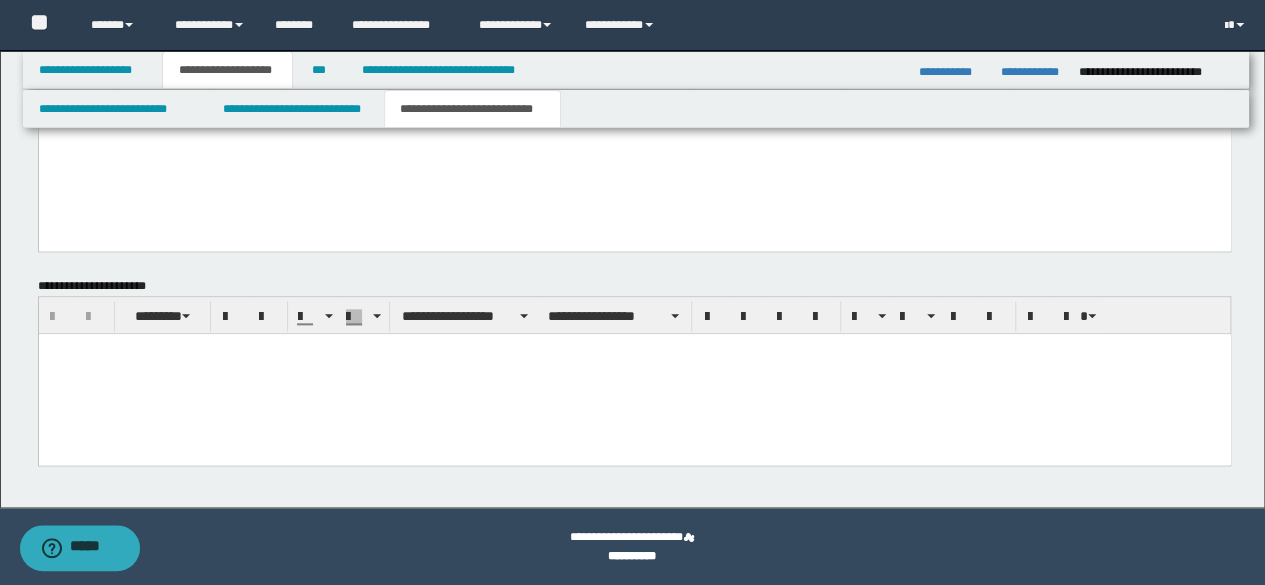 click at bounding box center [634, 373] 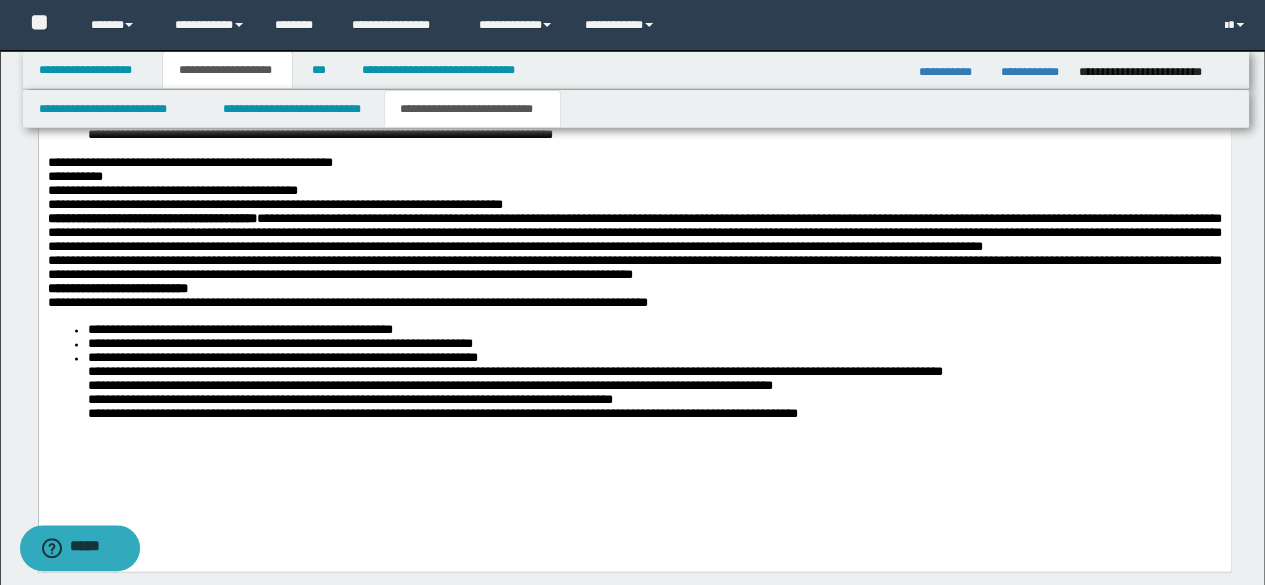 scroll, scrollTop: 1418, scrollLeft: 0, axis: vertical 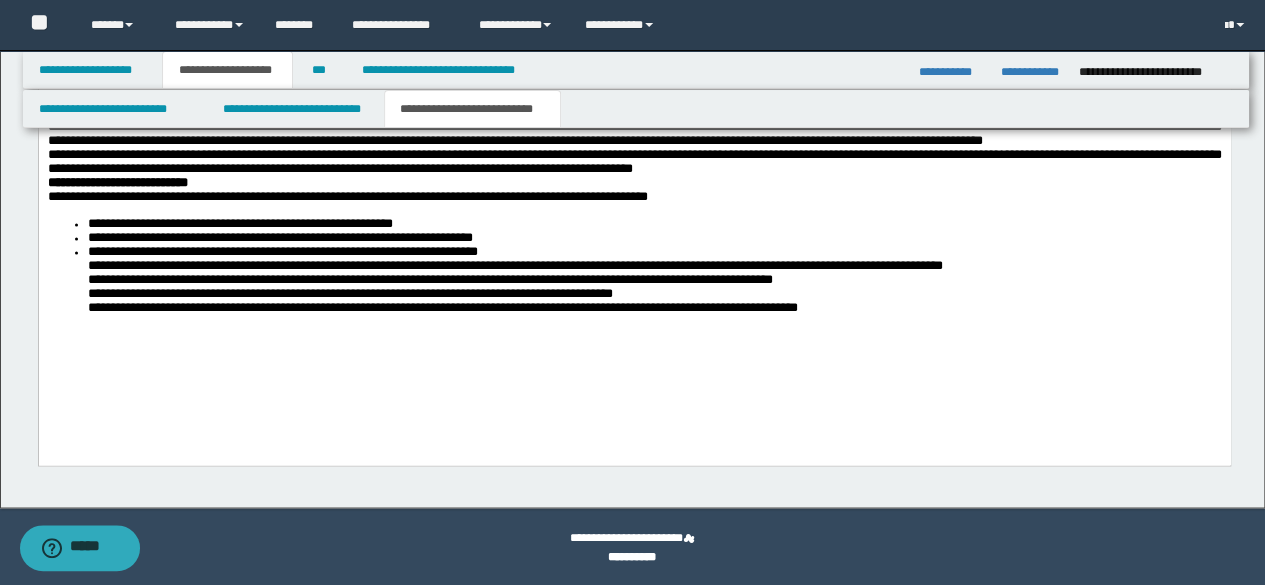 click on "**********" at bounding box center [514, 265] 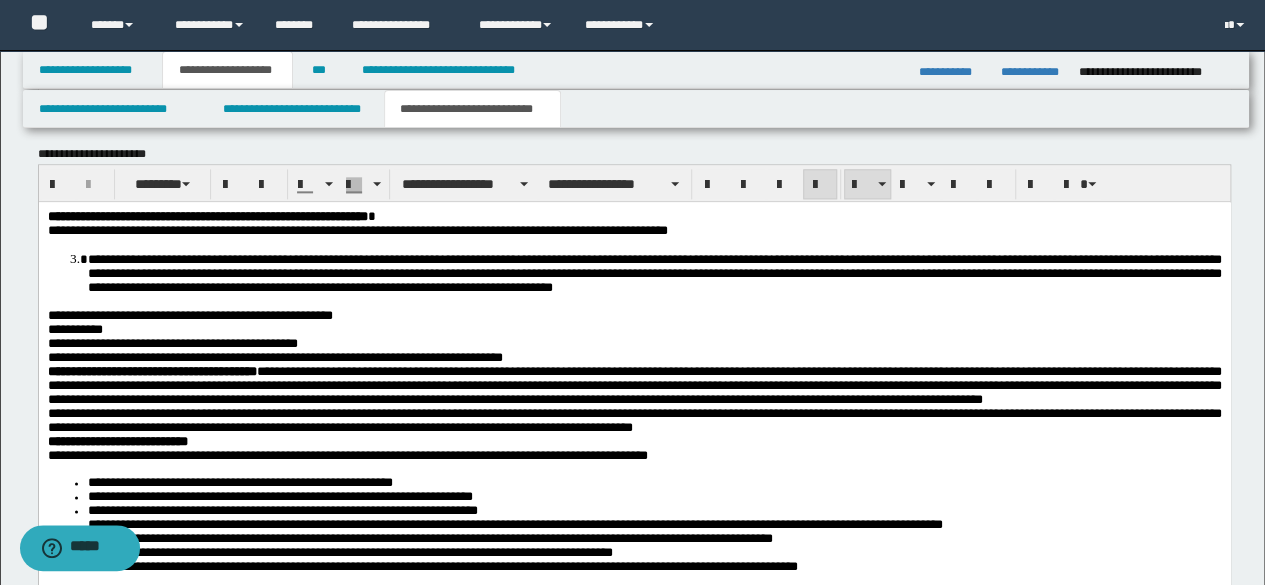 scroll, scrollTop: 1418, scrollLeft: 0, axis: vertical 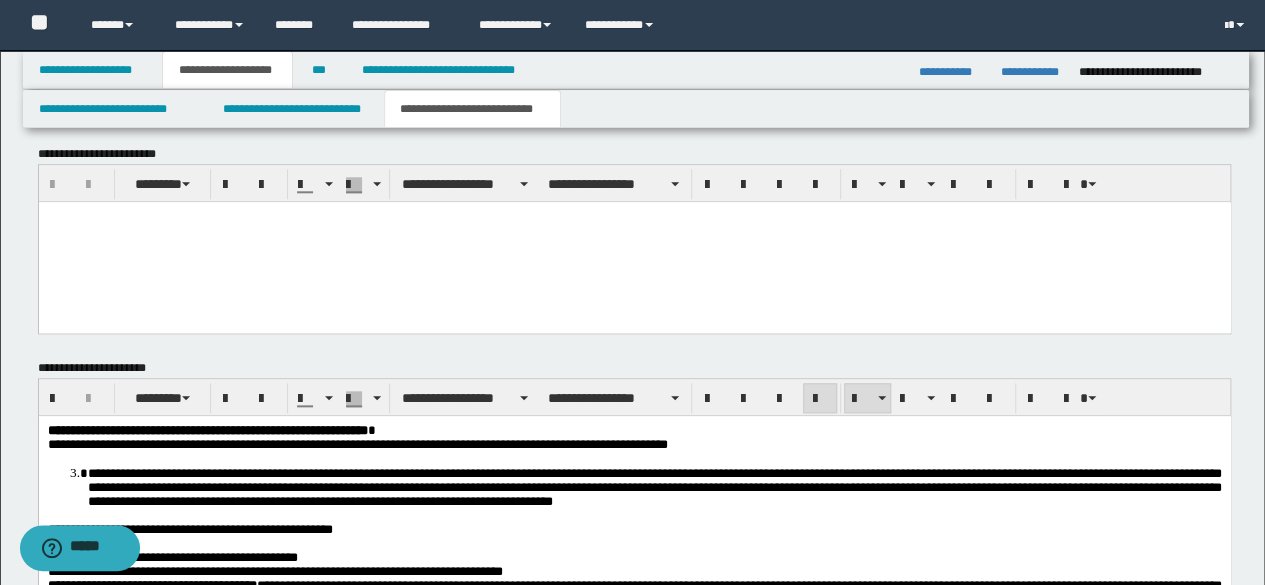 click at bounding box center (634, 241) 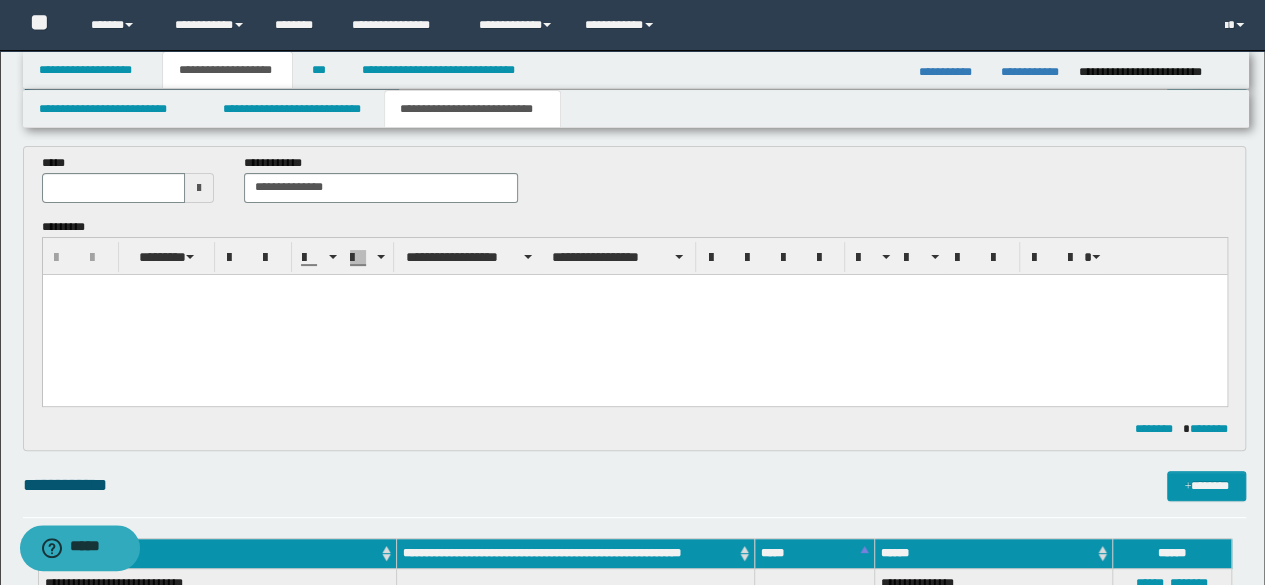 scroll, scrollTop: 0, scrollLeft: 0, axis: both 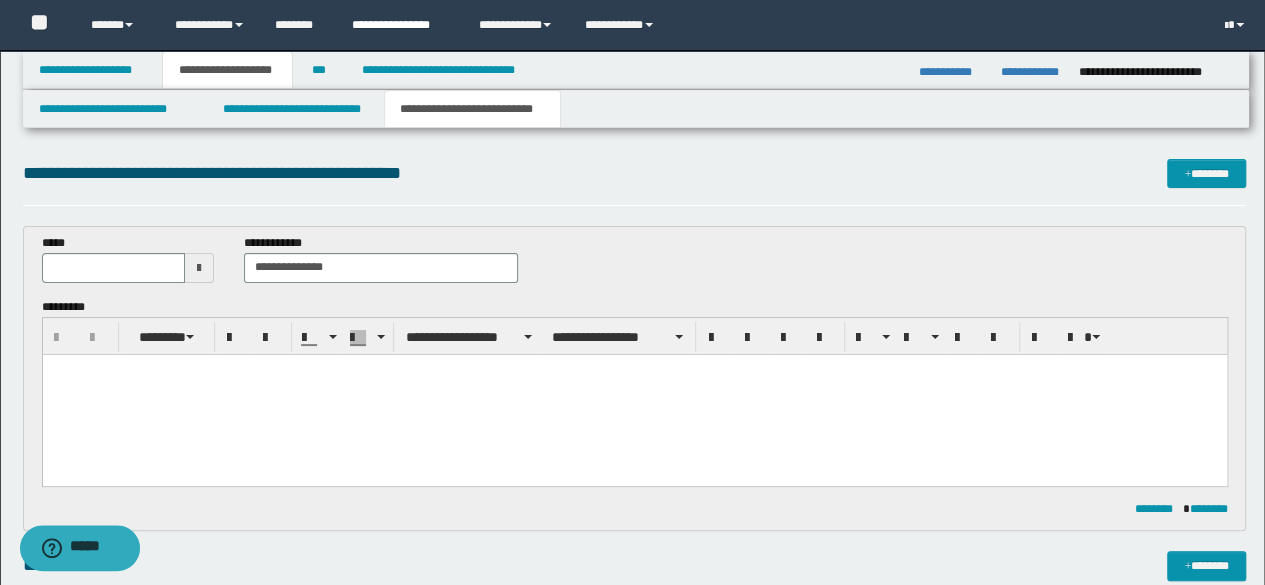 click on "**********" at bounding box center (400, 25) 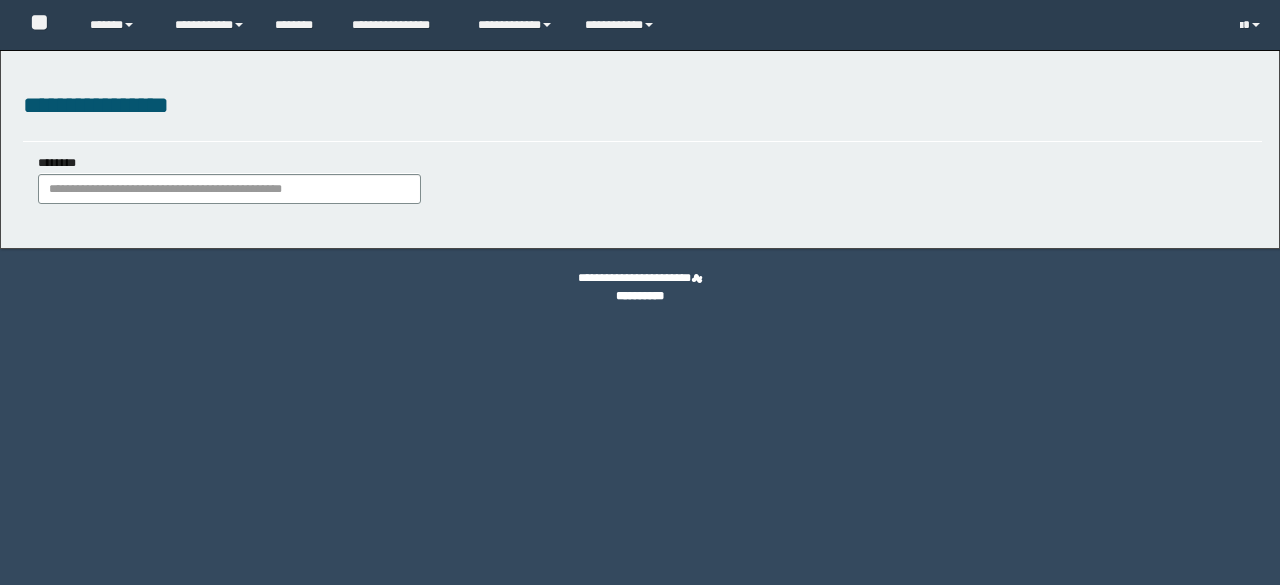 scroll, scrollTop: 0, scrollLeft: 0, axis: both 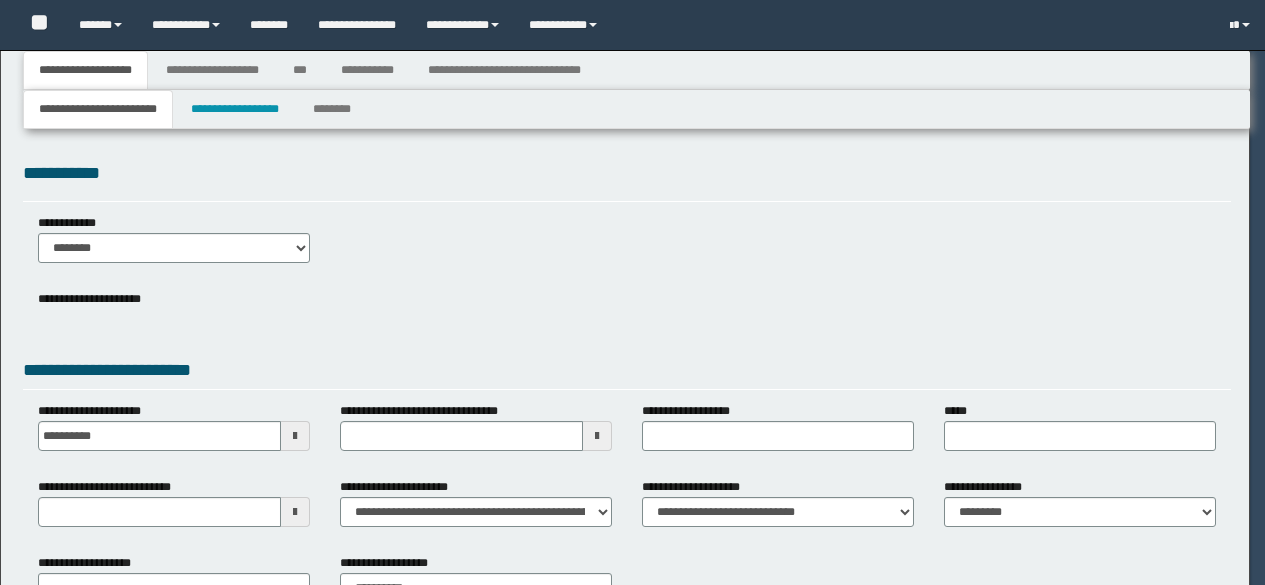 select on "**" 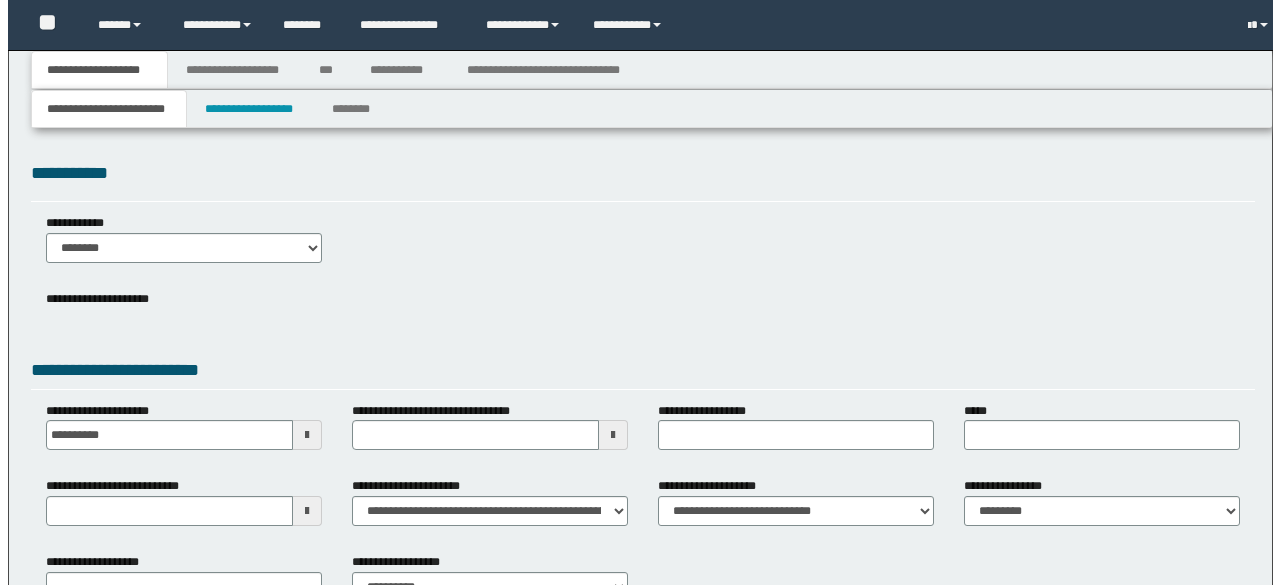 scroll, scrollTop: 0, scrollLeft: 0, axis: both 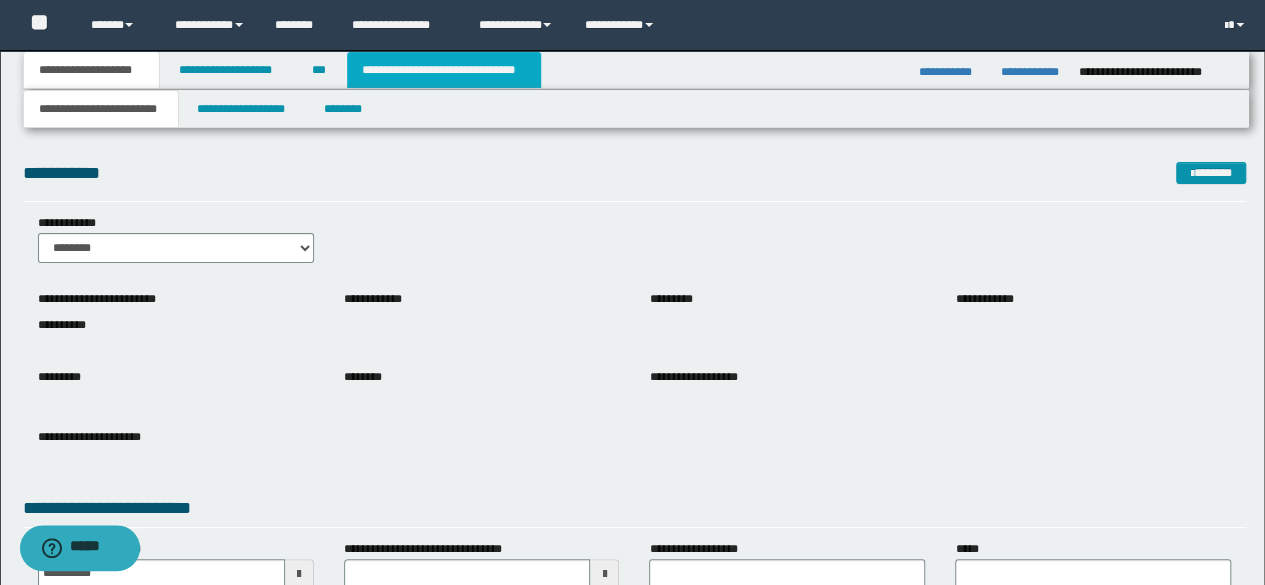 click on "**********" at bounding box center (444, 70) 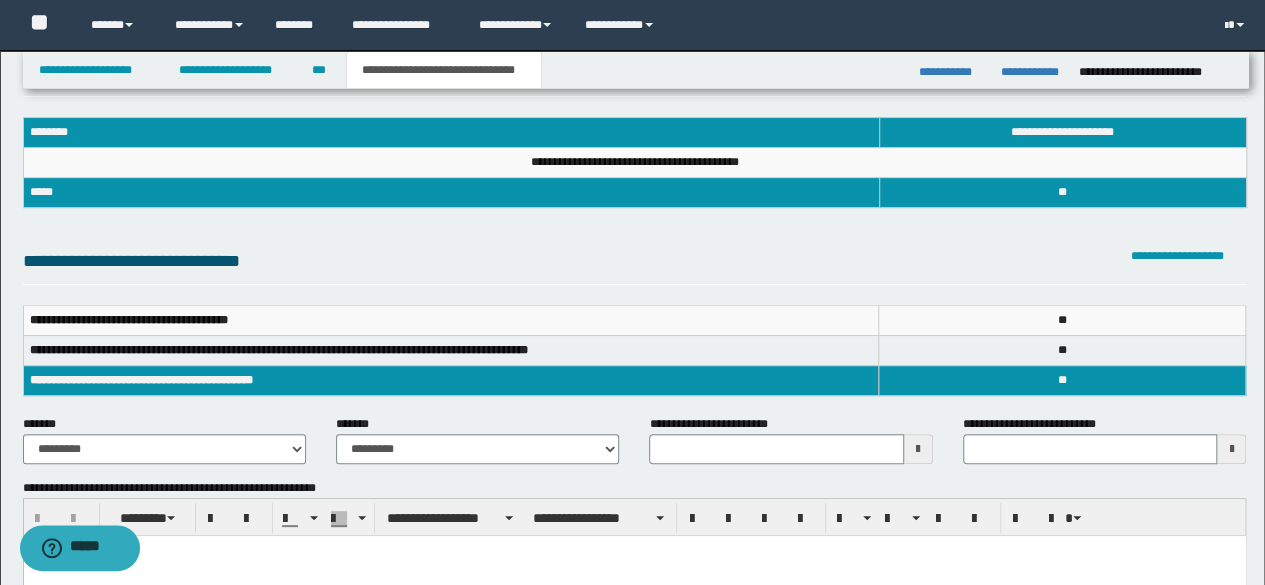 scroll, scrollTop: 100, scrollLeft: 0, axis: vertical 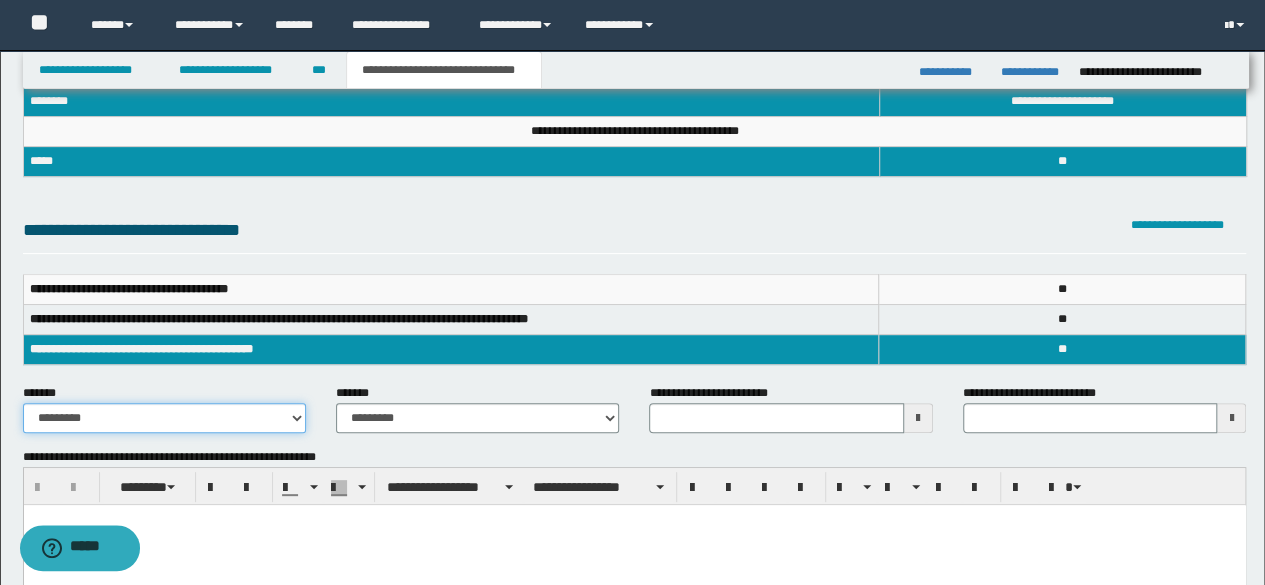 drag, startPoint x: 277, startPoint y: 409, endPoint x: 287, endPoint y: 402, distance: 12.206555 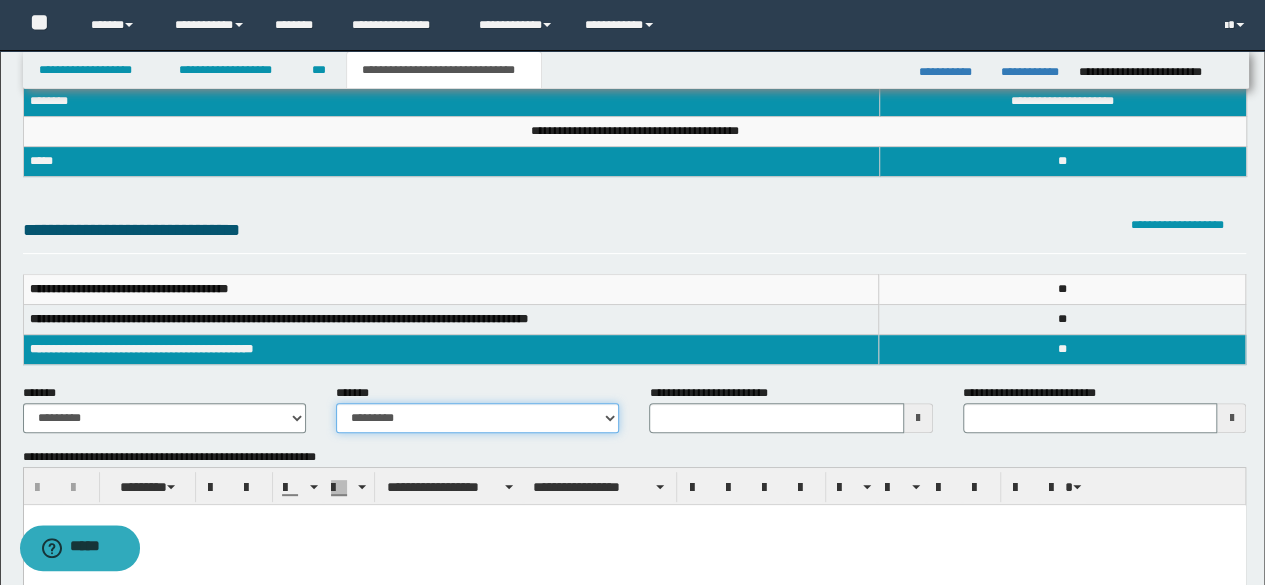 click on "**********" at bounding box center [477, 418] 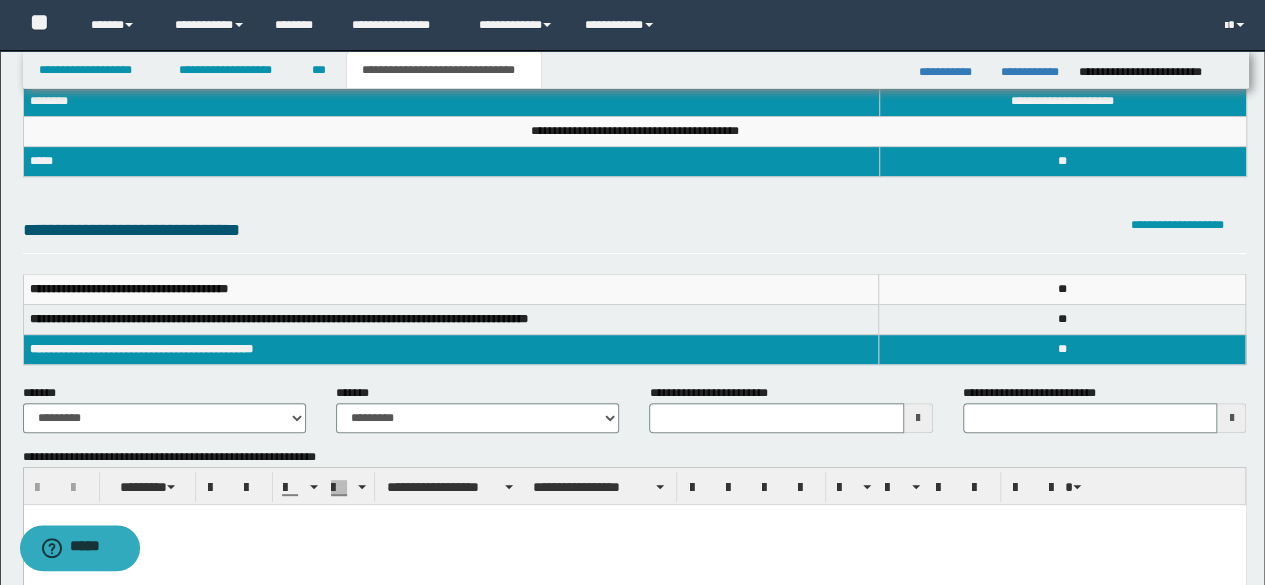 click at bounding box center (634, 519) 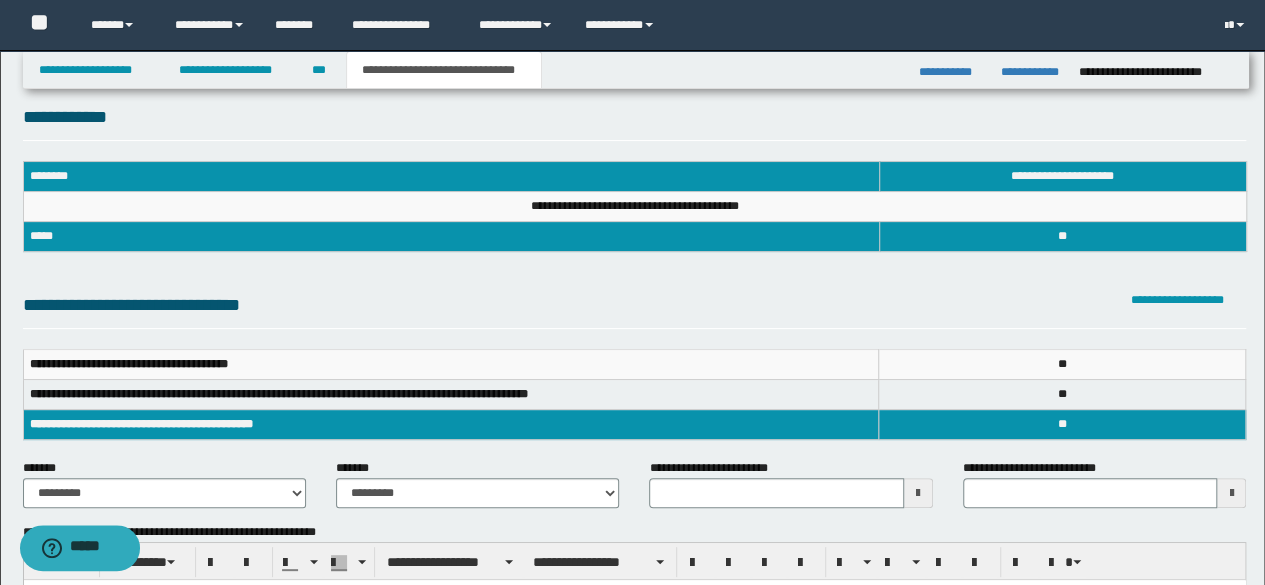 scroll, scrollTop: 0, scrollLeft: 0, axis: both 